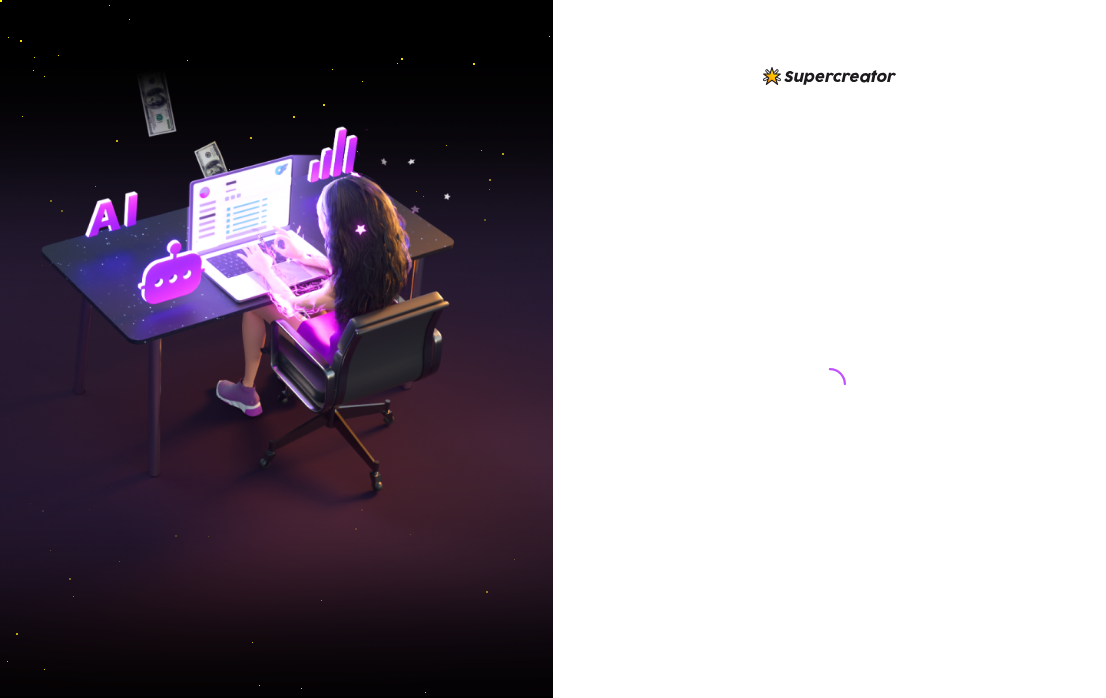 scroll, scrollTop: 0, scrollLeft: 0, axis: both 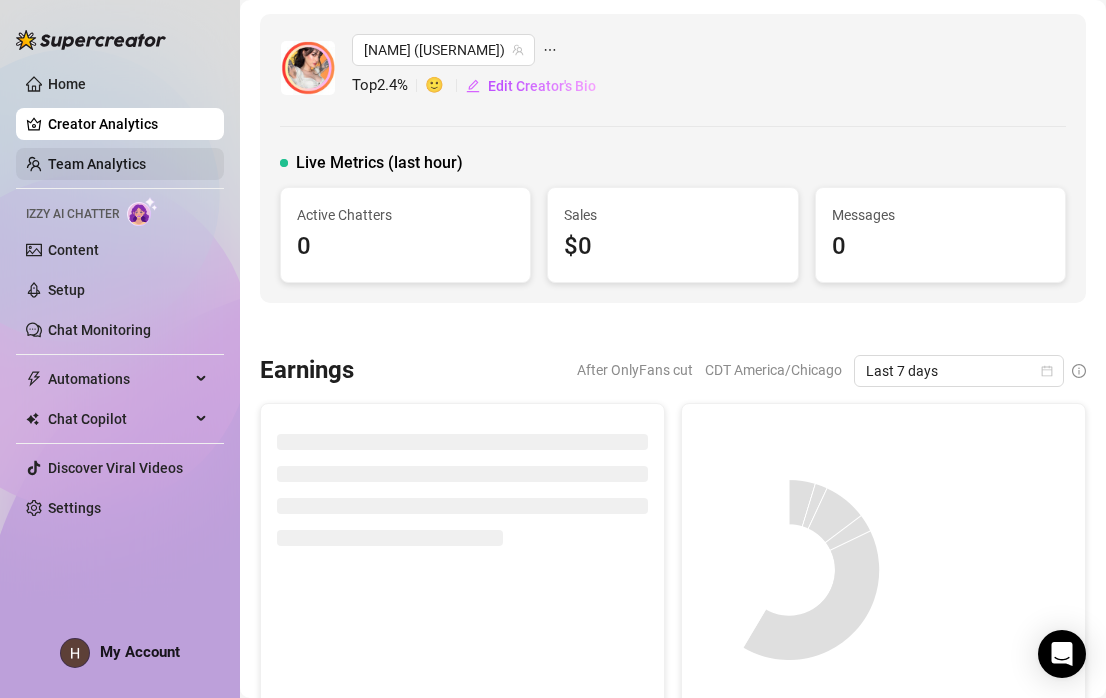 click on "Team Analytics" at bounding box center [97, 164] 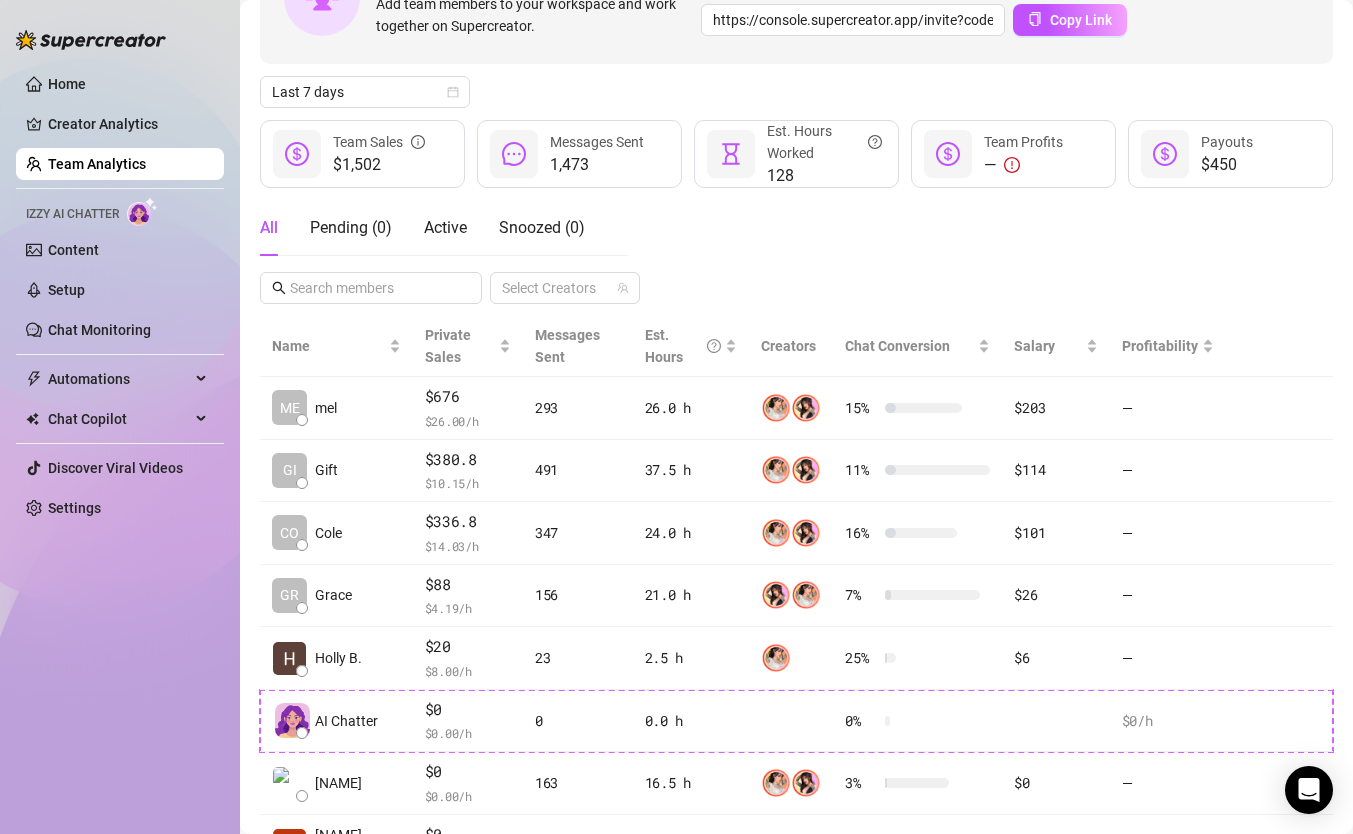 scroll, scrollTop: 181, scrollLeft: 0, axis: vertical 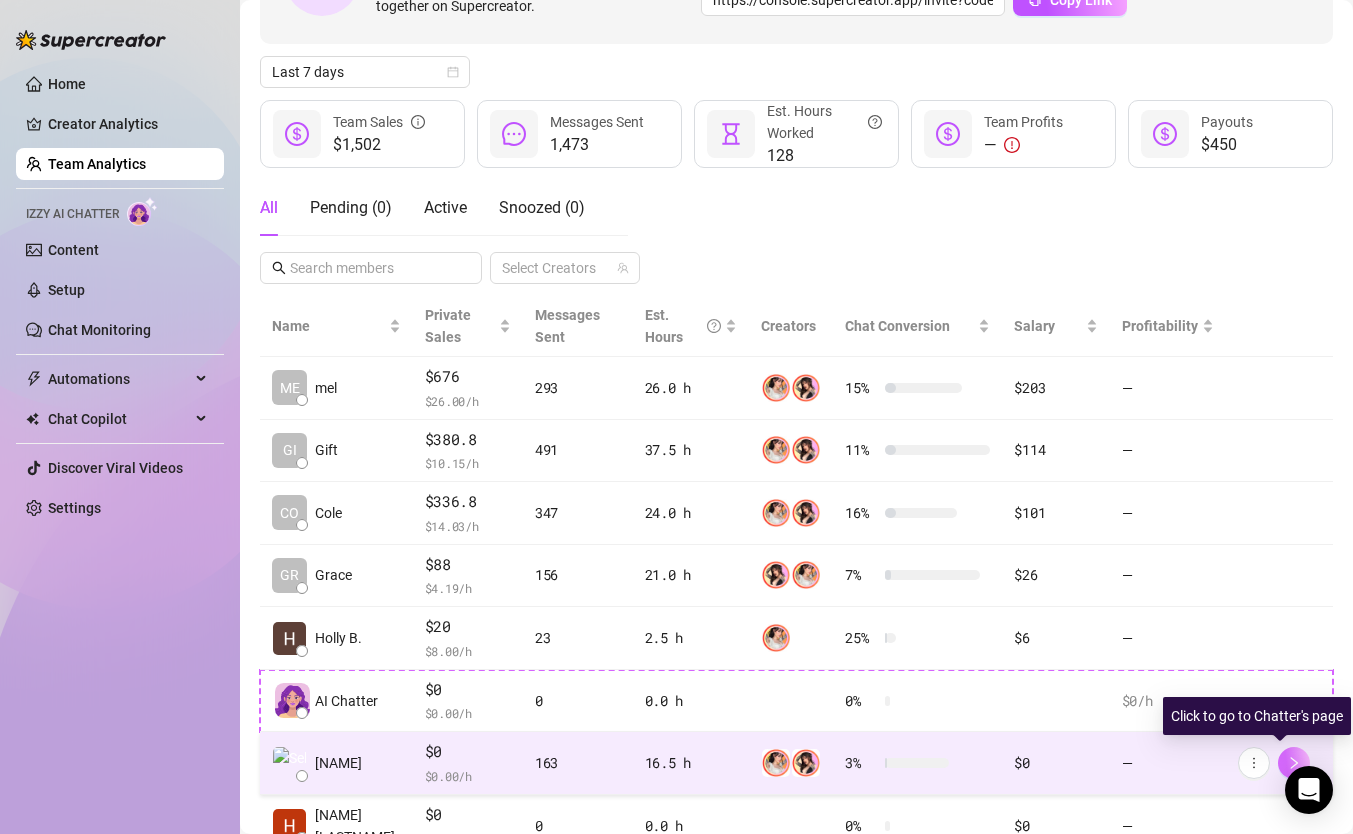 click 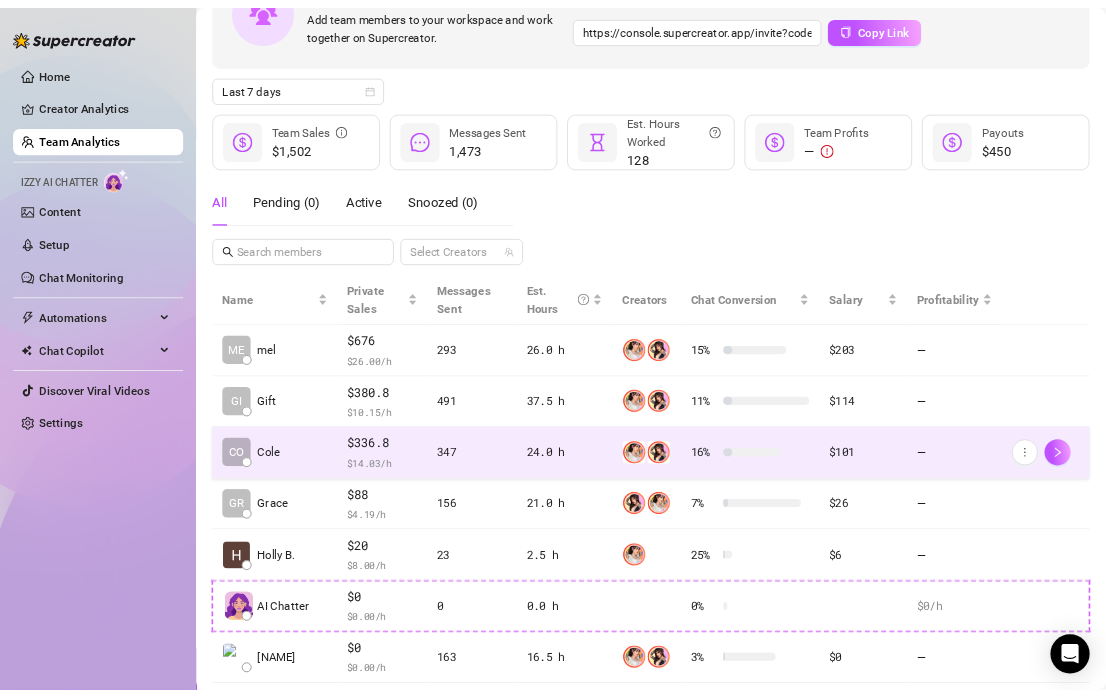 scroll, scrollTop: 143, scrollLeft: 0, axis: vertical 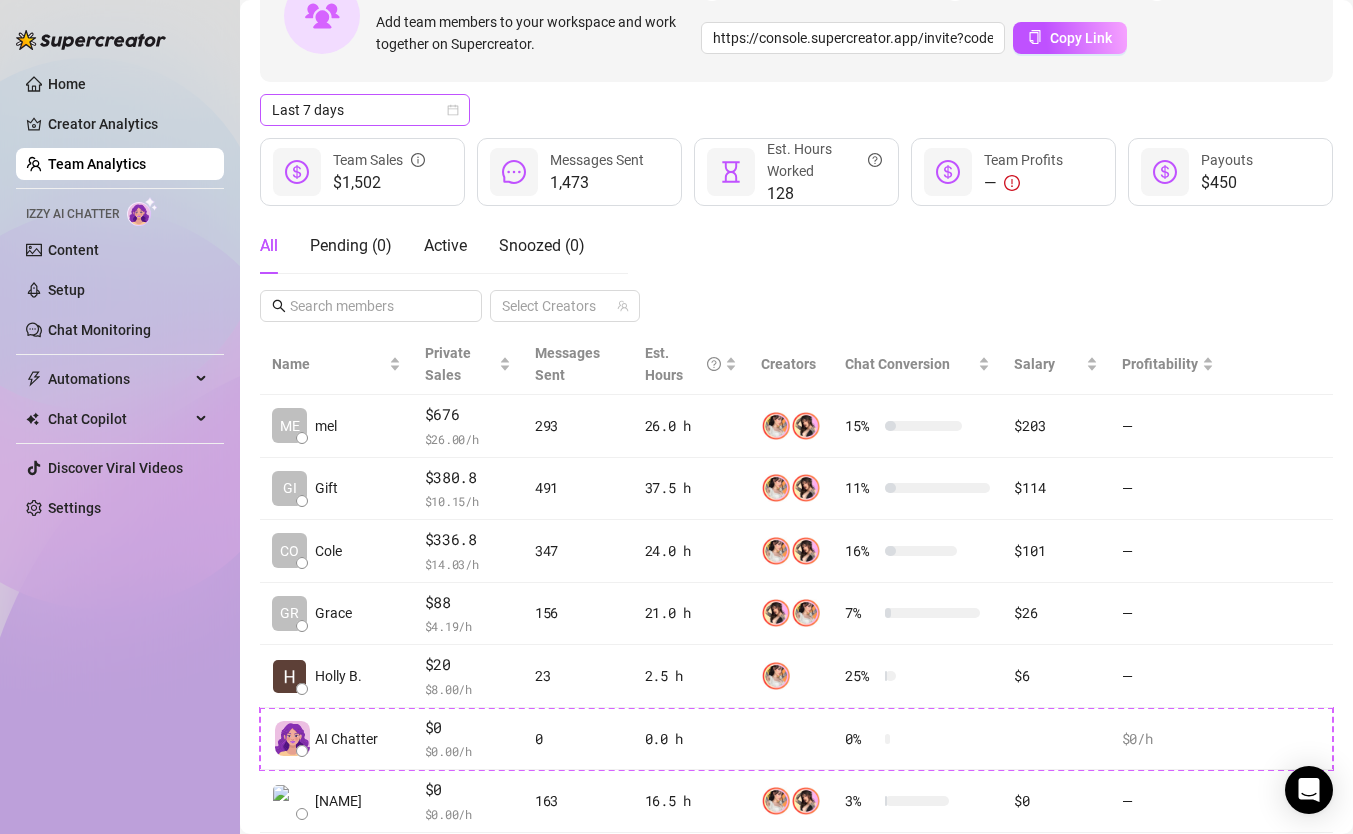 click on "Last 7 days" at bounding box center (365, 110) 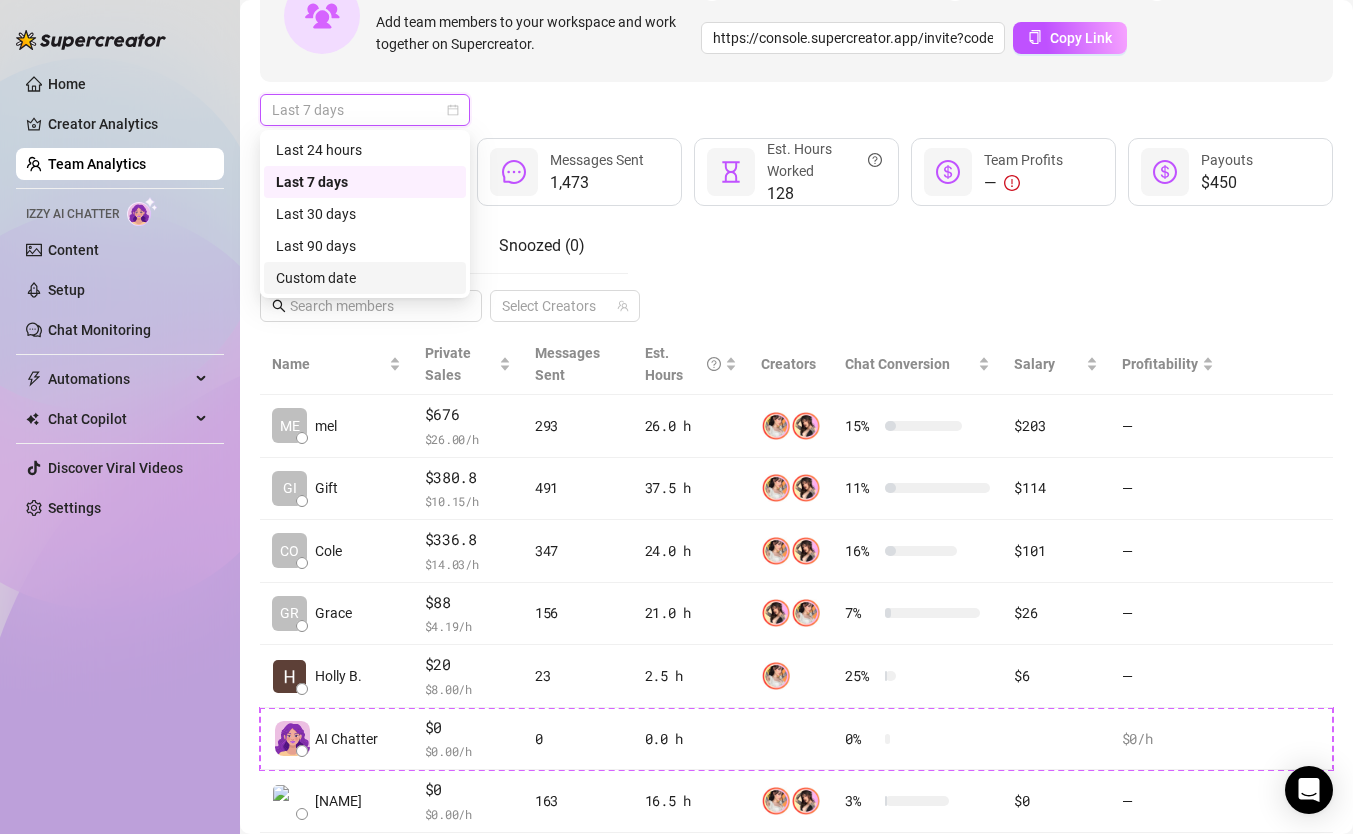 click on "Custom date" at bounding box center (365, 278) 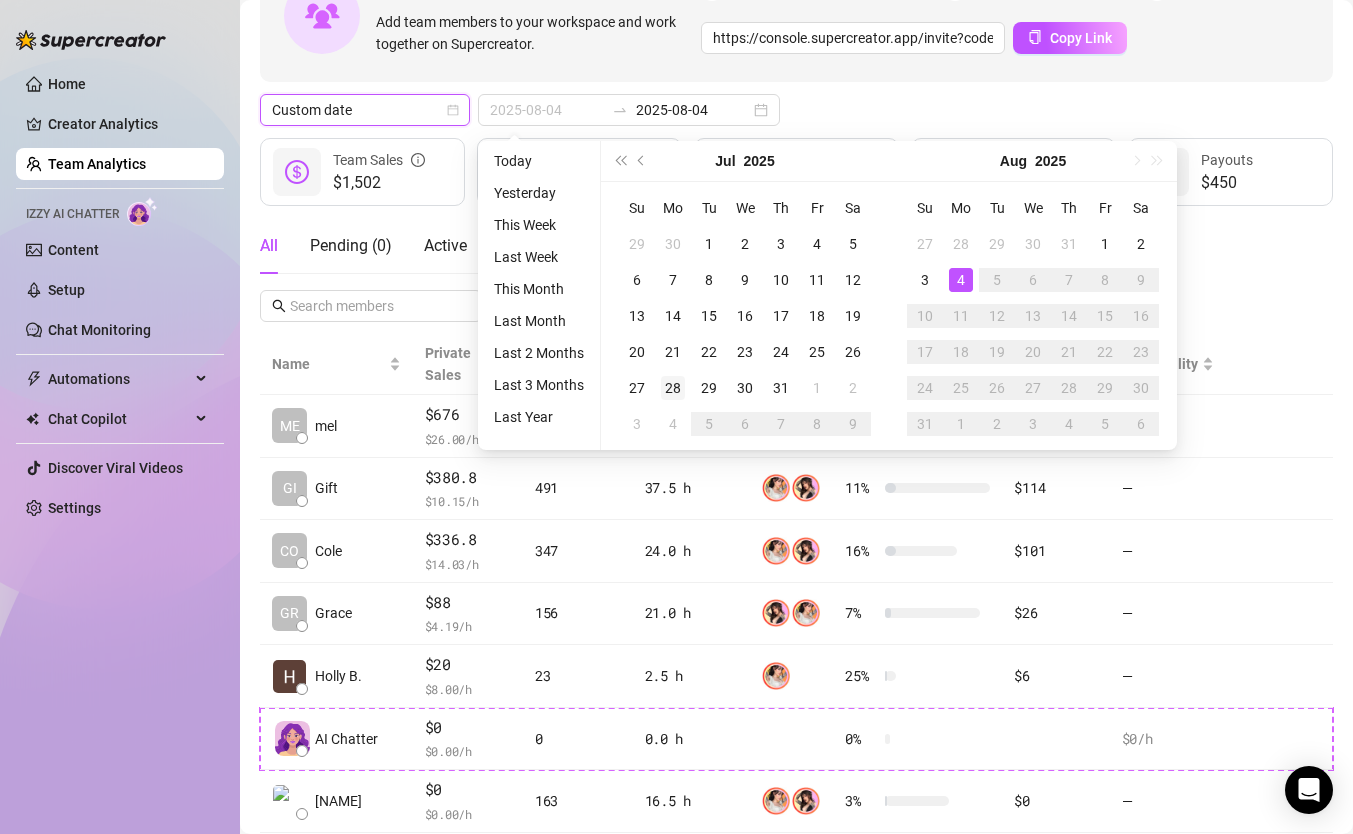 type on "2025-07-28" 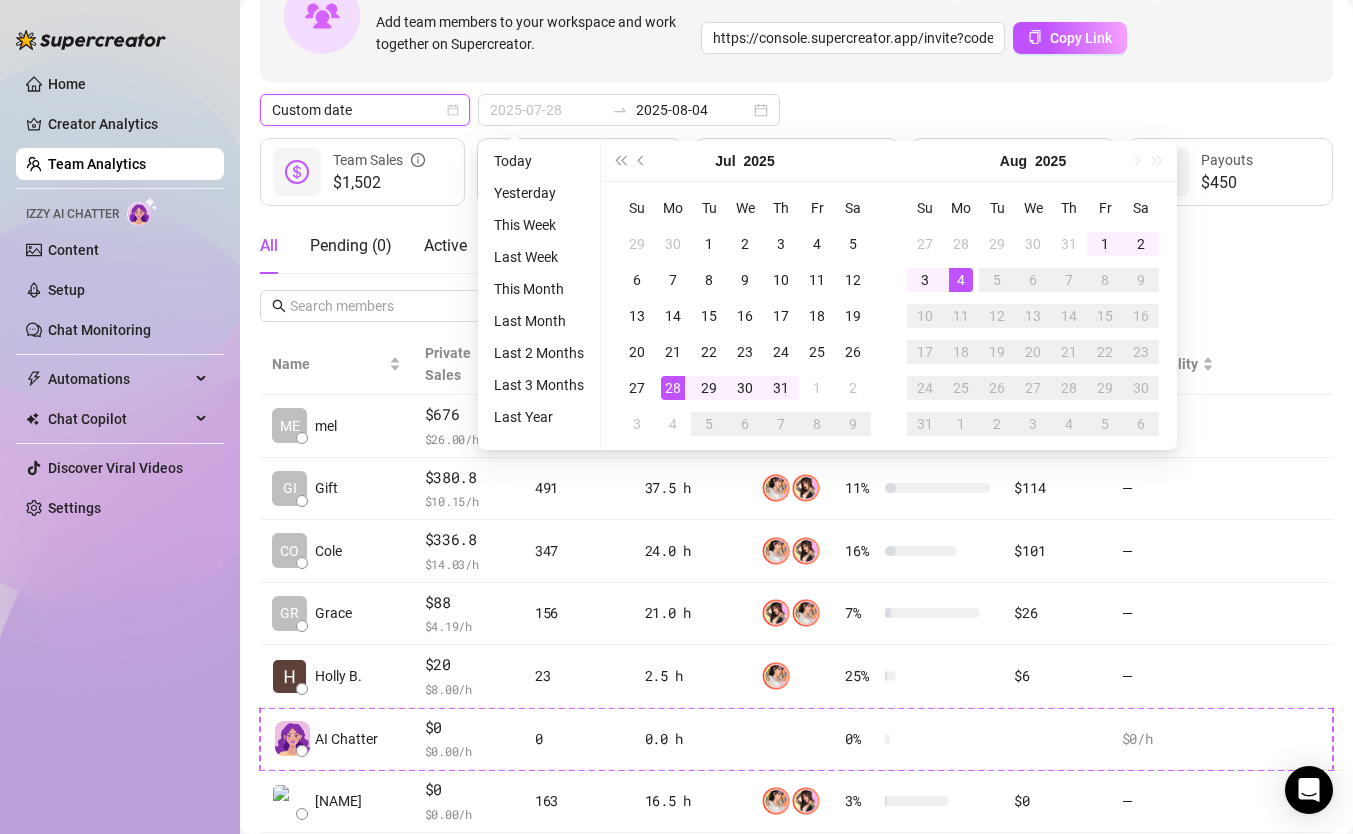 click on "28" at bounding box center (673, 388) 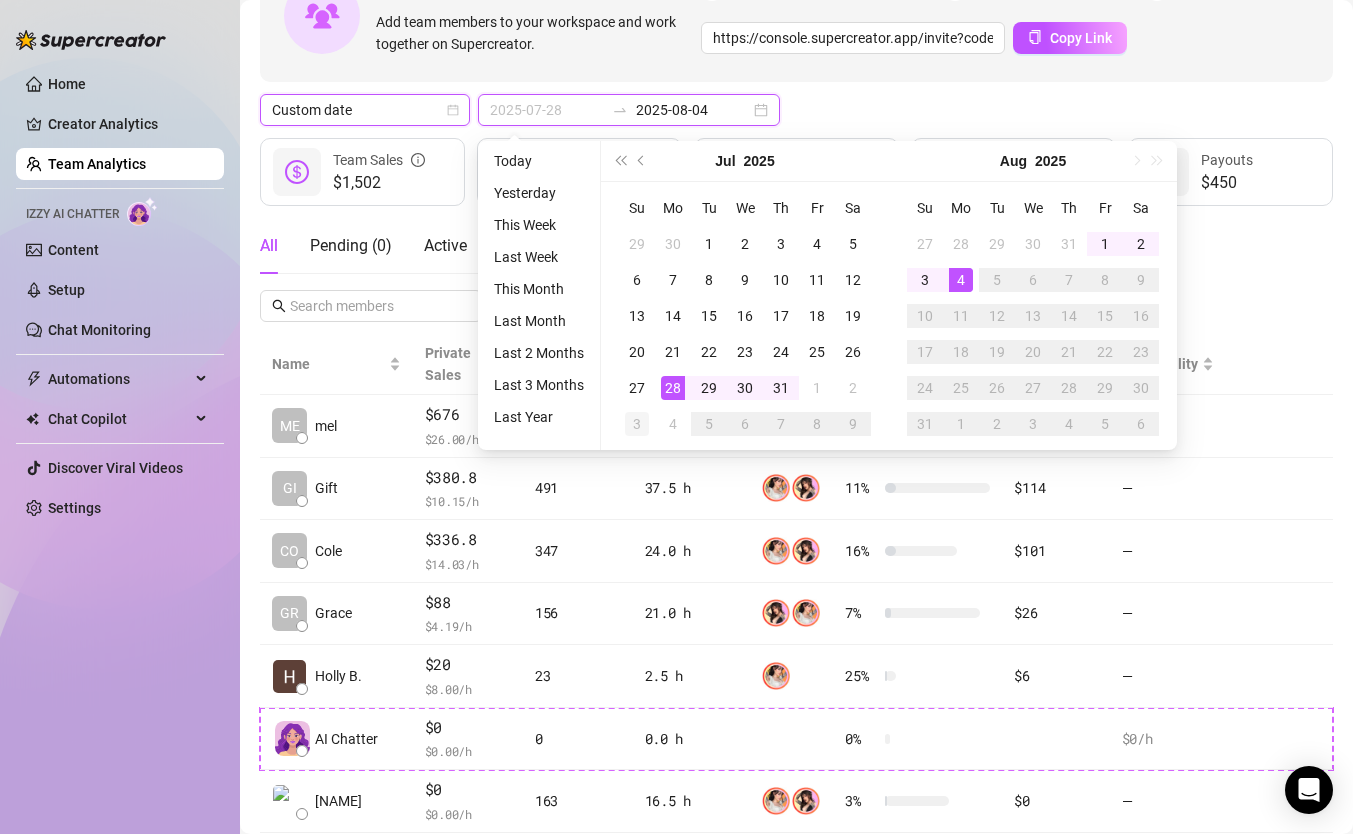 type on "2025-08-03" 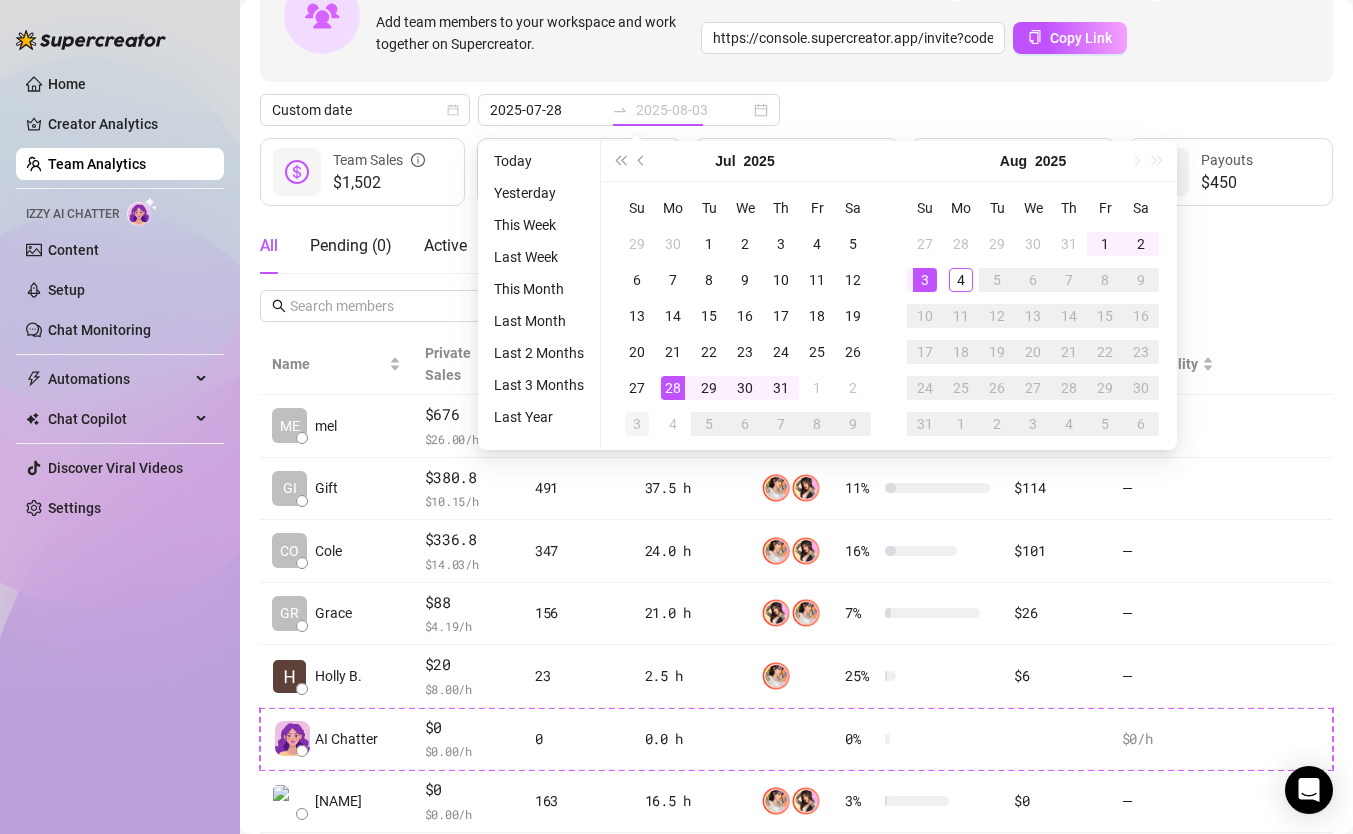 click on "3" at bounding box center (637, 424) 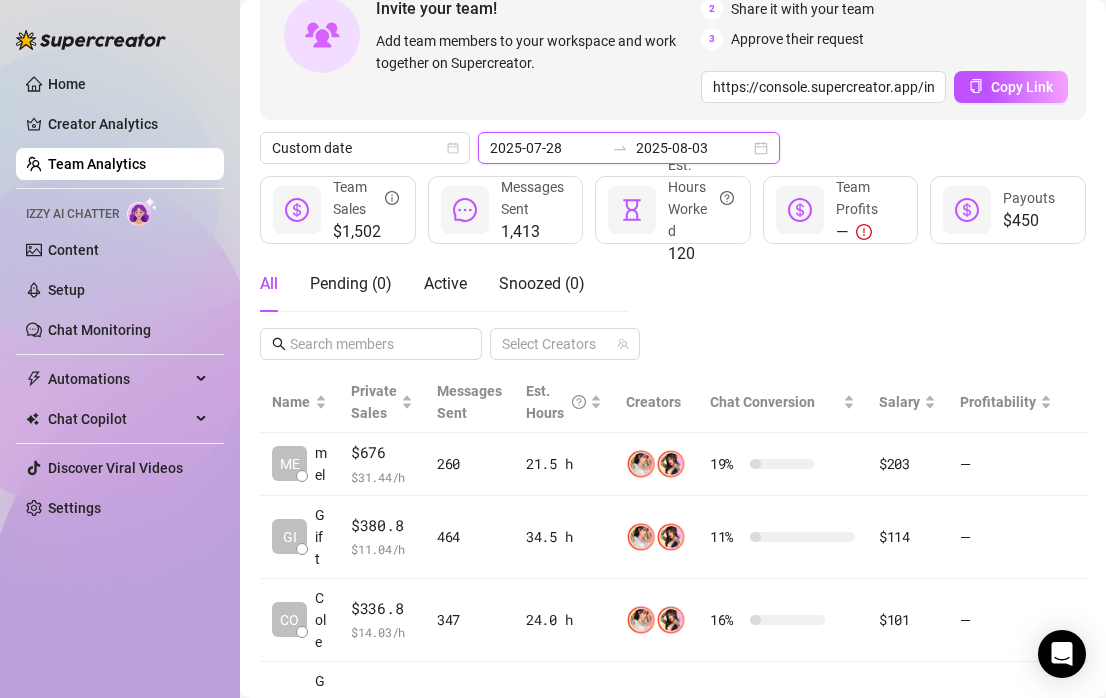 click on "2025-07-28" at bounding box center (547, 148) 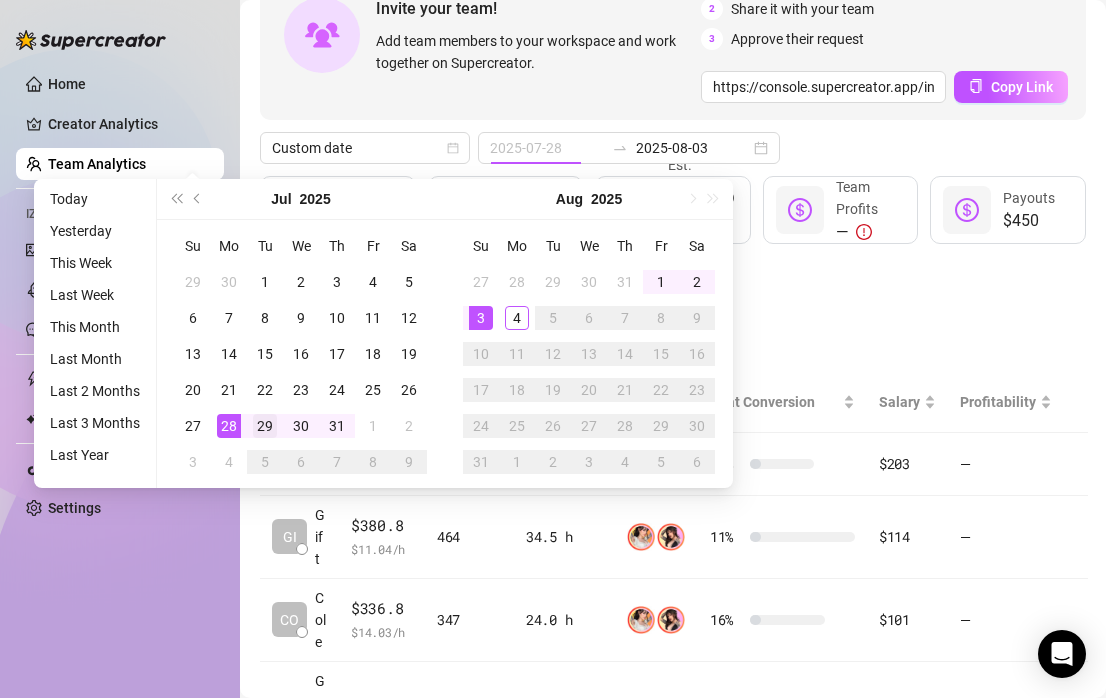 type on "2025-07-29" 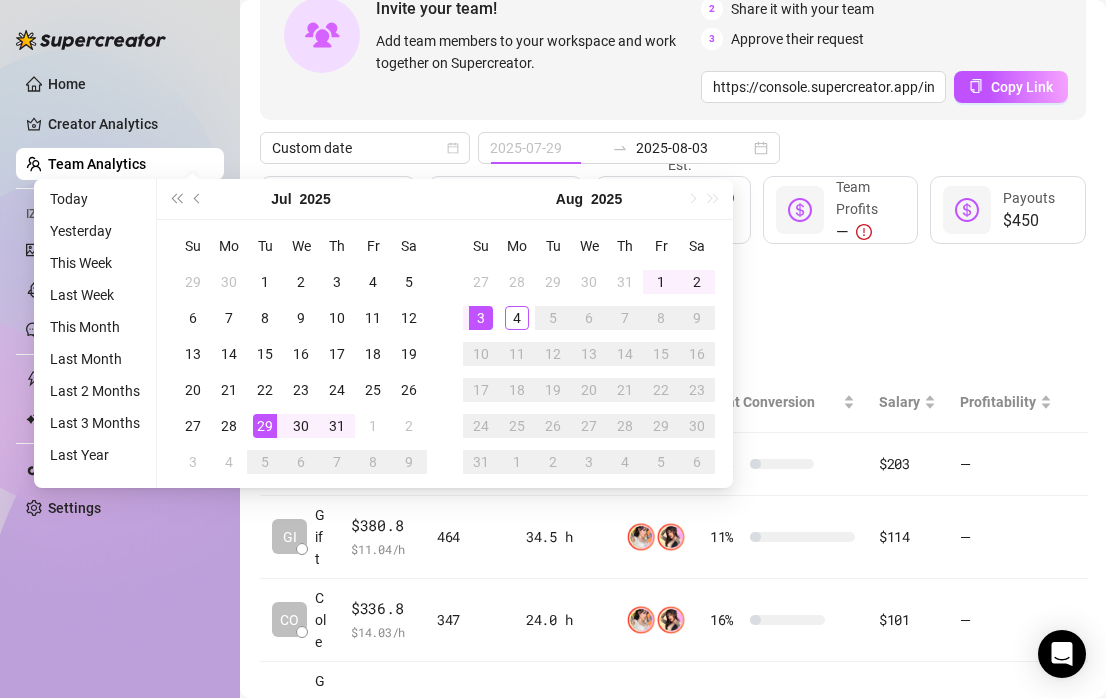 drag, startPoint x: 232, startPoint y: 425, endPoint x: 277, endPoint y: 417, distance: 45.705578 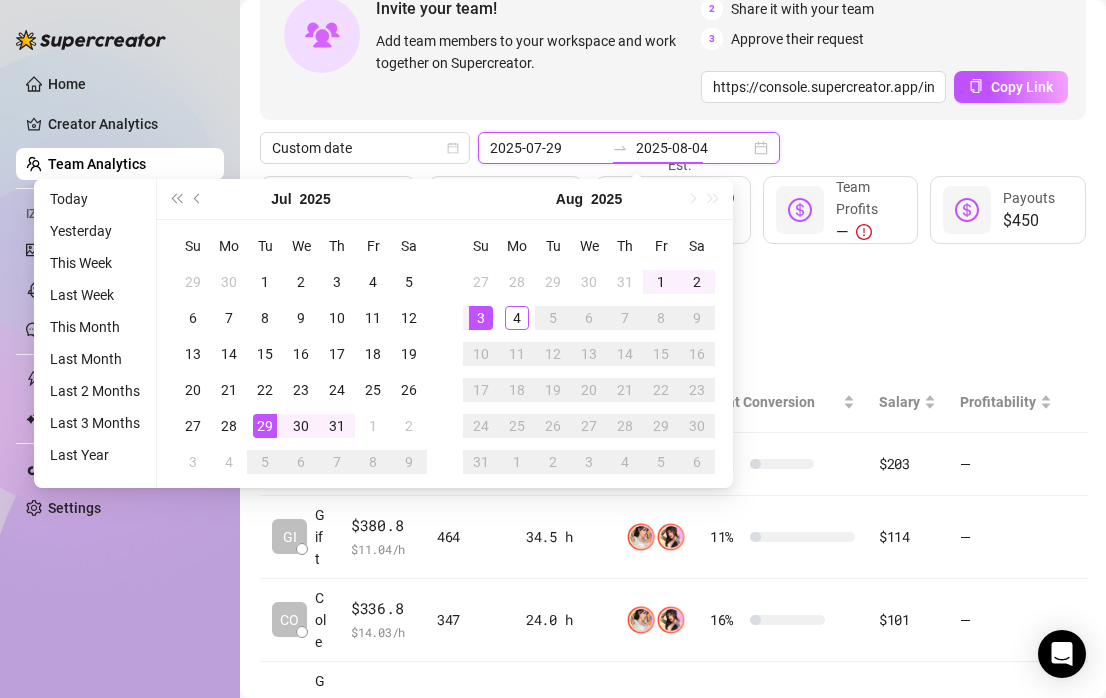 type on "2025-08-03" 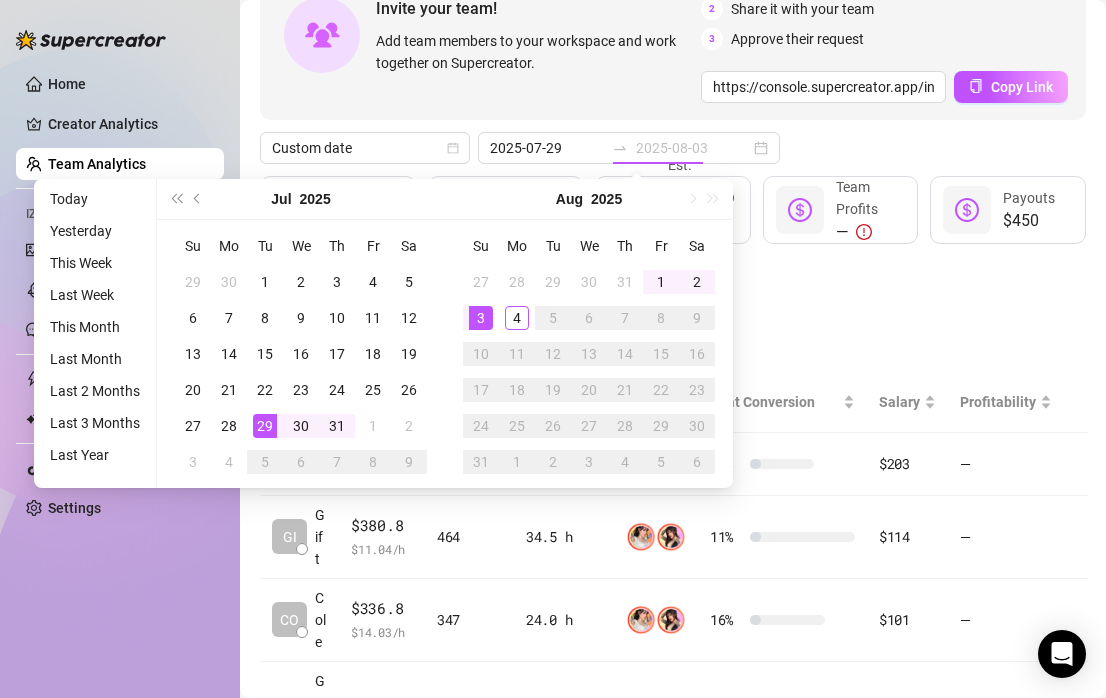 click on "3" at bounding box center [481, 318] 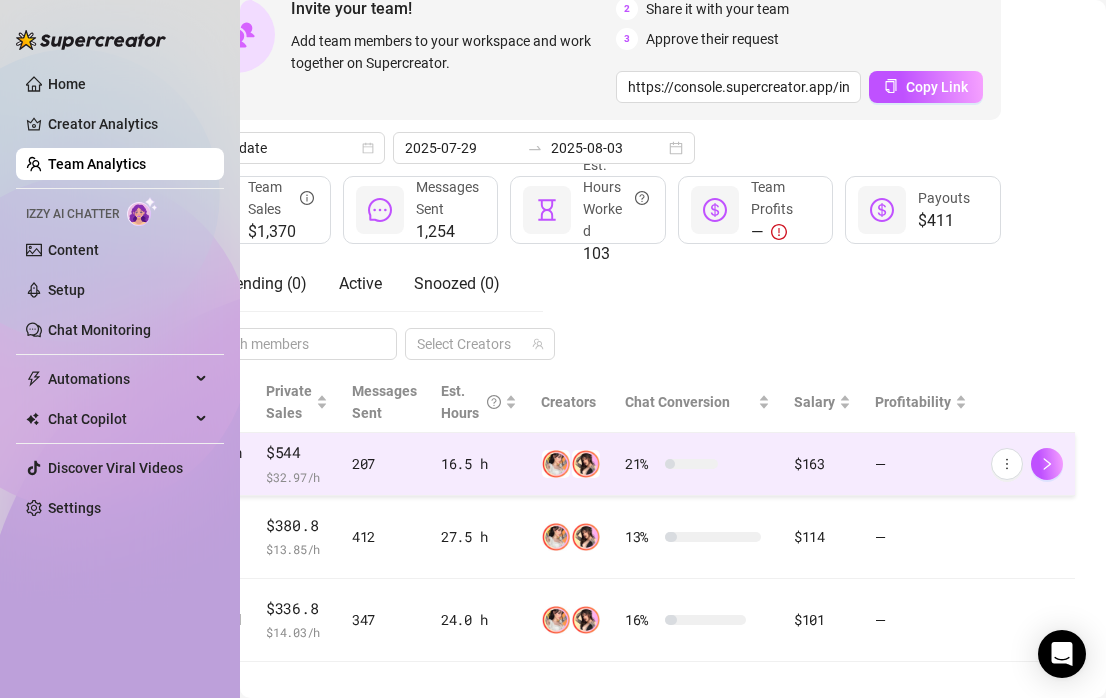 scroll, scrollTop: 143, scrollLeft: 93, axis: both 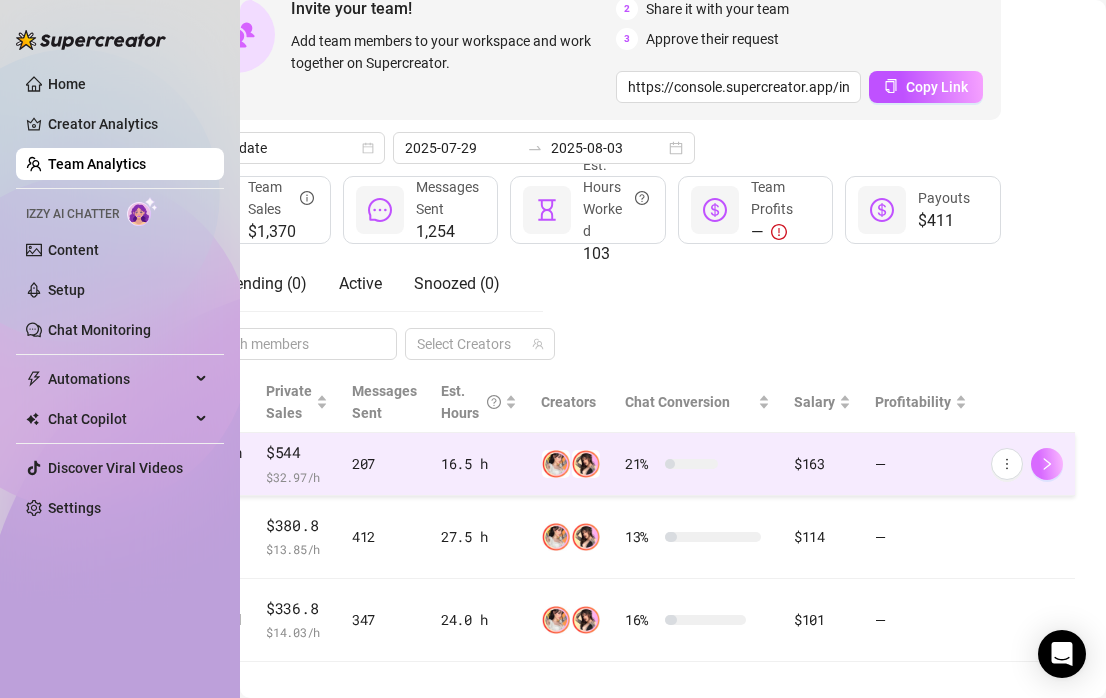click at bounding box center (1047, 464) 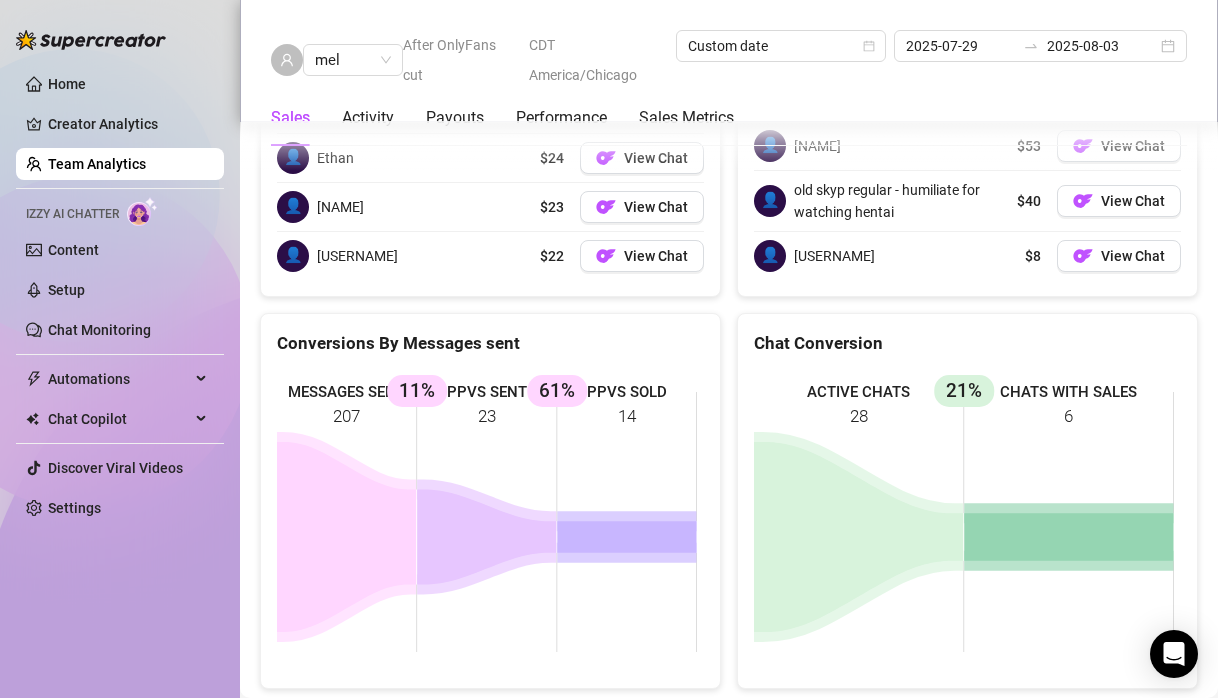 scroll, scrollTop: 3404, scrollLeft: 0, axis: vertical 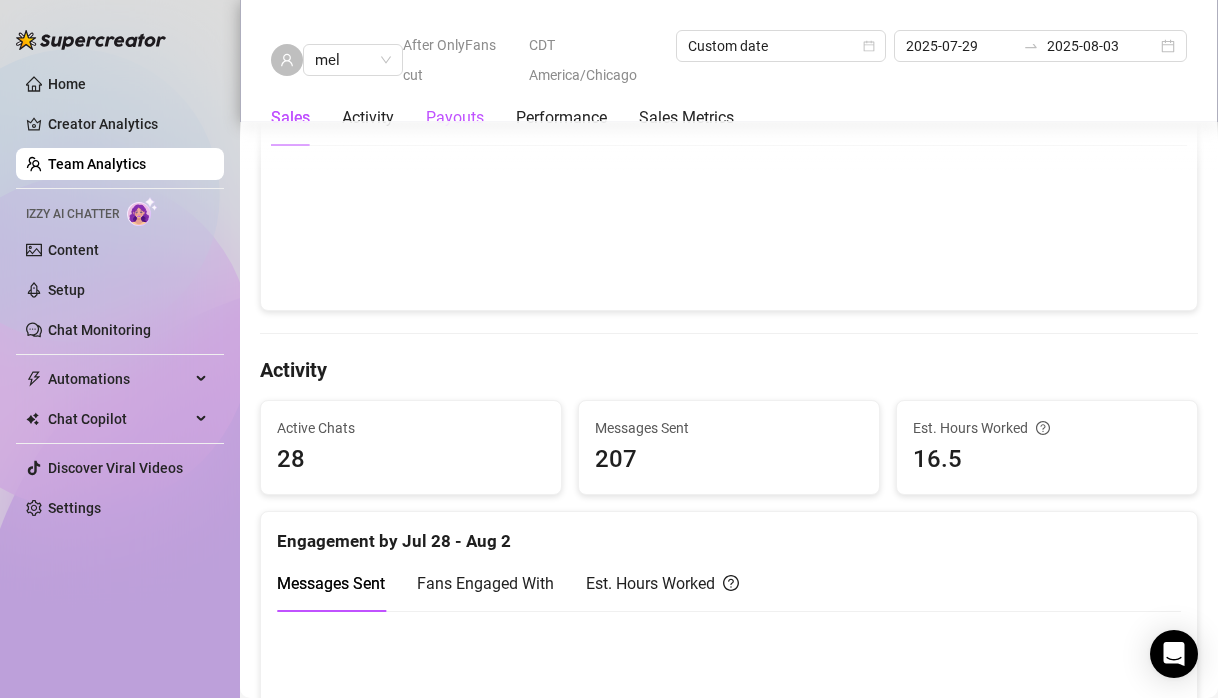 click on "Payouts" at bounding box center (455, 118) 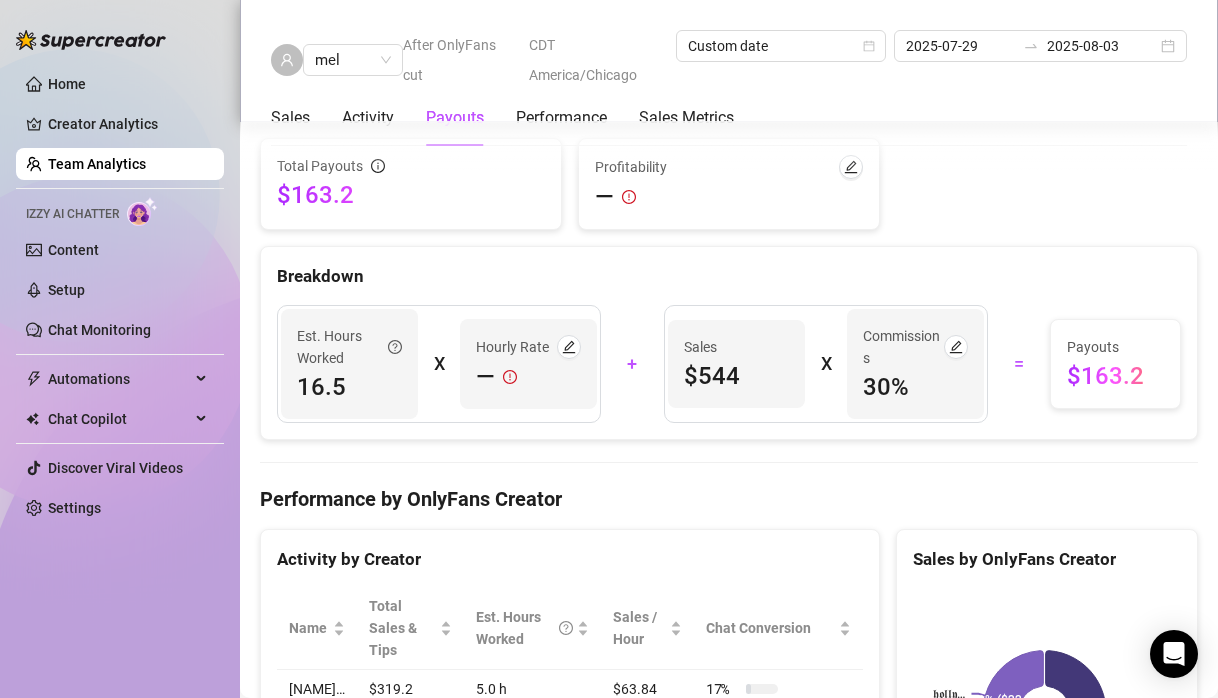 scroll, scrollTop: 1679, scrollLeft: 0, axis: vertical 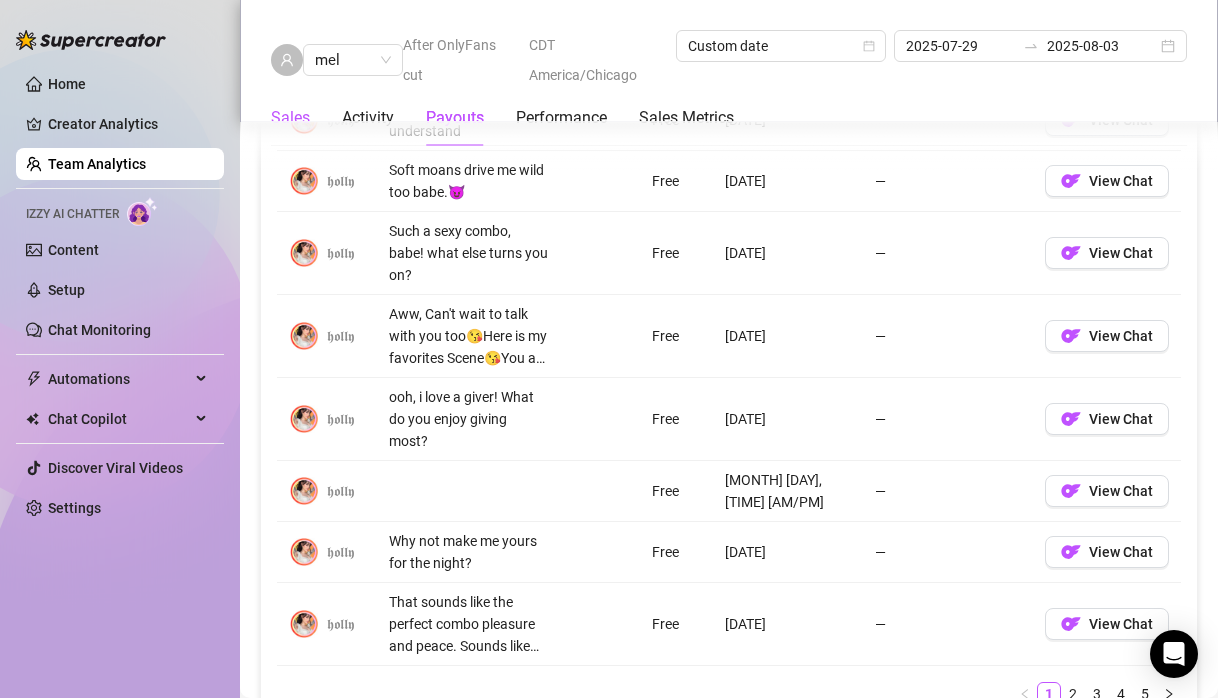 click on "Sales" at bounding box center [290, 118] 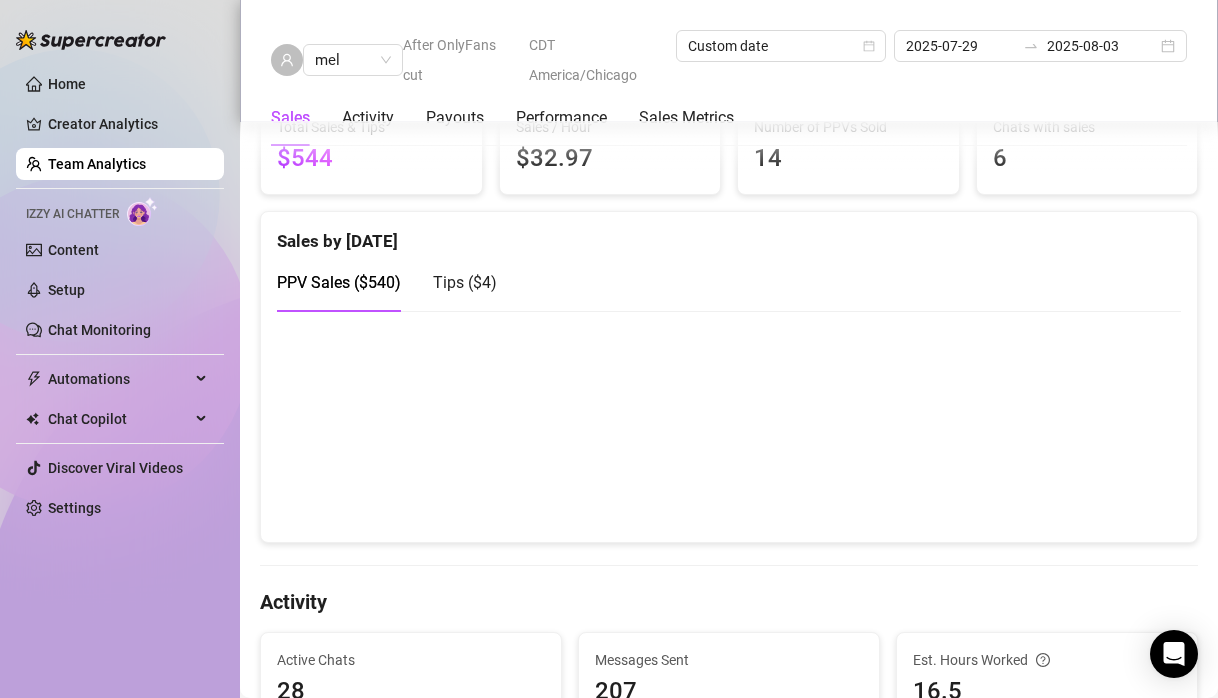 scroll, scrollTop: 255, scrollLeft: 0, axis: vertical 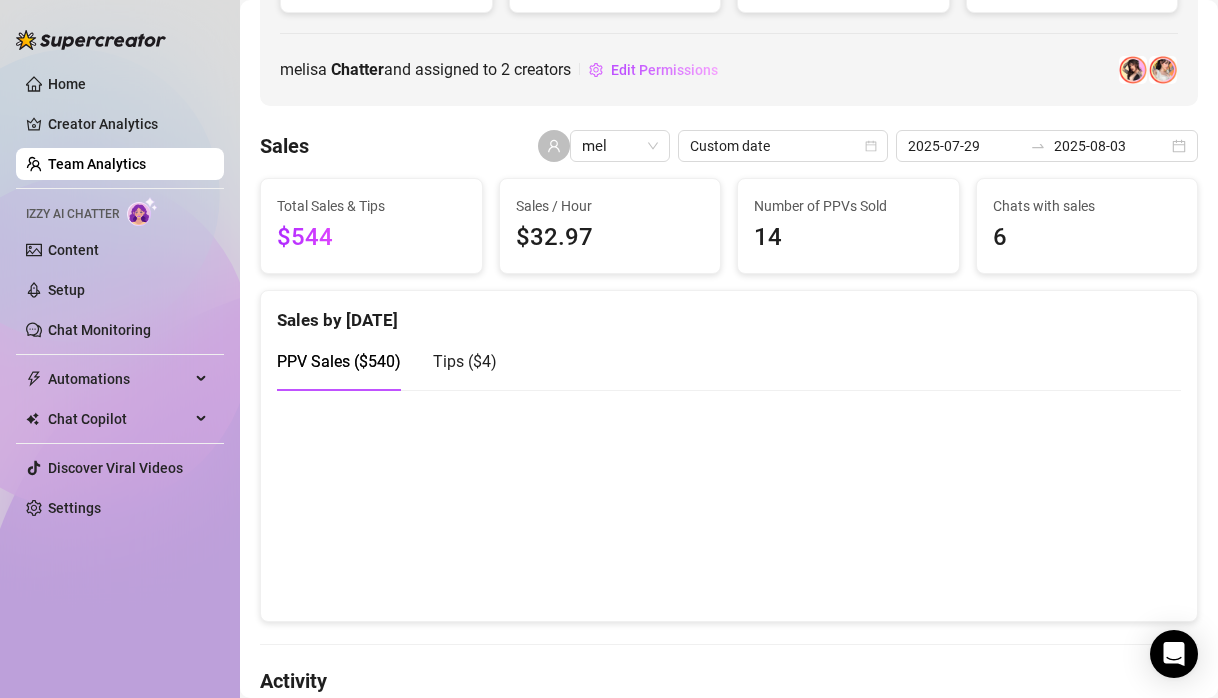 click on "Tips ( $4 )" at bounding box center (465, 361) 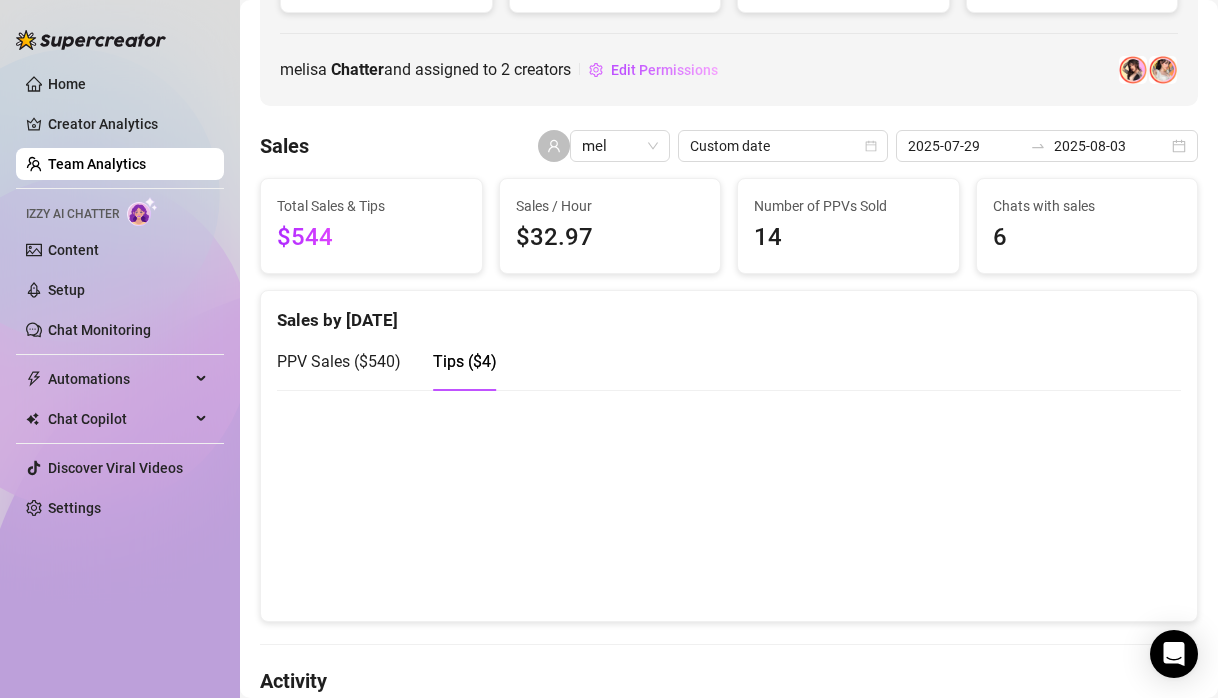 click on "PPV Sales ( $540 )" at bounding box center [339, 361] 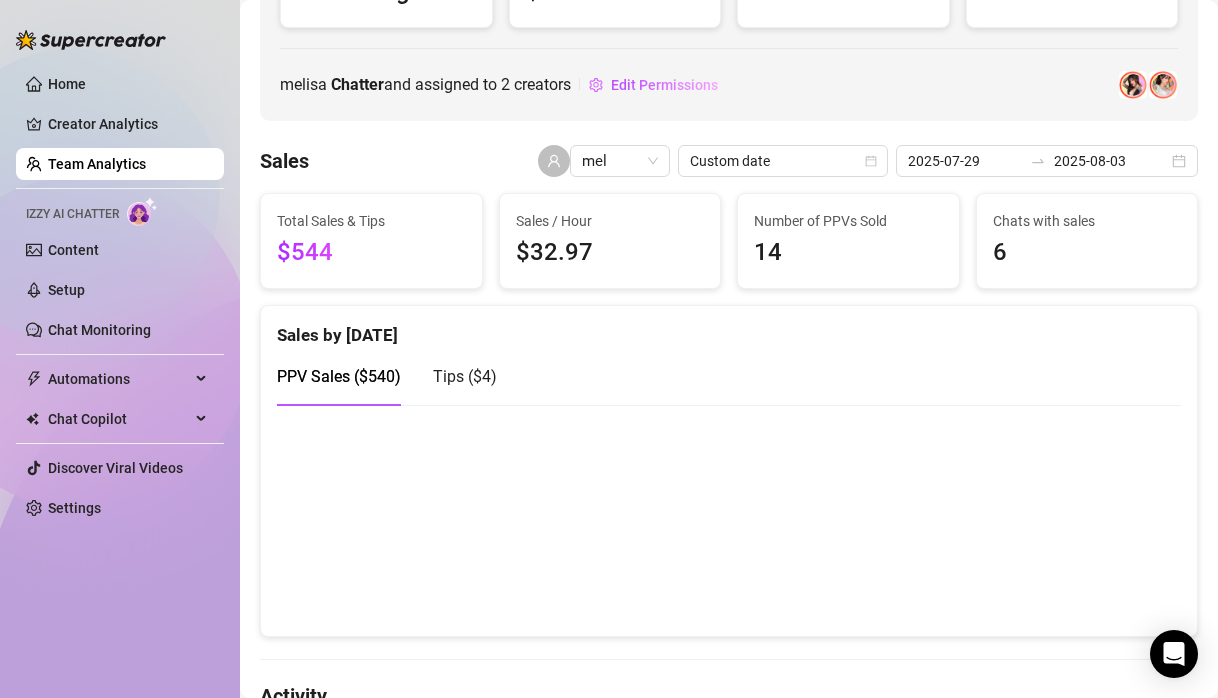 scroll, scrollTop: 0, scrollLeft: 0, axis: both 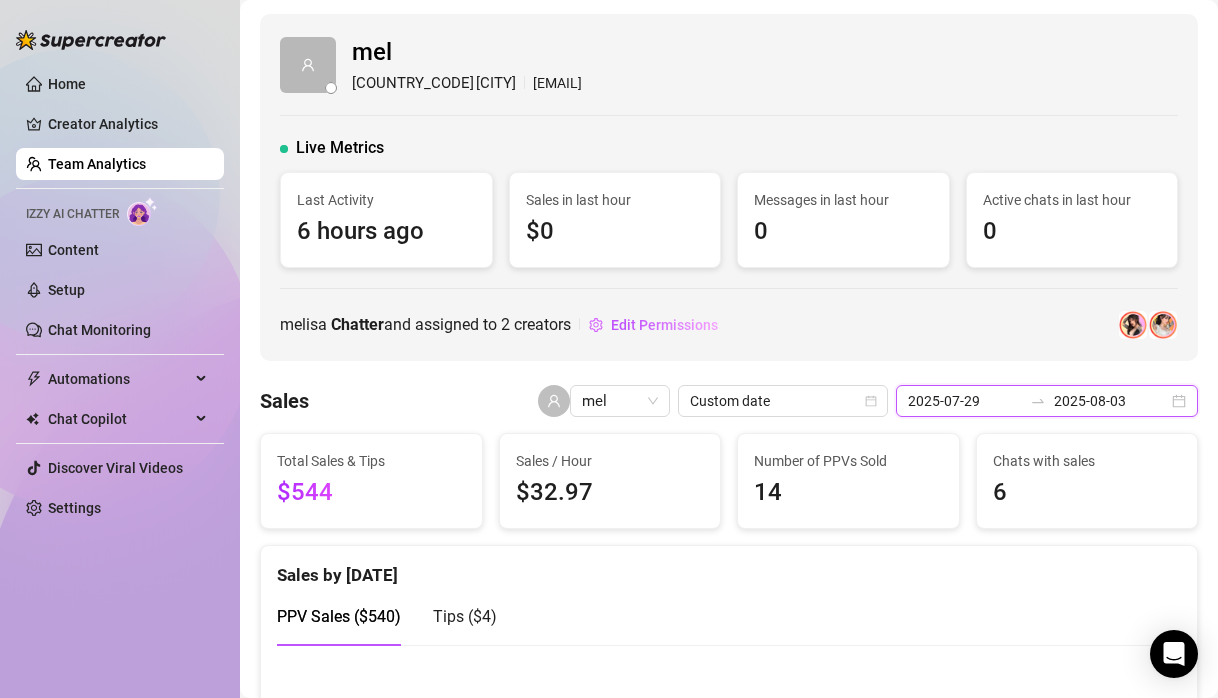 click on "2025-07-29" at bounding box center [965, 401] 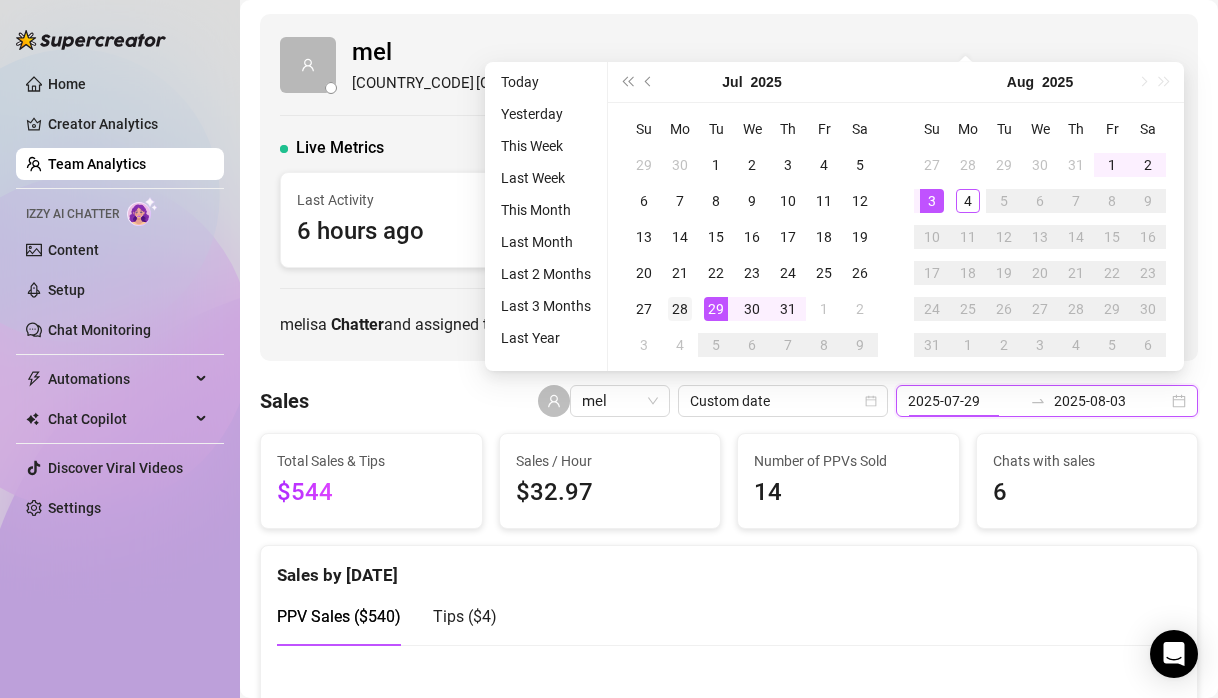 type on "2025-07-28" 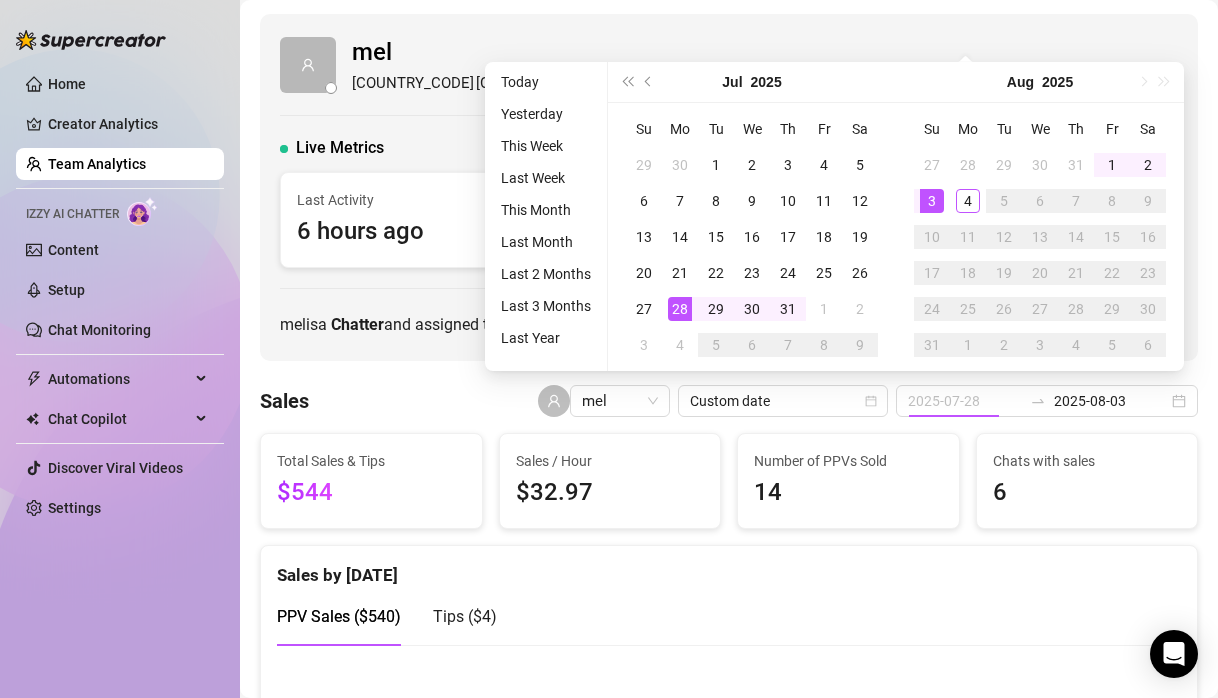 click on "28" at bounding box center [680, 309] 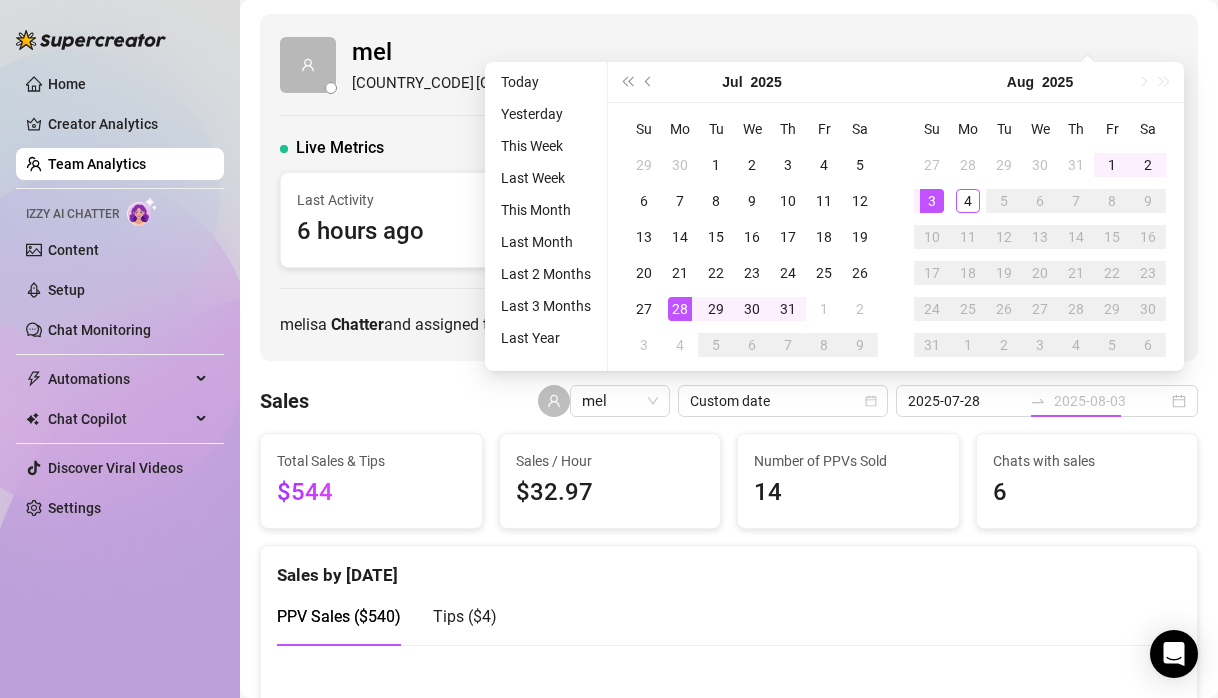click on "28" at bounding box center [680, 309] 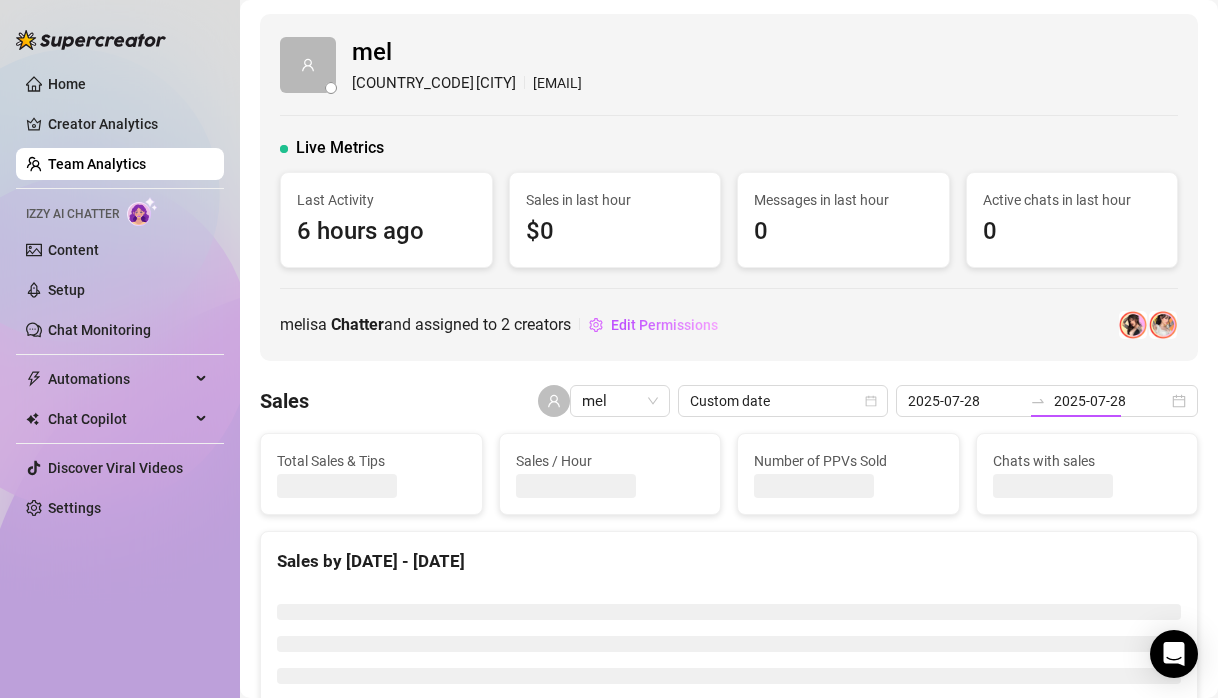 type on "2025-07-28" 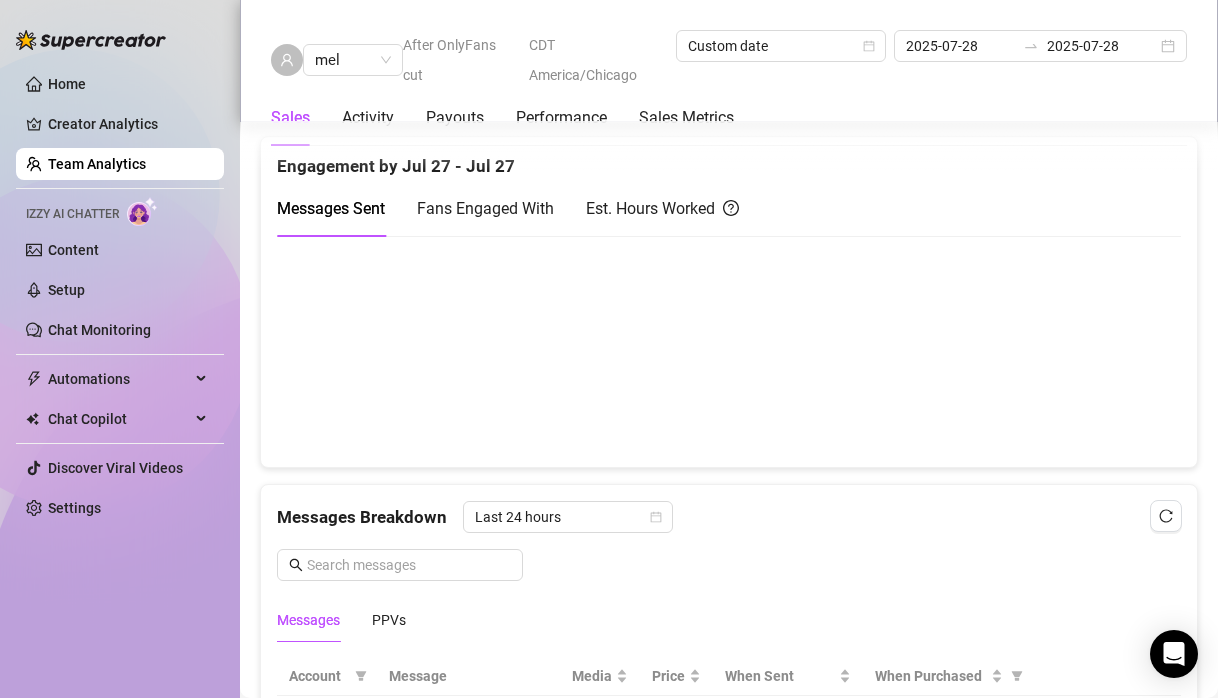scroll, scrollTop: 1363, scrollLeft: 0, axis: vertical 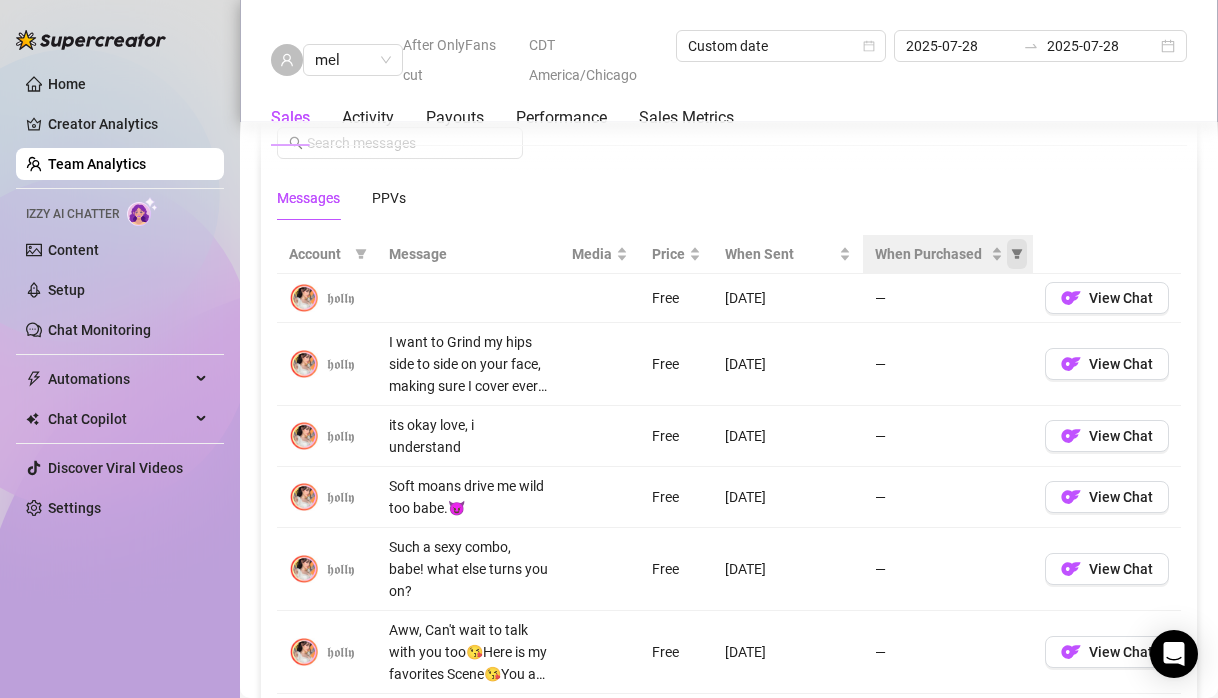 click 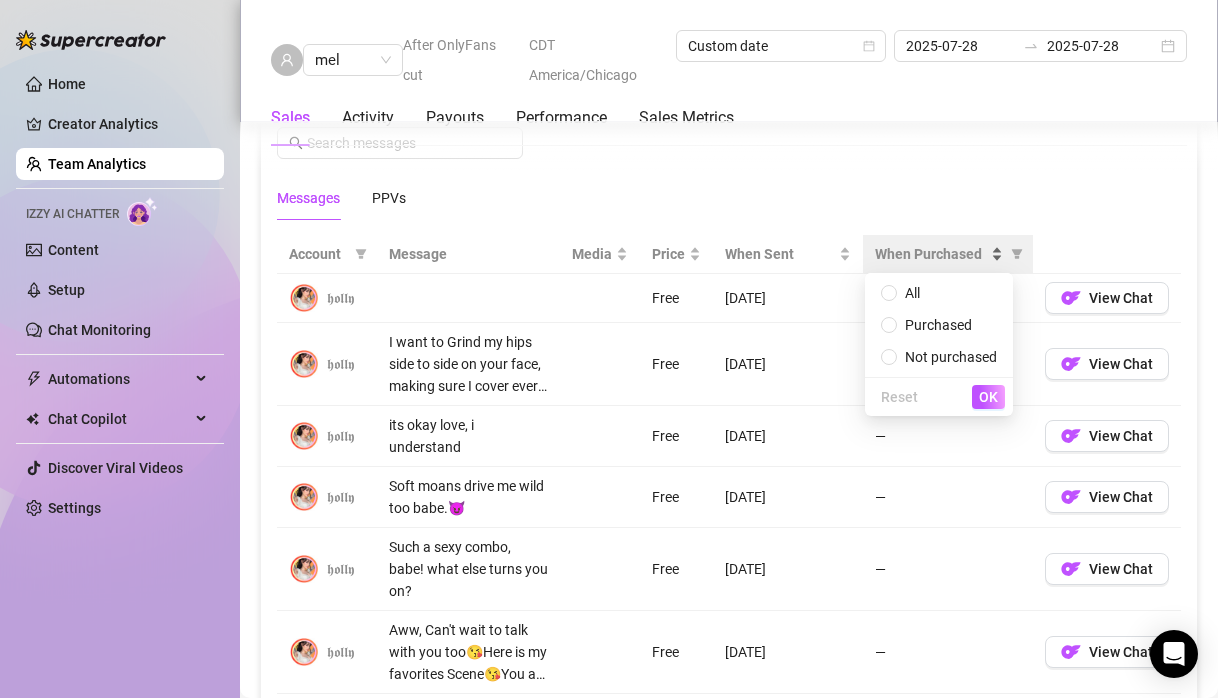 click on "When Purchased" at bounding box center [939, 254] 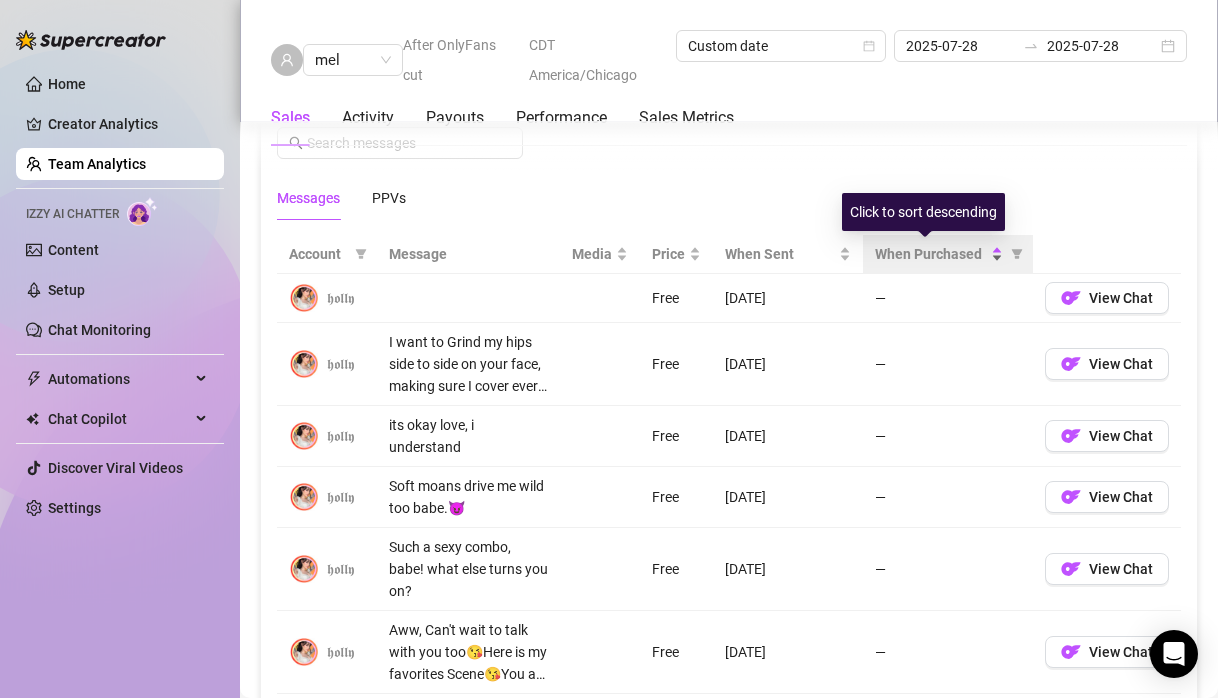 click on "When Purchased" at bounding box center (939, 254) 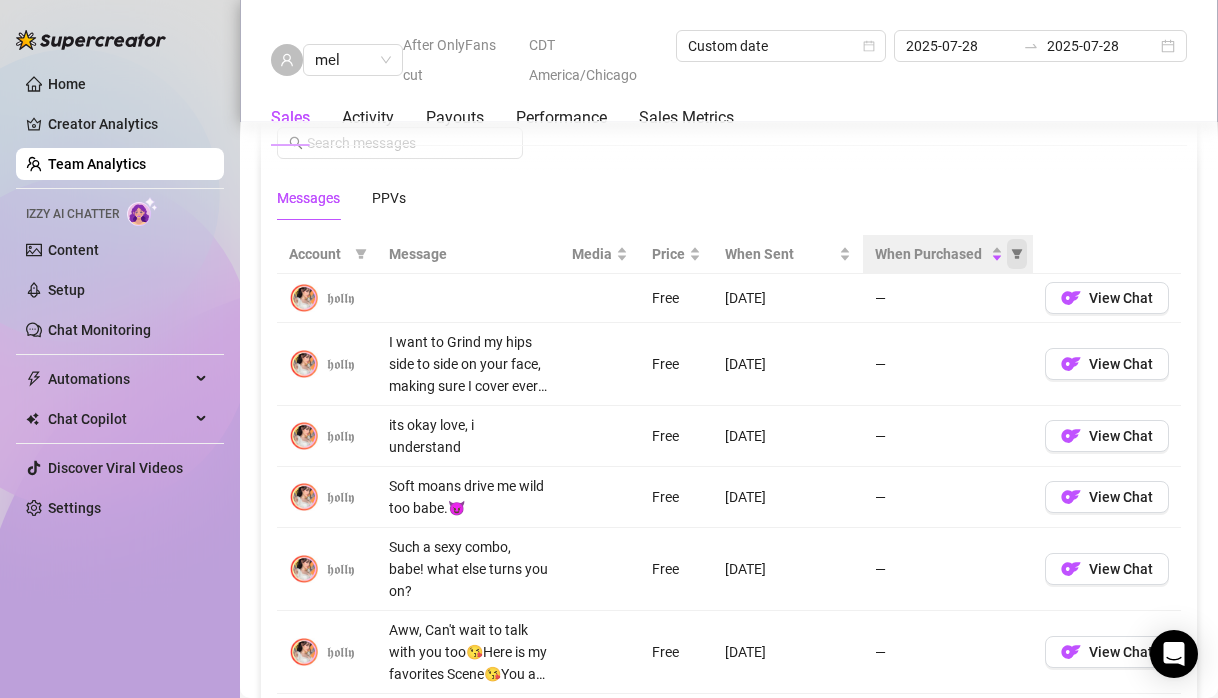click 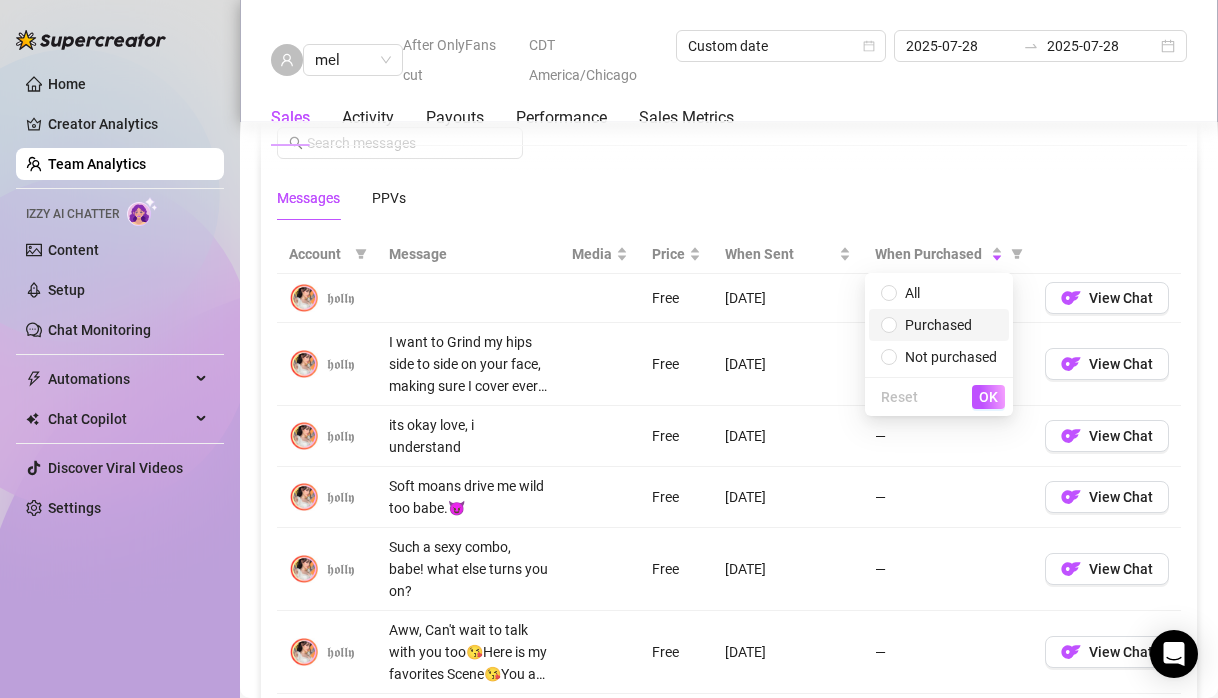 click on "Purchased" at bounding box center (939, 325) 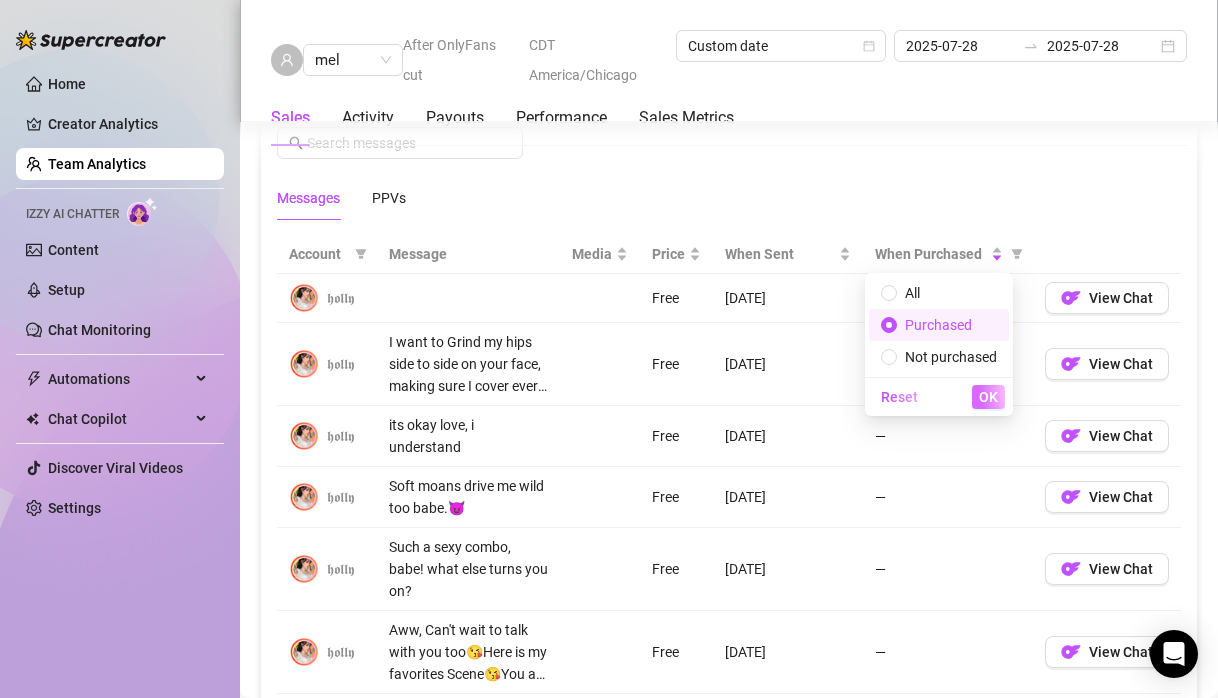 click on "OK" at bounding box center (988, 397) 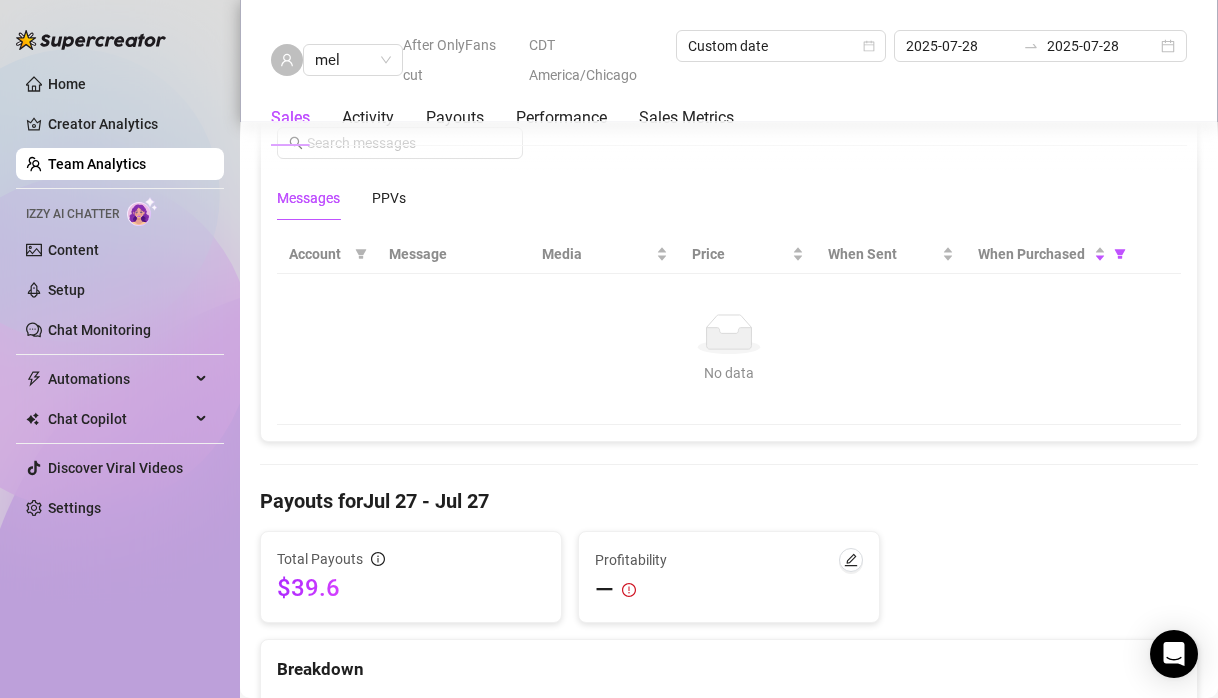 click on "Messages PPVs" at bounding box center [729, 198] 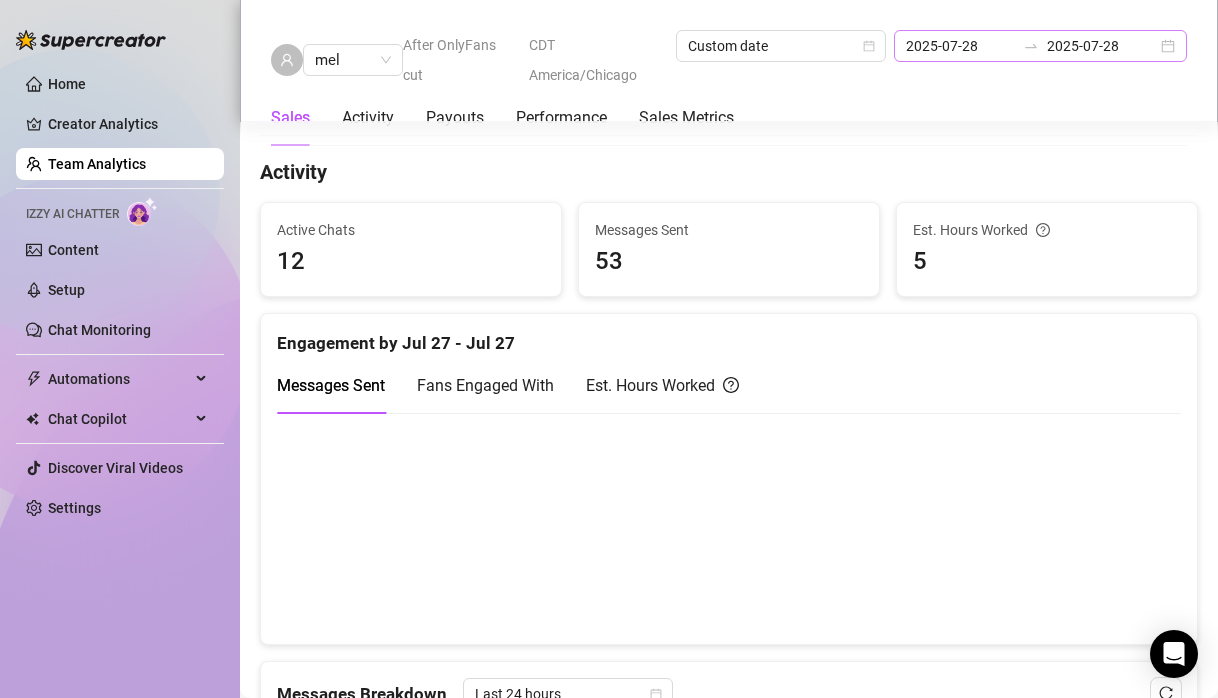 scroll, scrollTop: 763, scrollLeft: 0, axis: vertical 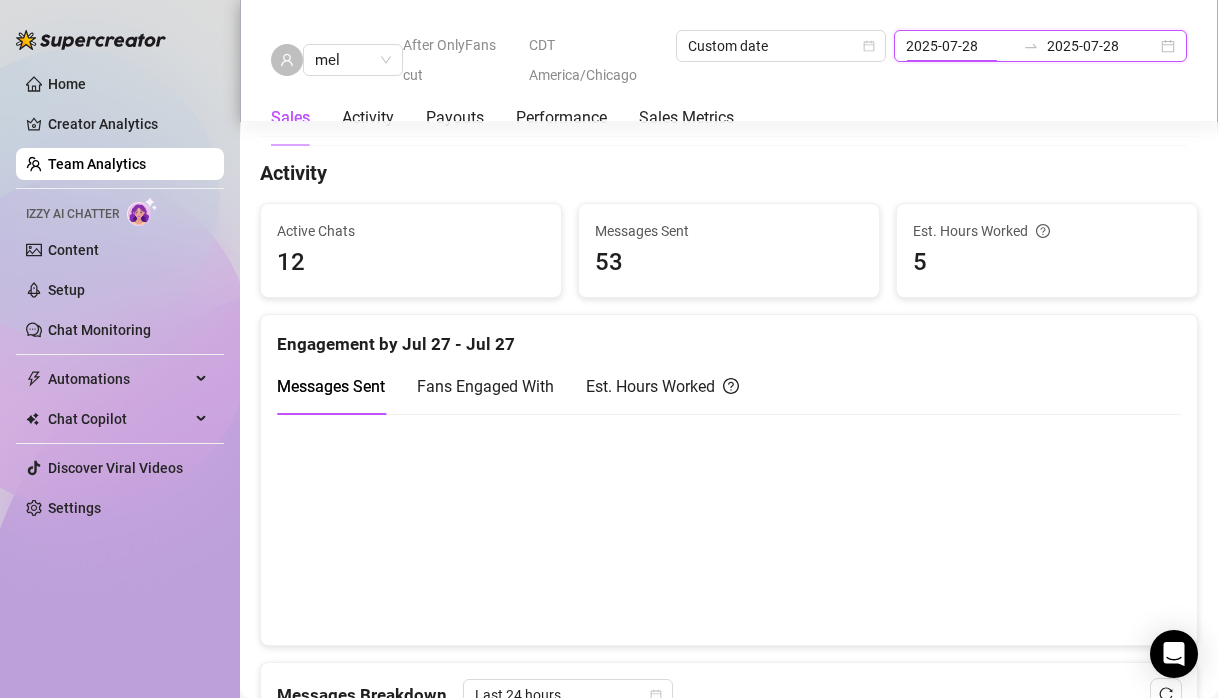 click on "2025-07-28" at bounding box center [961, 46] 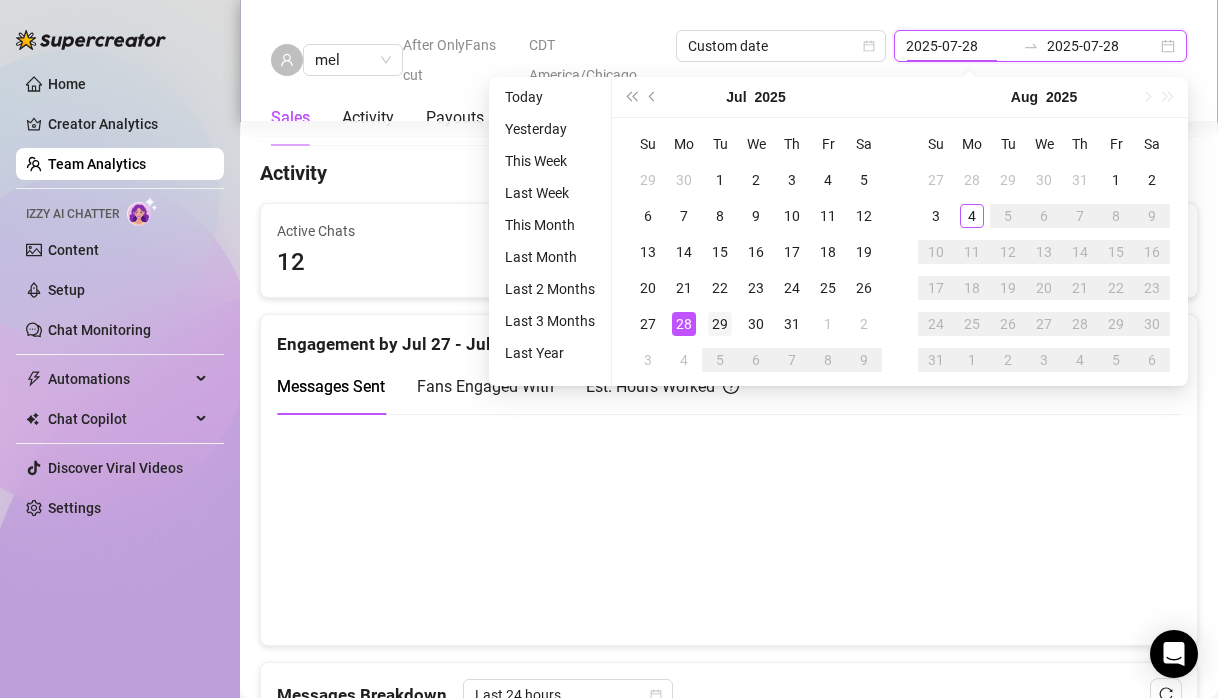 type on "2025-07-29" 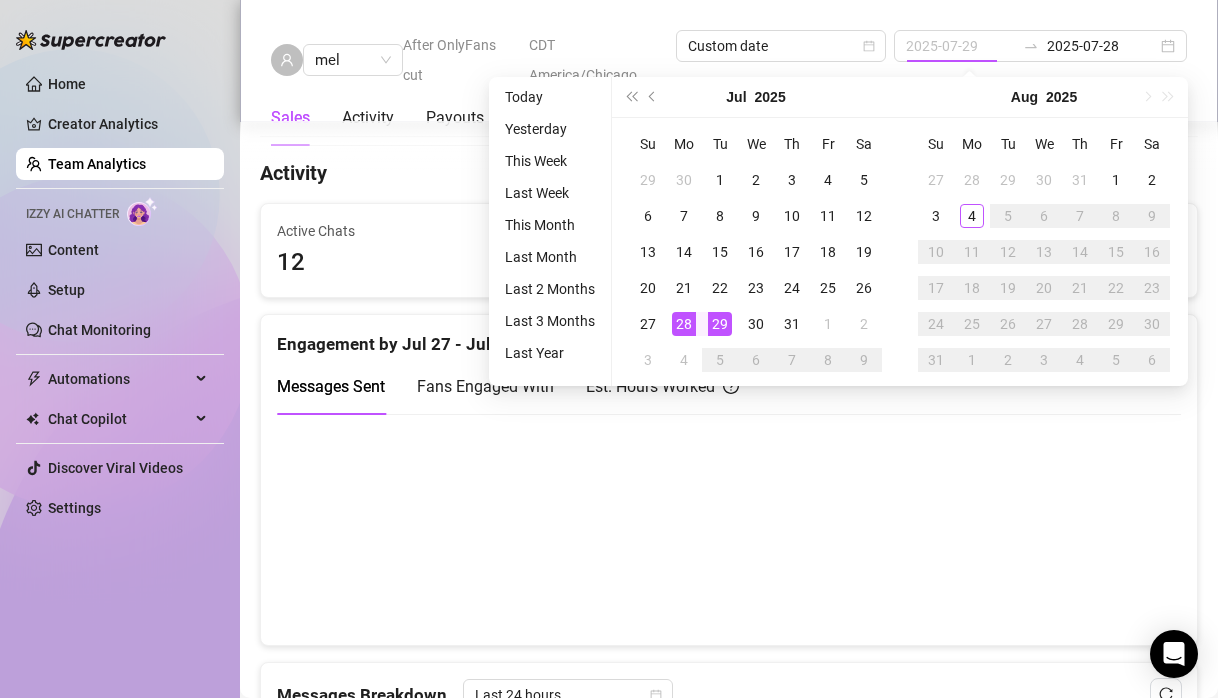 click on "29" at bounding box center (720, 324) 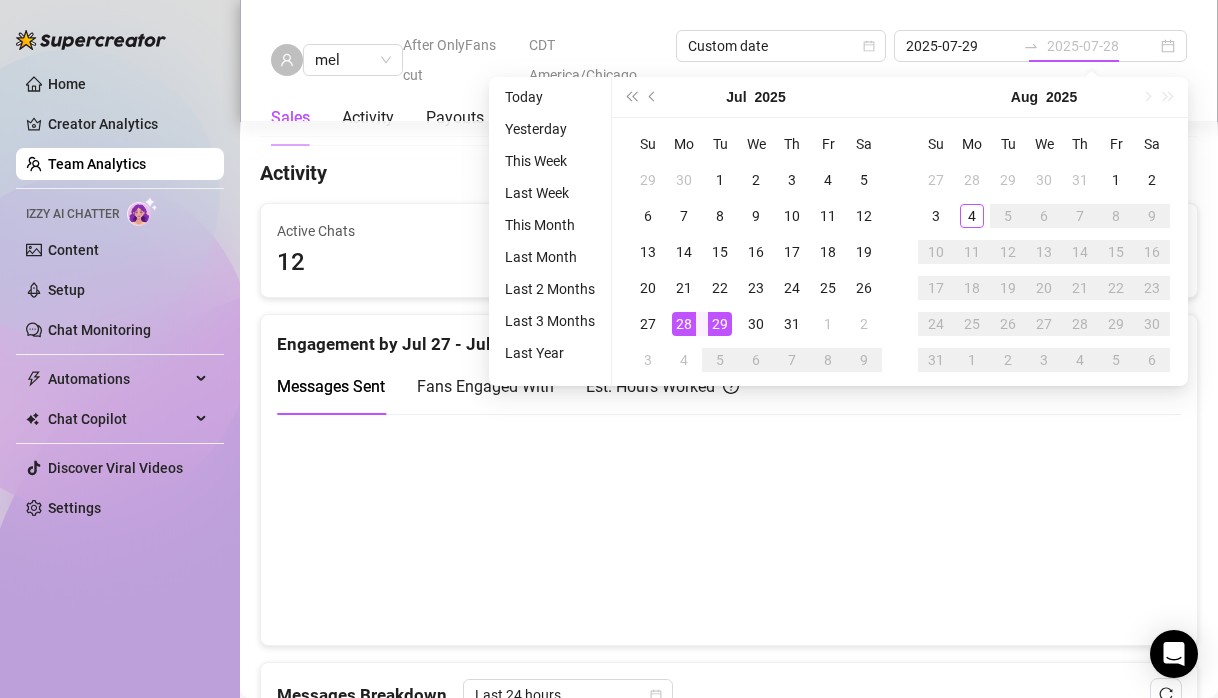 click on "29" at bounding box center (720, 324) 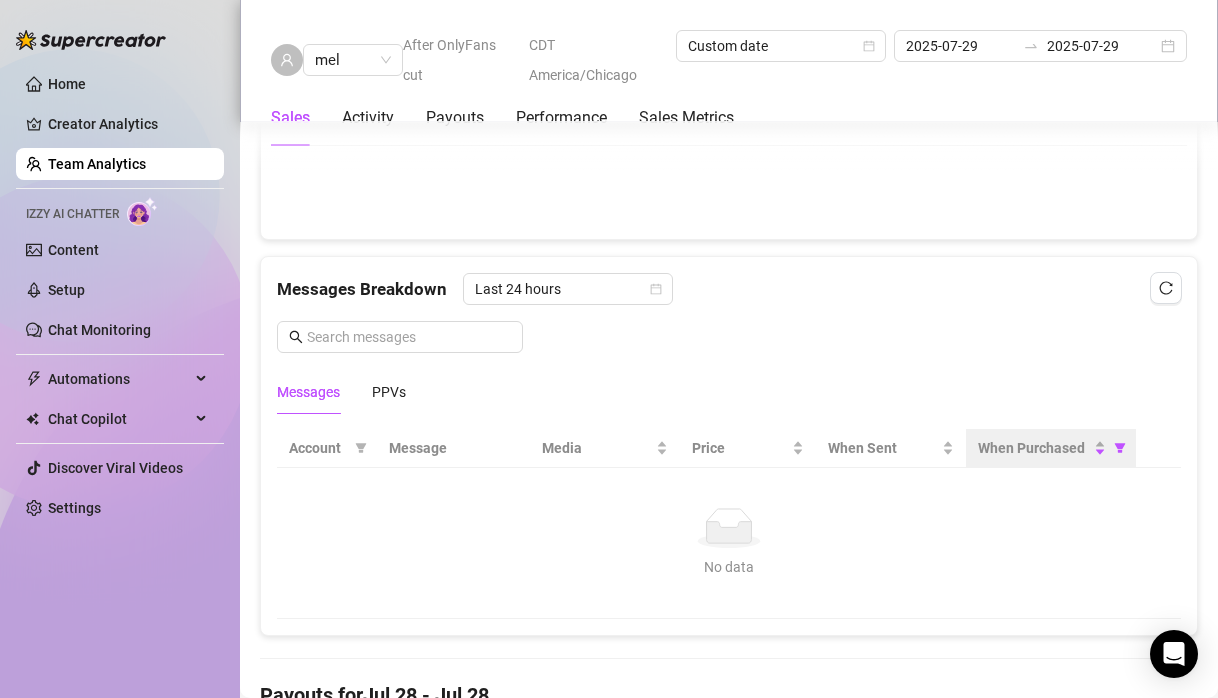 click on "When Purchased" at bounding box center (1051, 448) 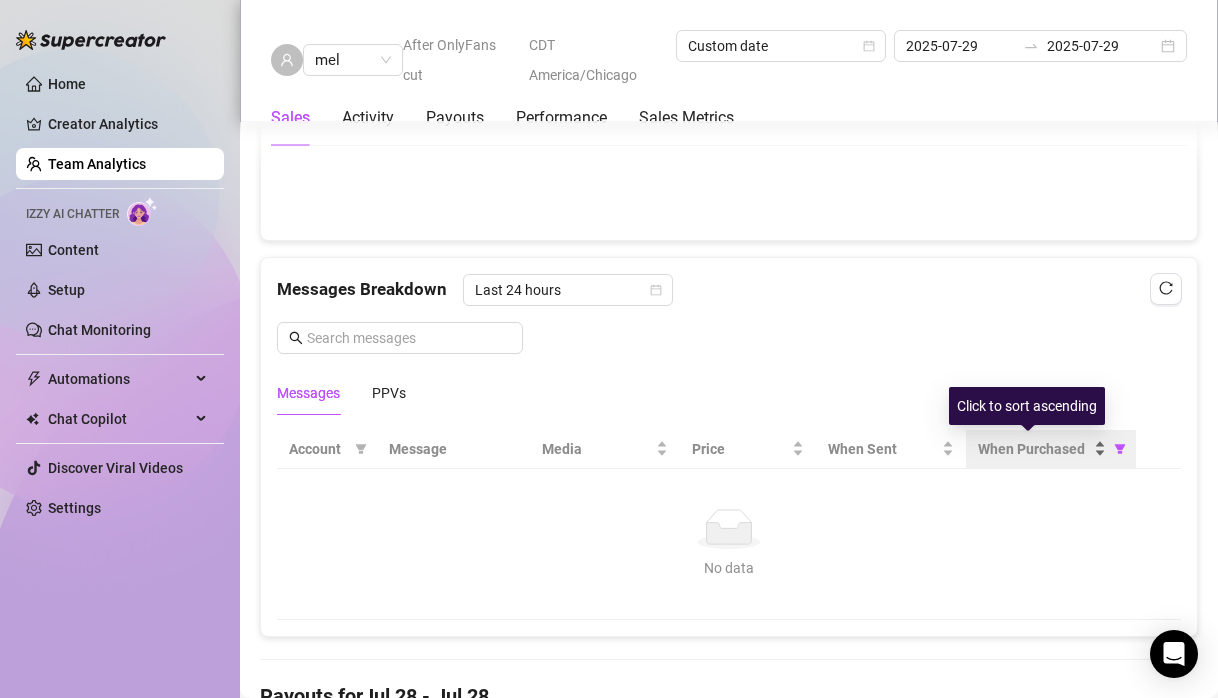 click on "When Purchased" at bounding box center [1034, 449] 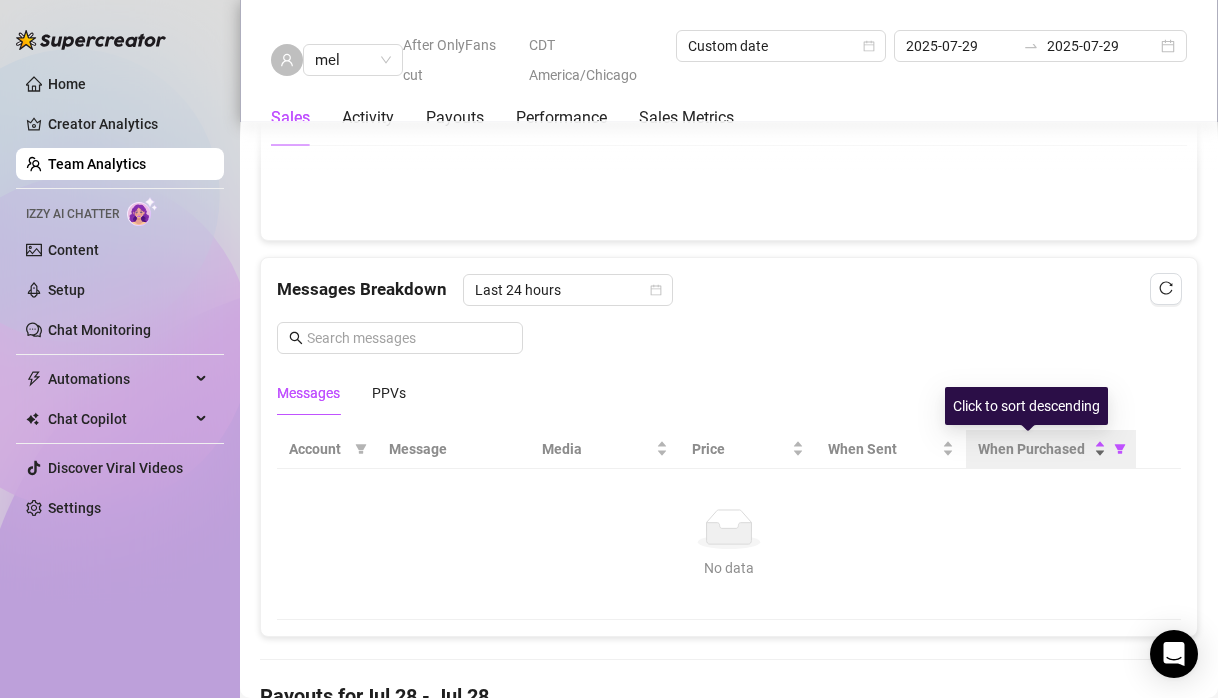 scroll, scrollTop: 1169, scrollLeft: 0, axis: vertical 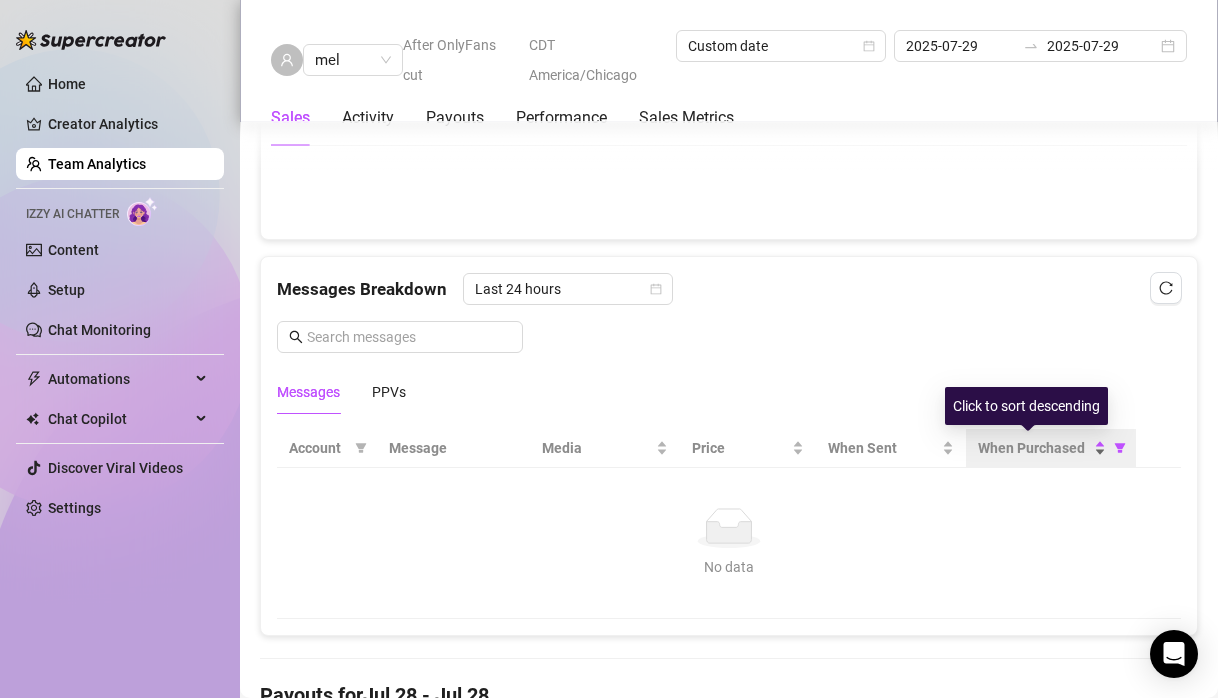 click on "When Purchased" at bounding box center [1034, 448] 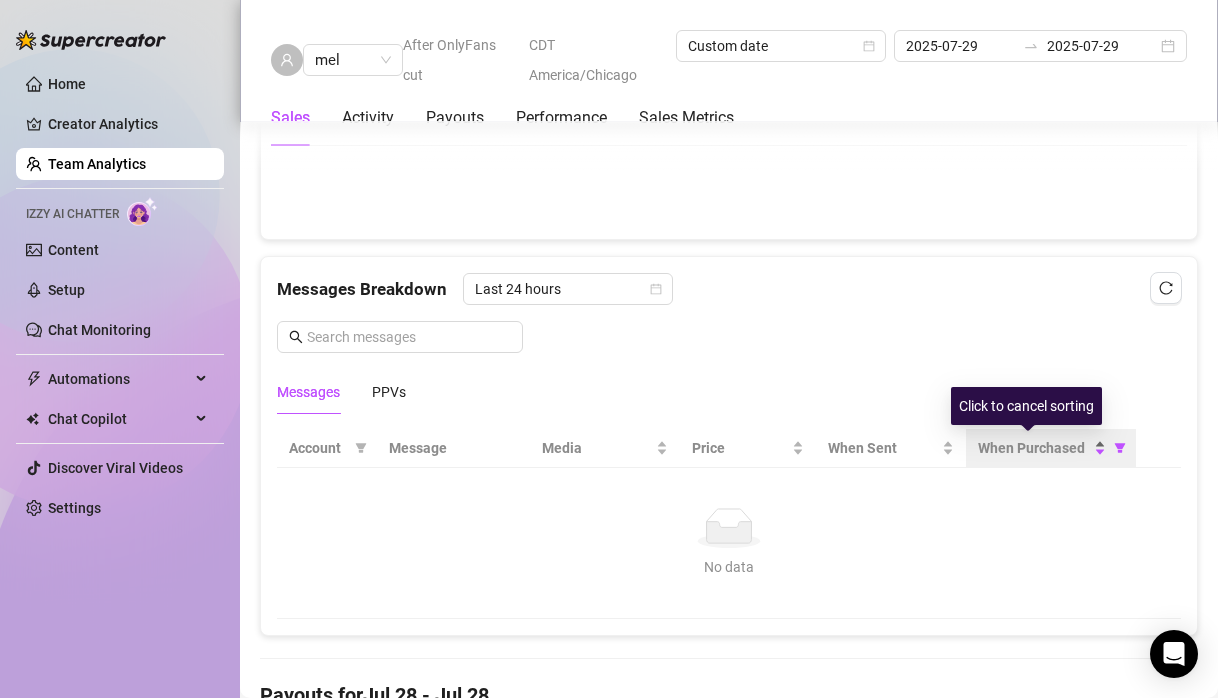 click on "When Purchased" at bounding box center (1042, 448) 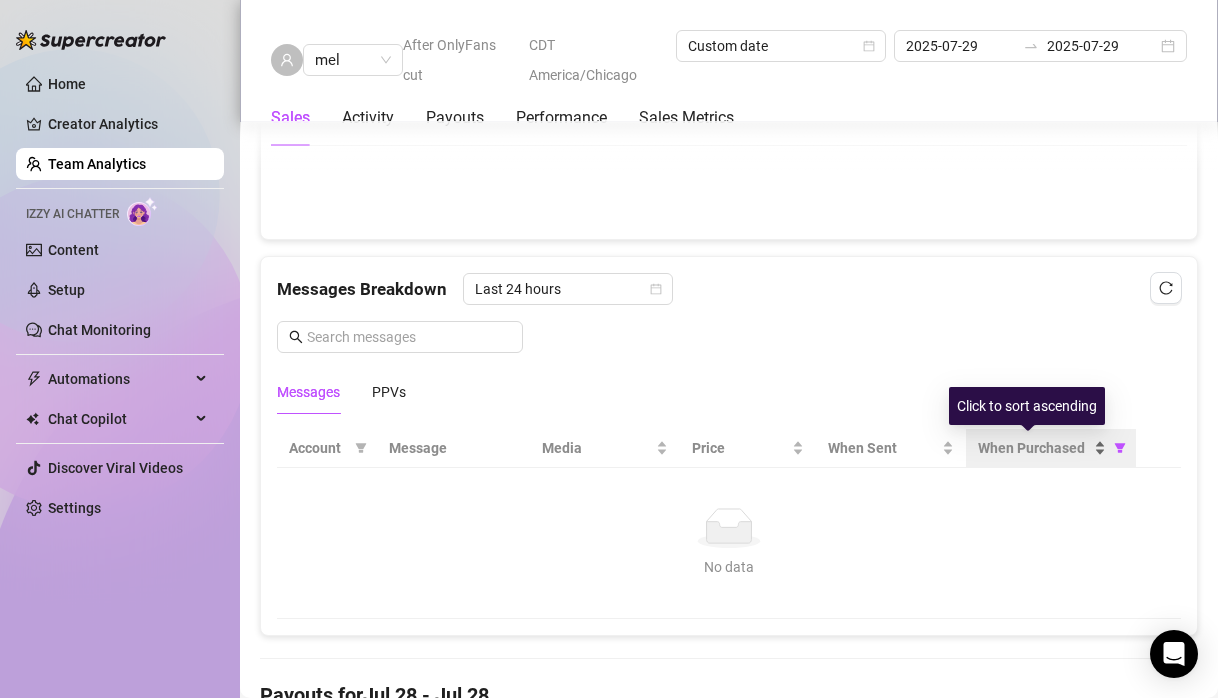click on "When Purchased" at bounding box center [1042, 448] 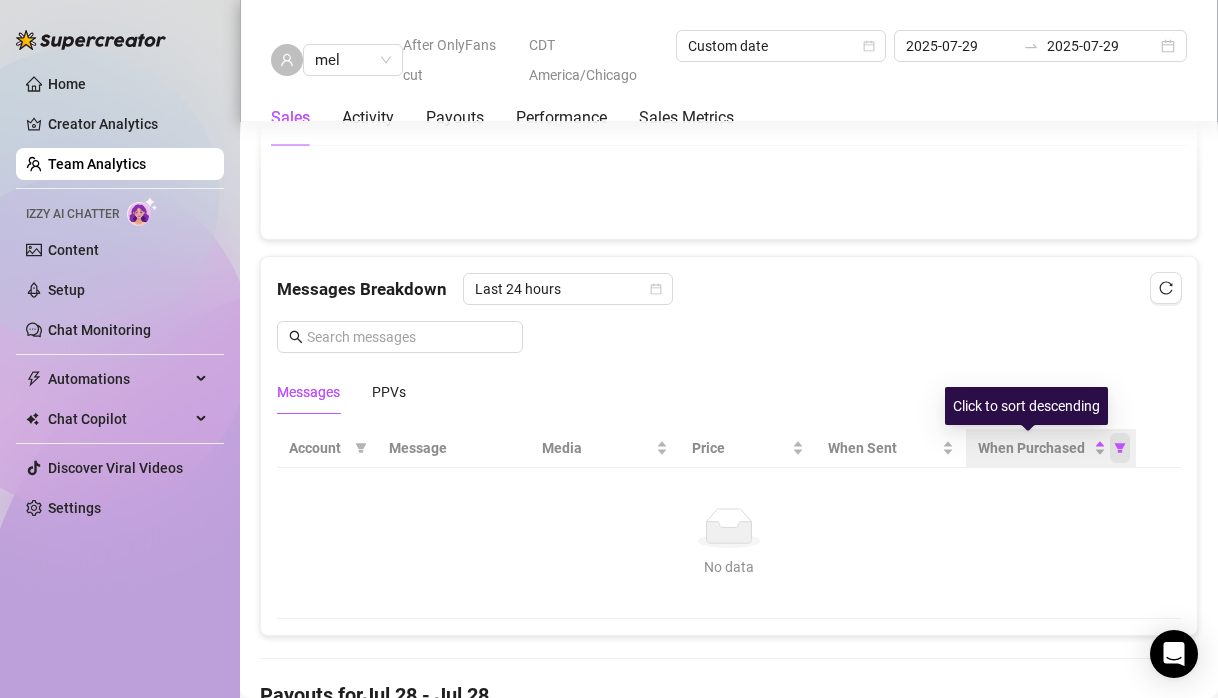 click 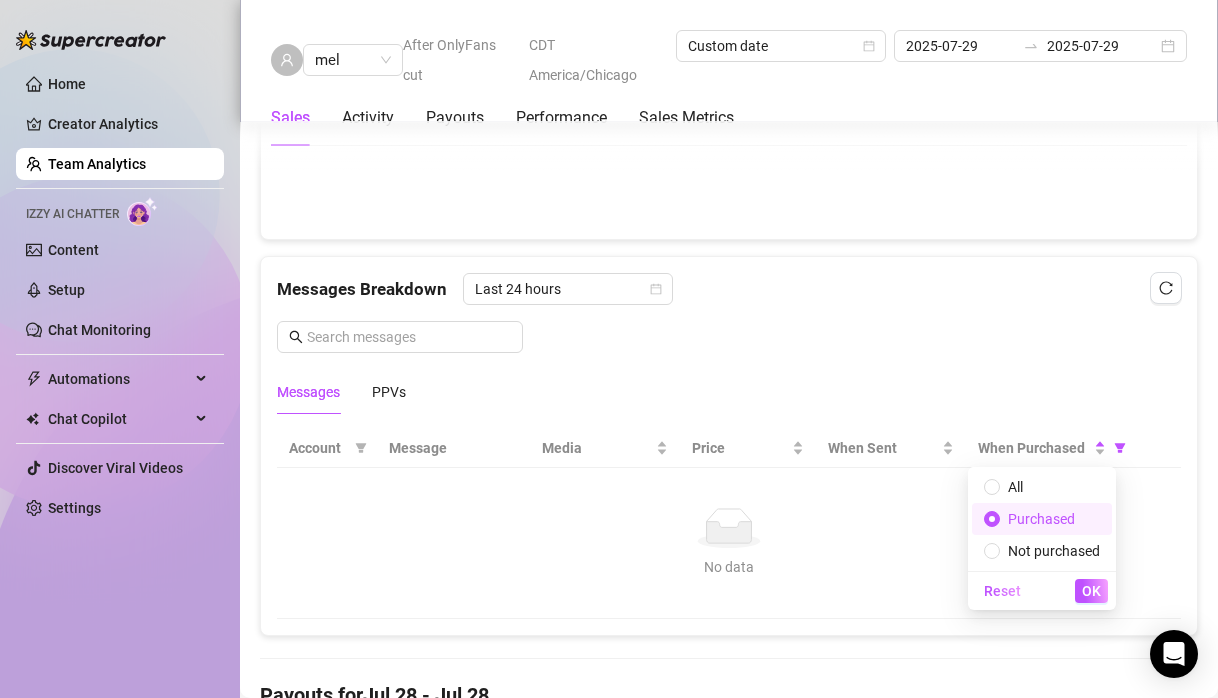click on "Messages Breakdown Last 24 hours Messages PPVs" at bounding box center (729, 343) 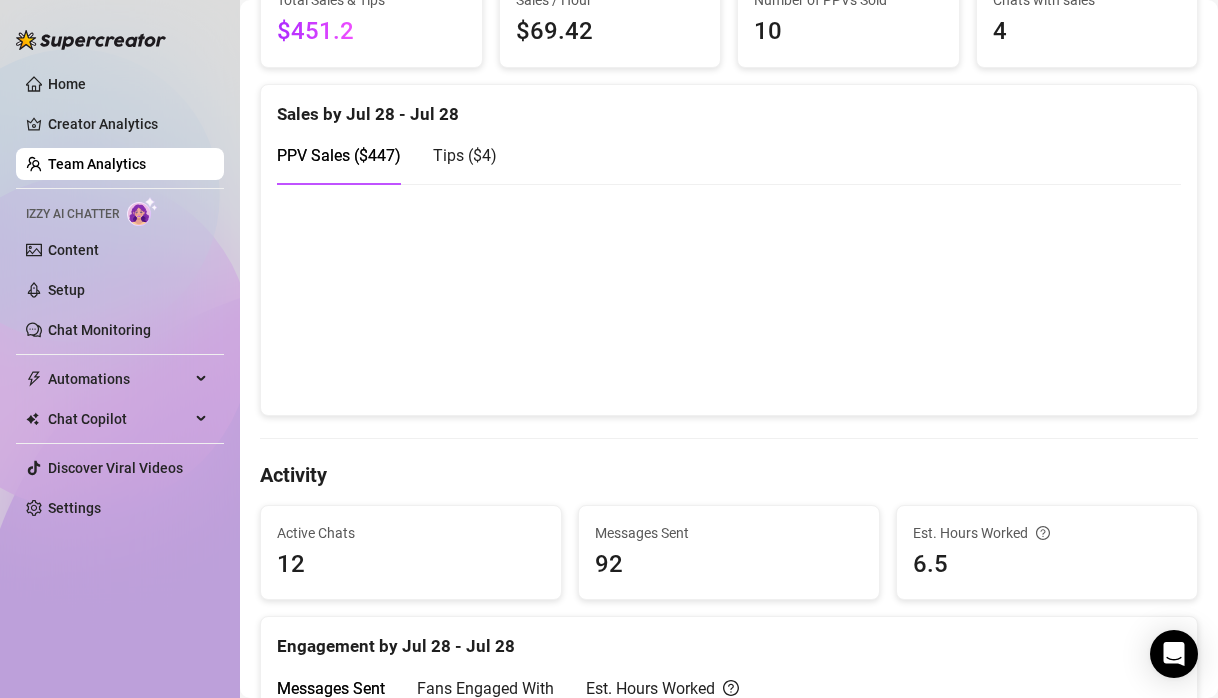 scroll, scrollTop: 0, scrollLeft: 0, axis: both 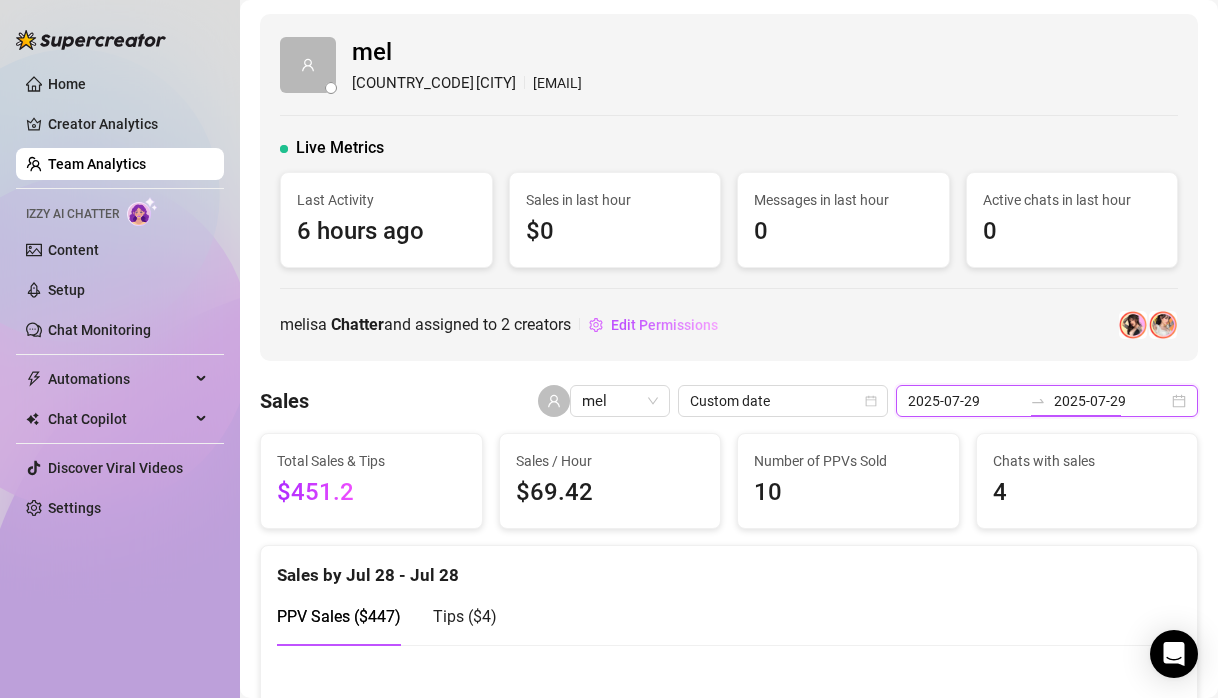 click on "2025-07-29" at bounding box center (1111, 401) 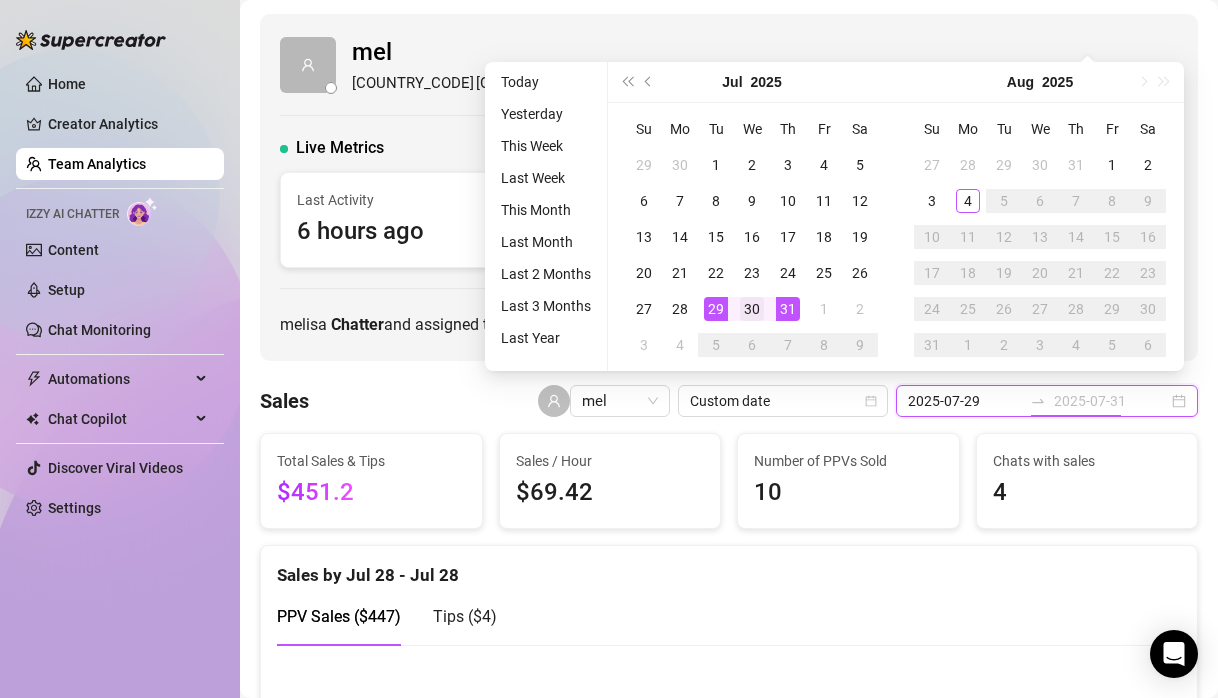 type on "2025-07-30" 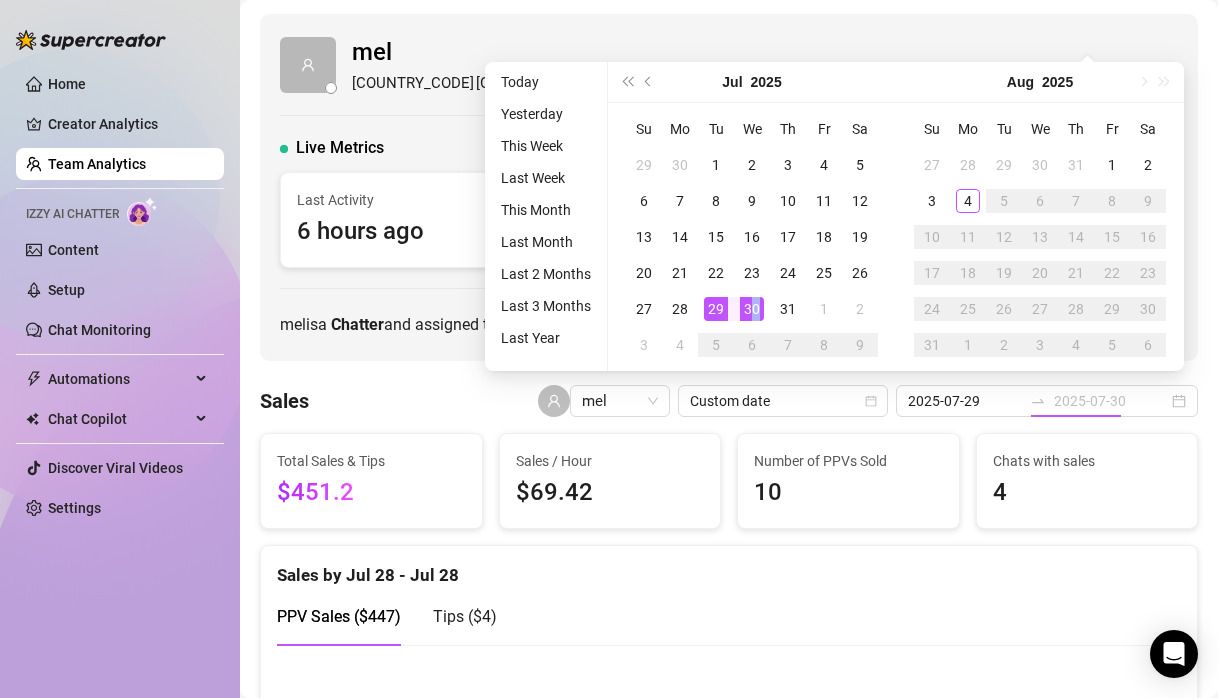click on "30" at bounding box center [752, 309] 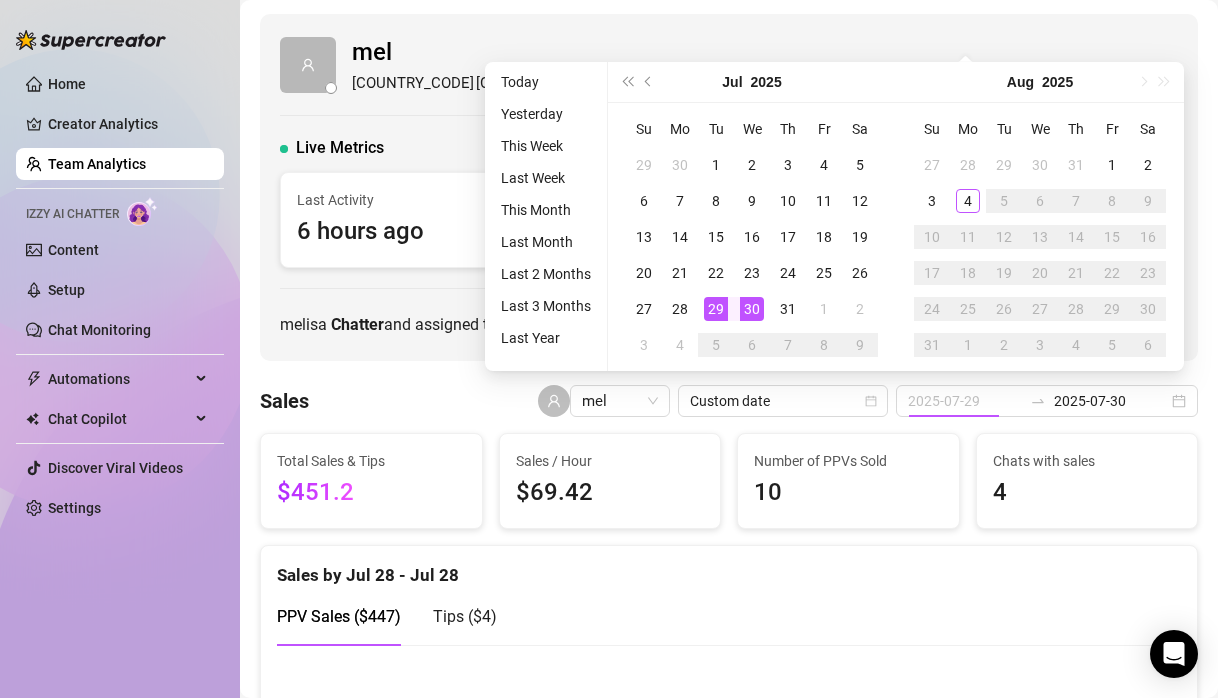 click on "30" at bounding box center [752, 309] 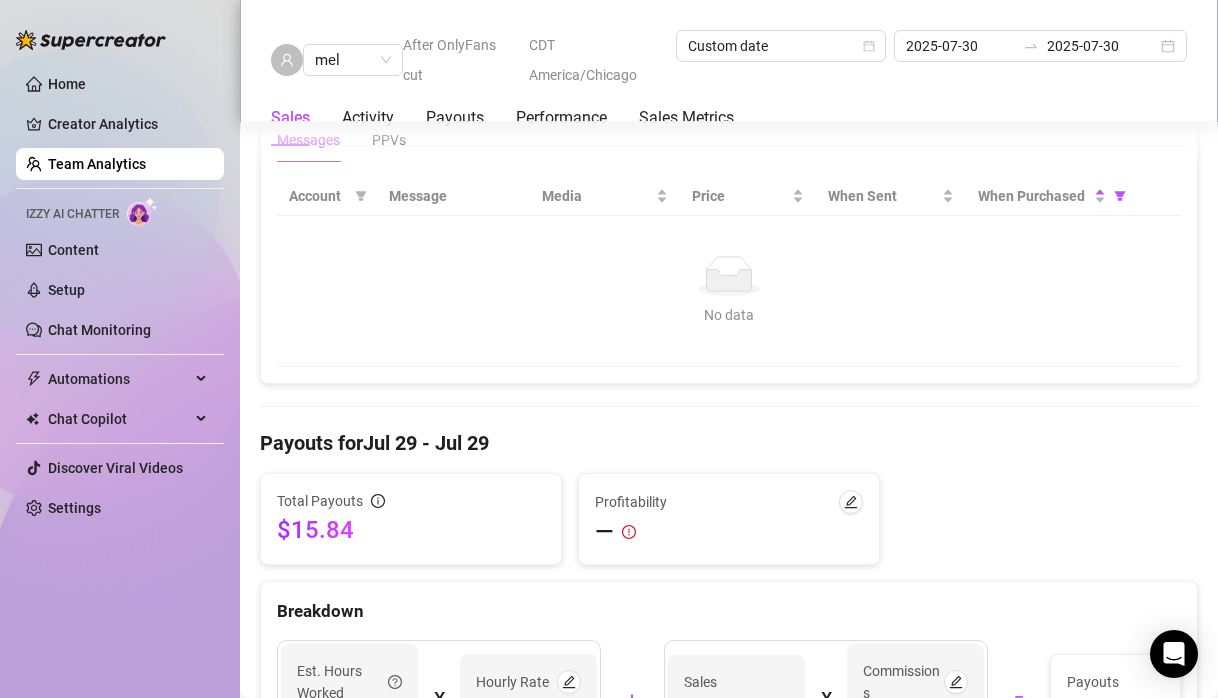 scroll, scrollTop: 1282, scrollLeft: 0, axis: vertical 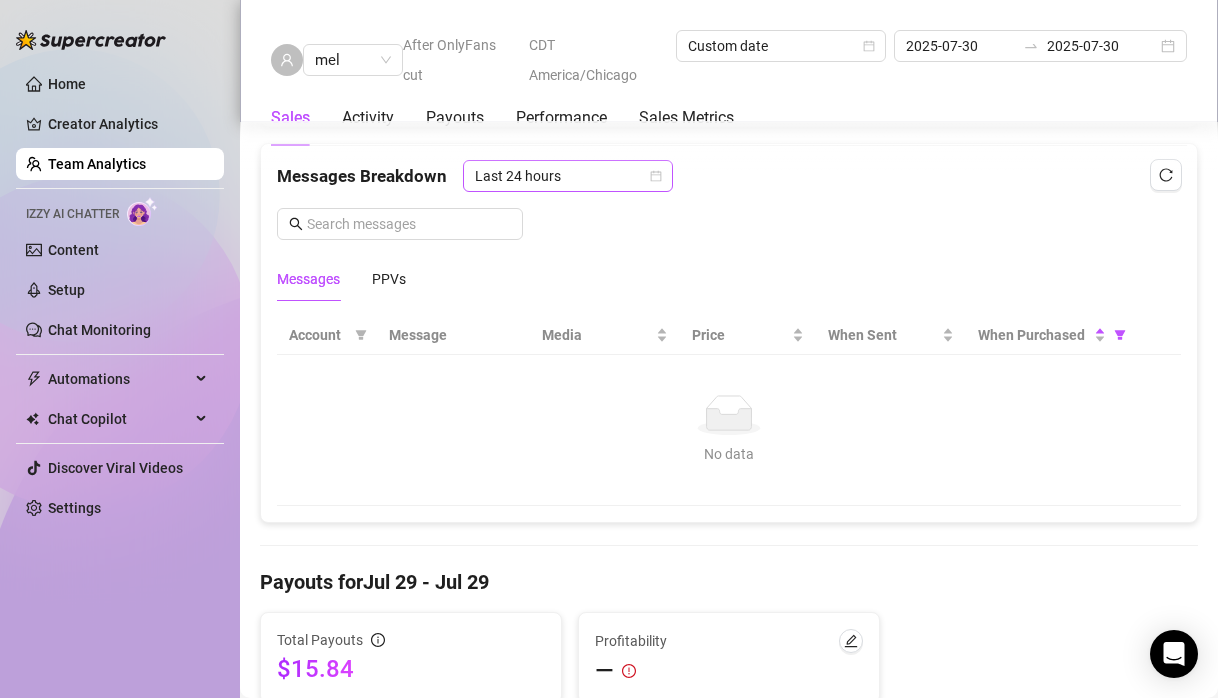 click on "Last 24 hours" at bounding box center (568, 176) 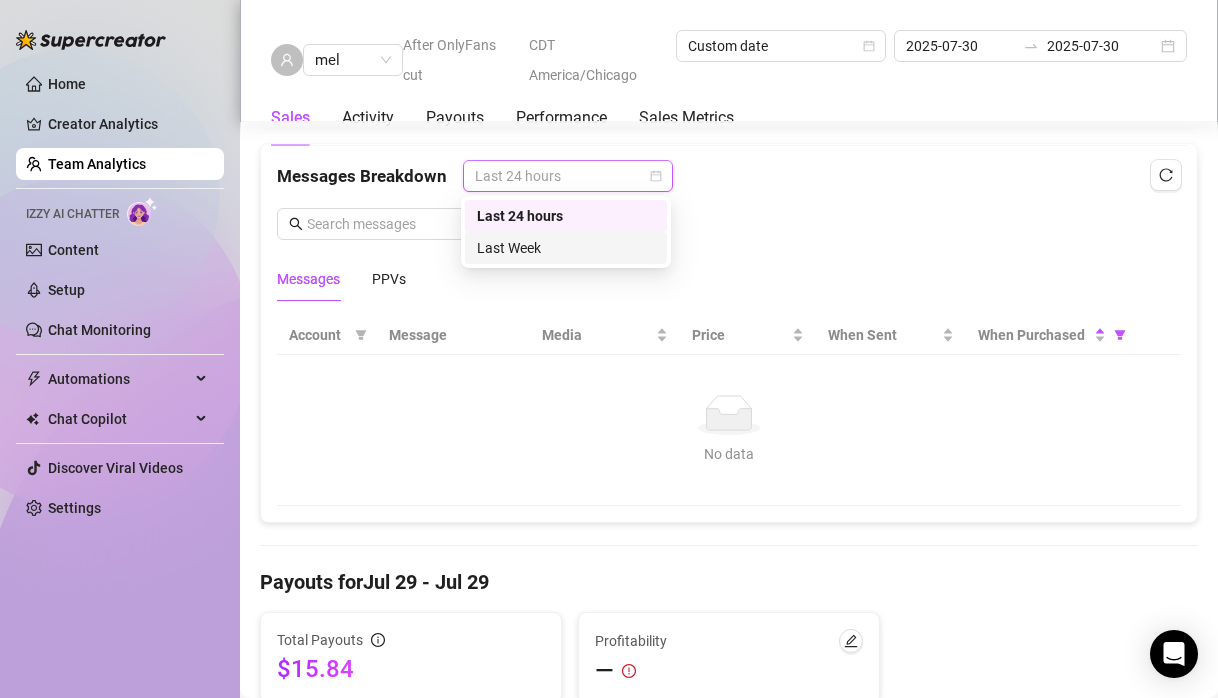 click on "Last Week" at bounding box center (566, 248) 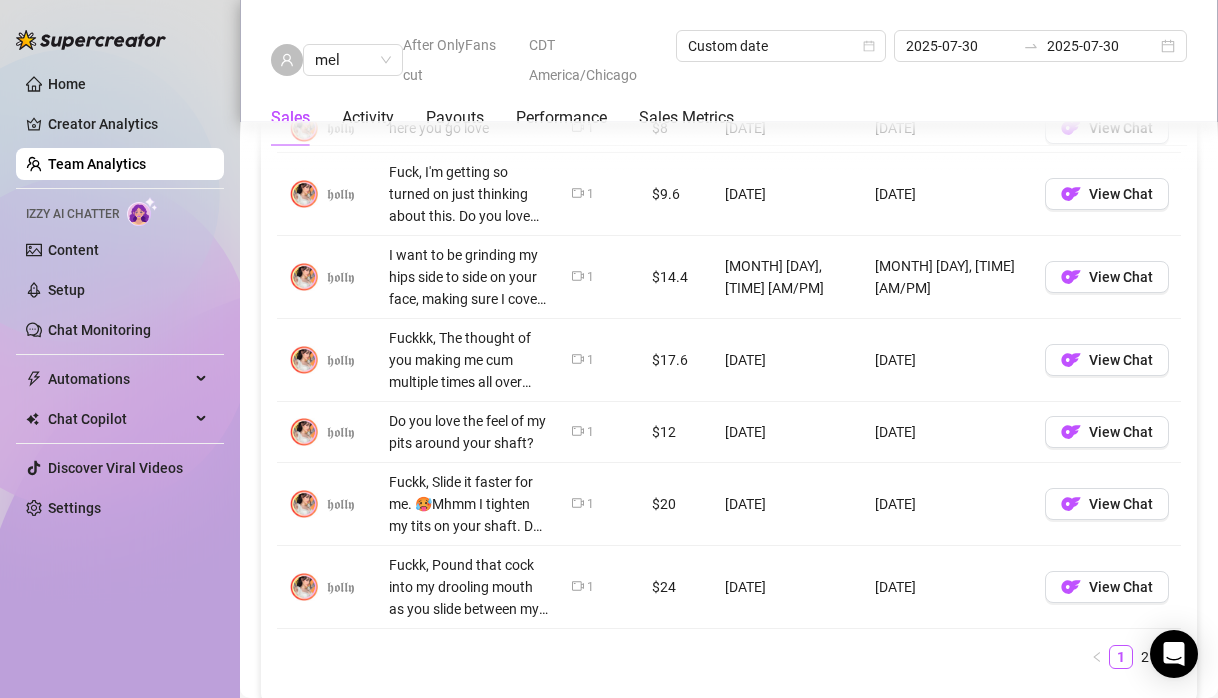 scroll, scrollTop: 1943, scrollLeft: 0, axis: vertical 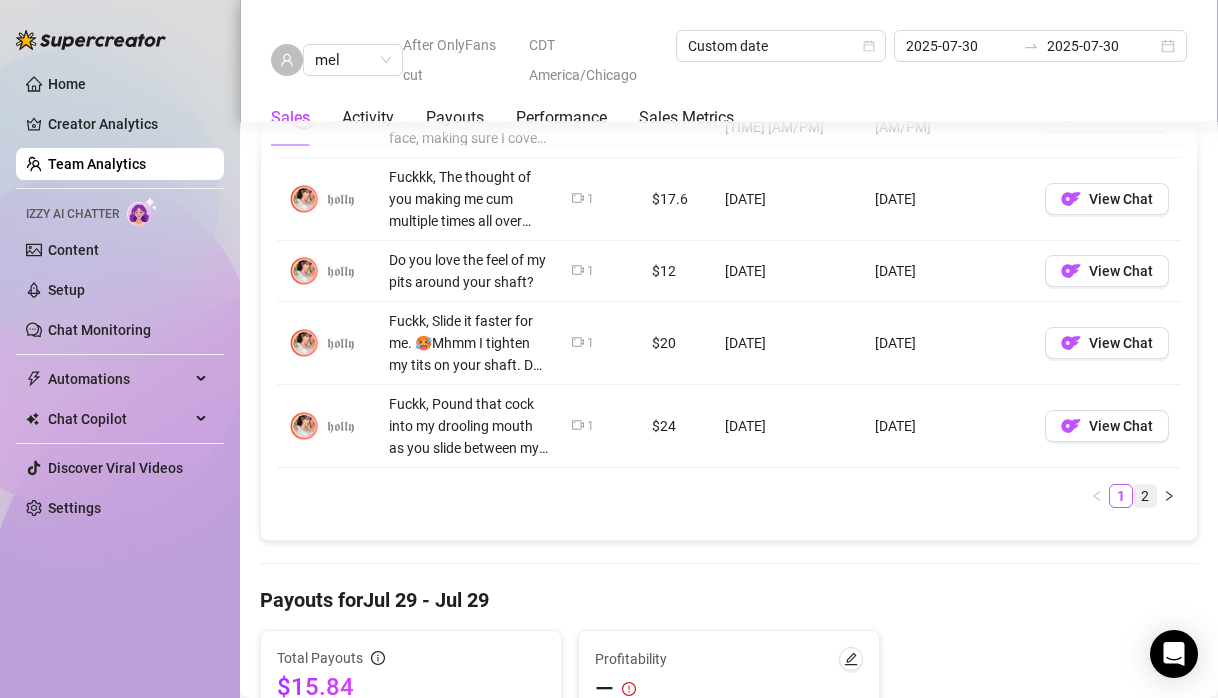 click on "2" at bounding box center [1145, 496] 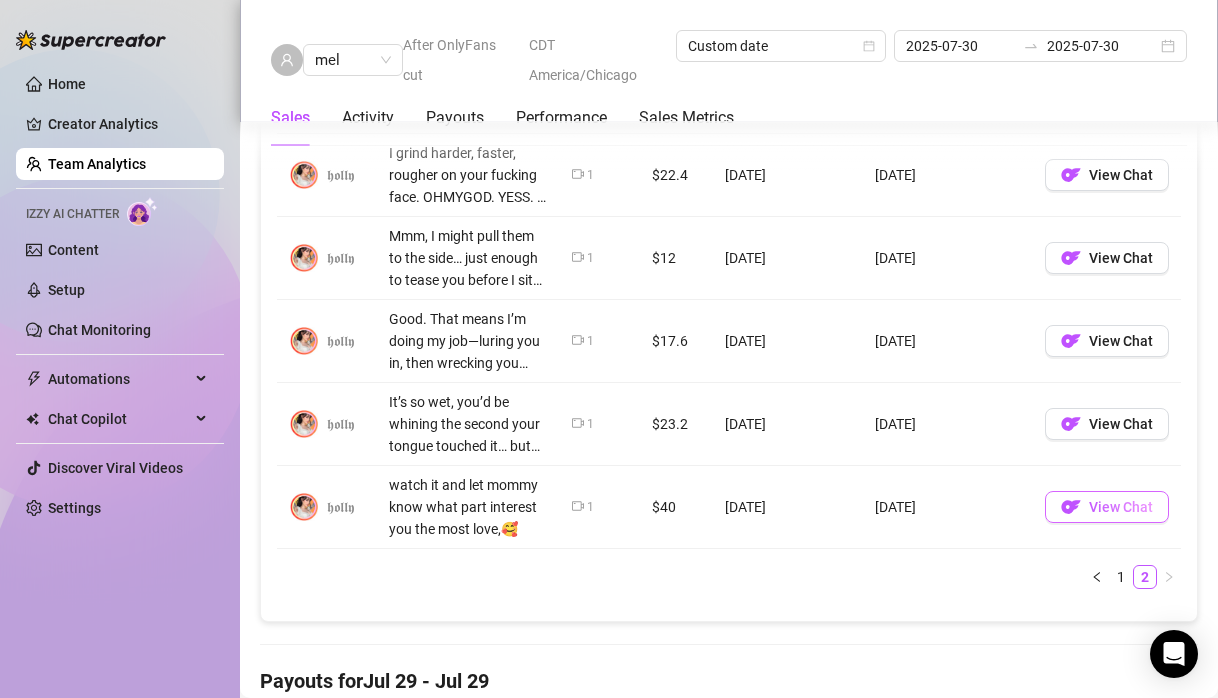 scroll, scrollTop: 1628, scrollLeft: 0, axis: vertical 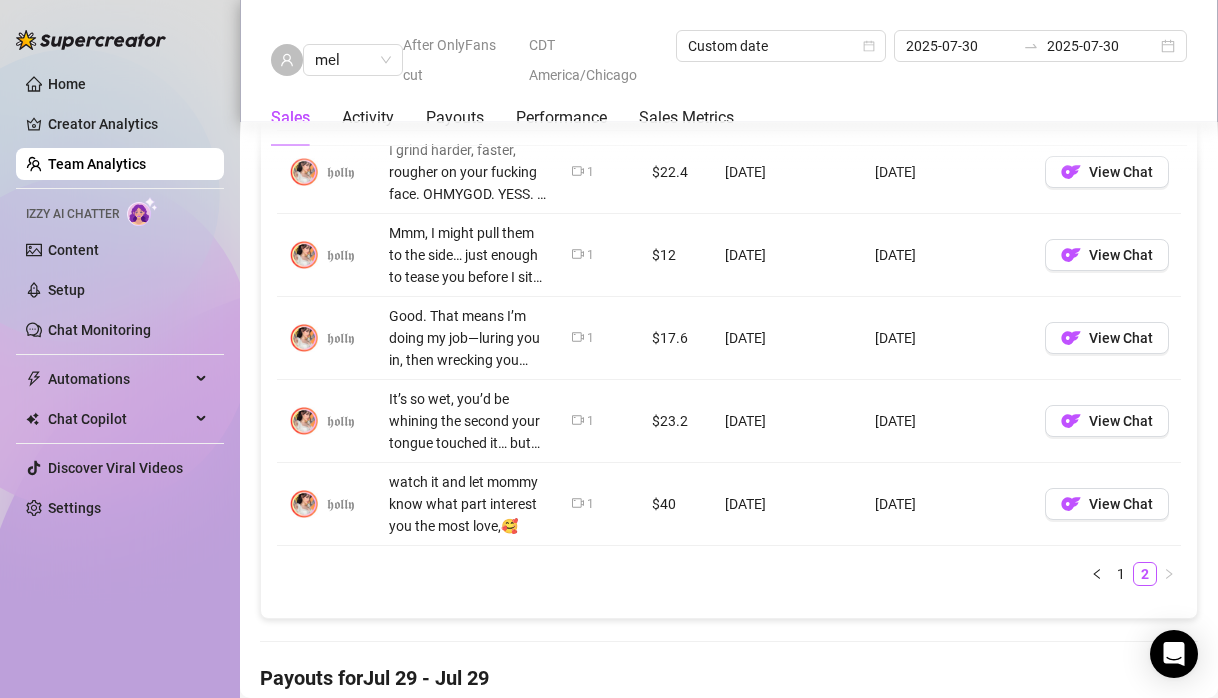 click on "1" at bounding box center (1121, 574) 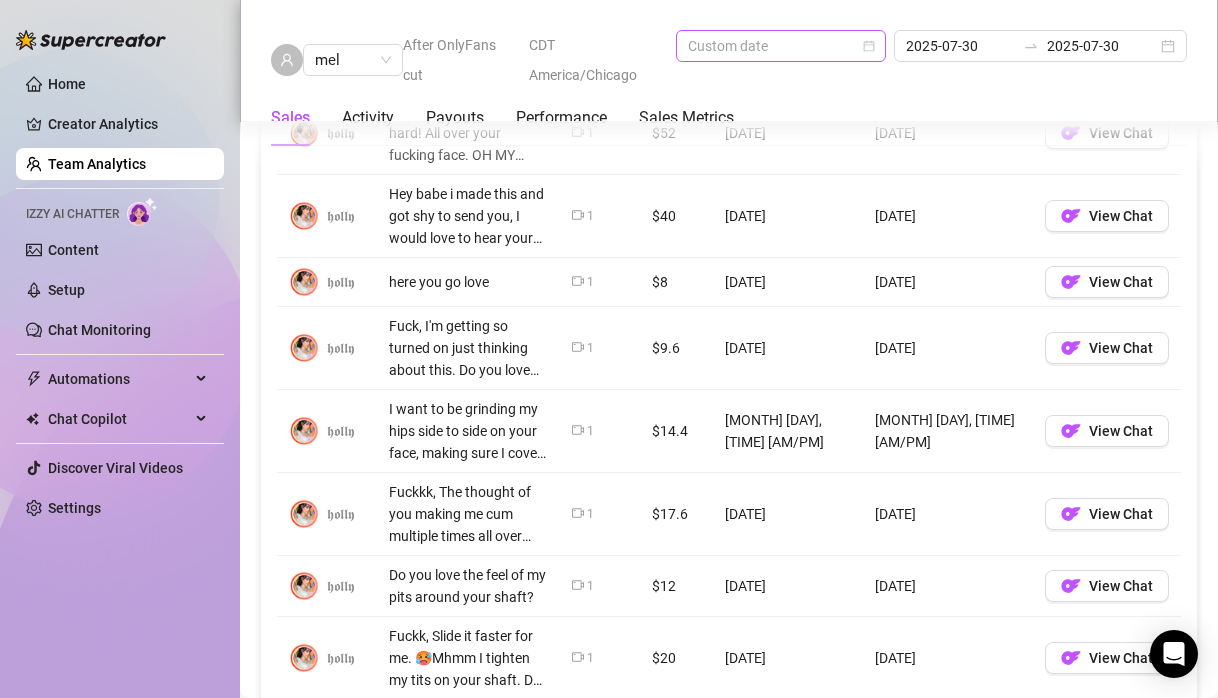 click on "Custom date" at bounding box center (781, 46) 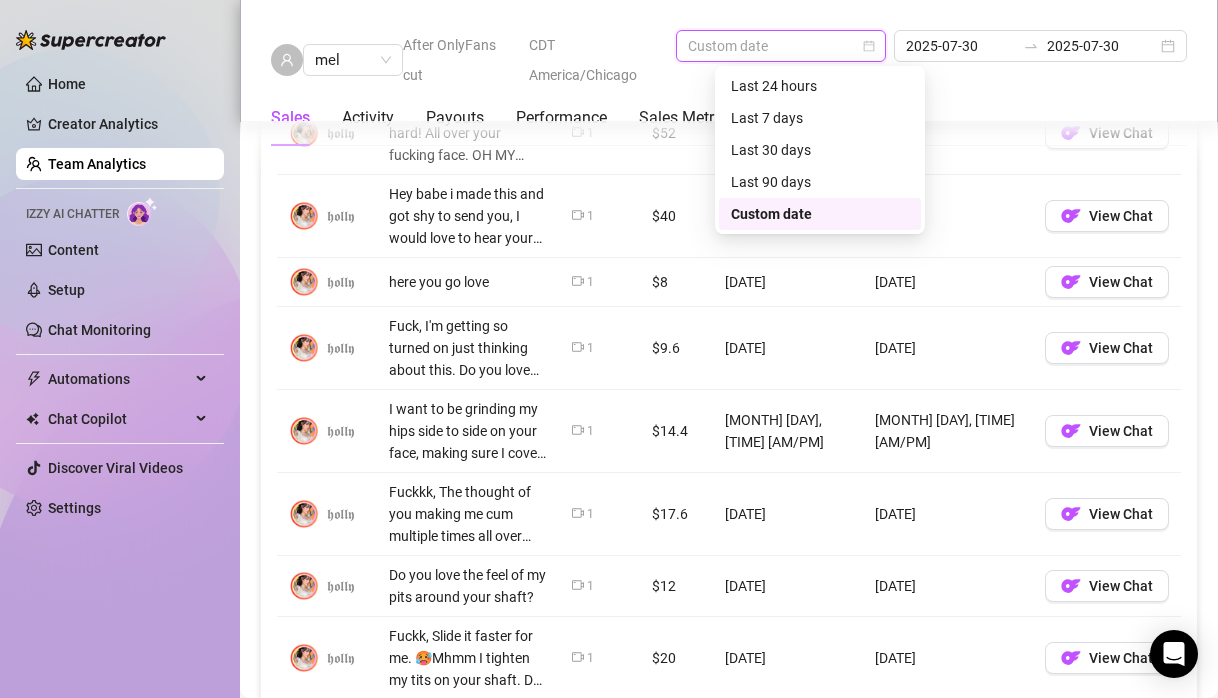 click on "Custom date" at bounding box center [820, 214] 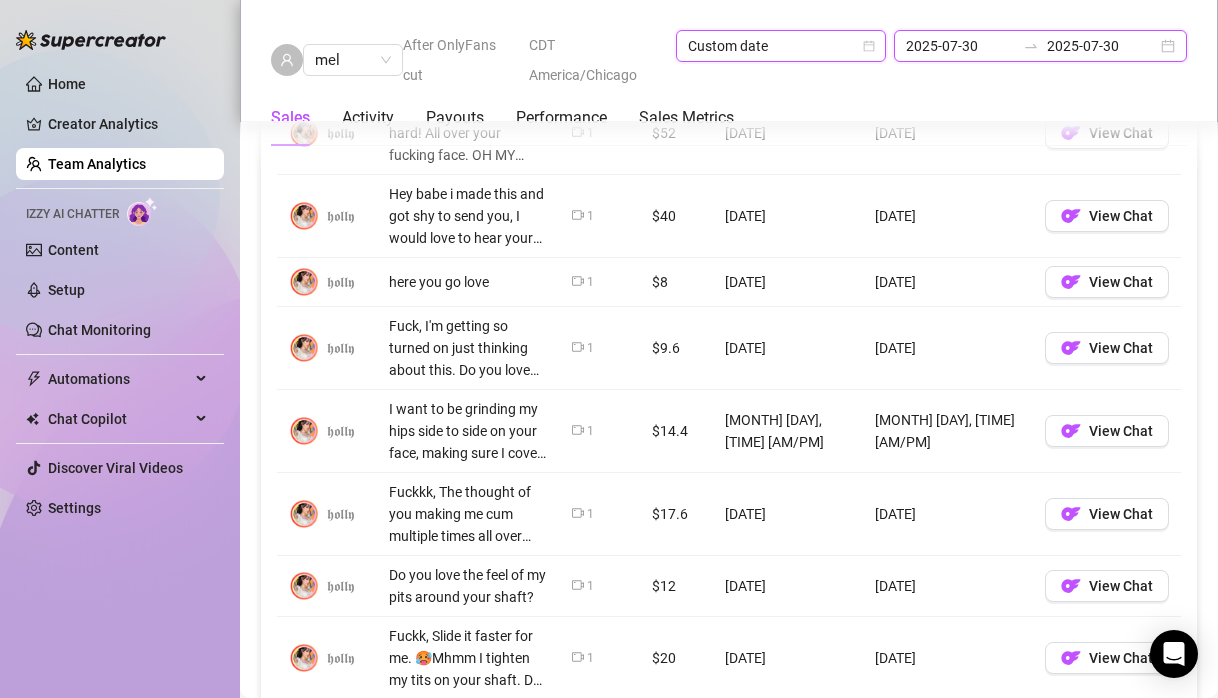 click on "2025-07-30" at bounding box center [961, 46] 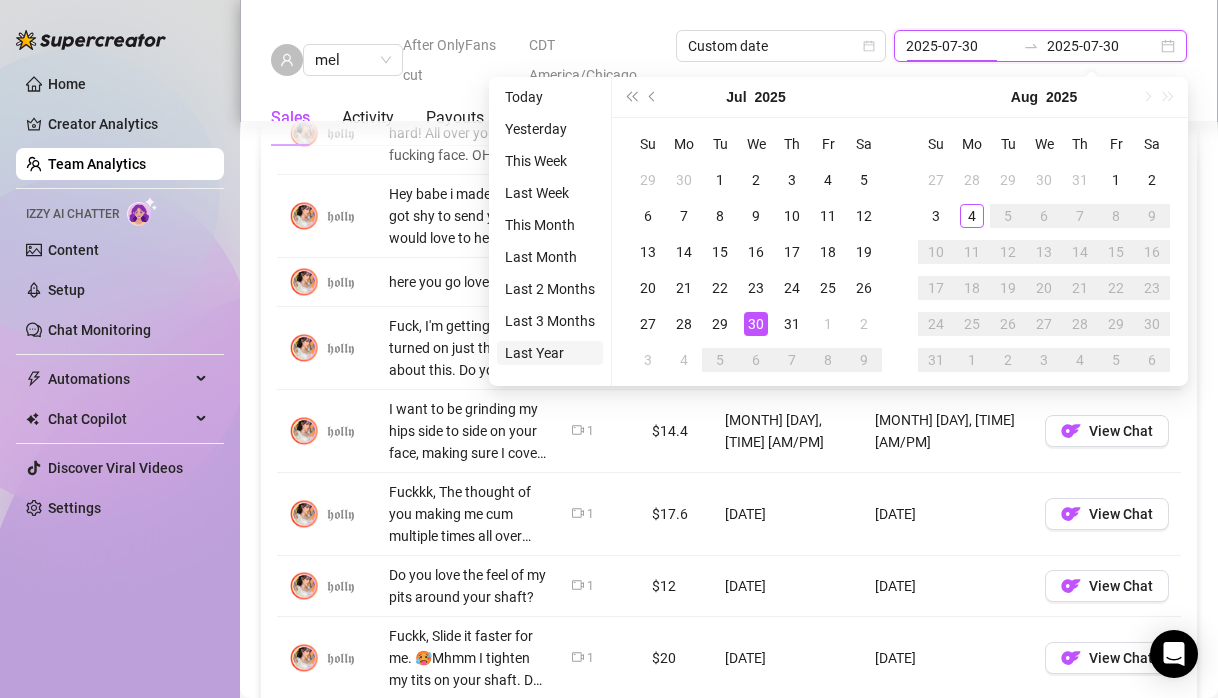 type on "[DATE]" 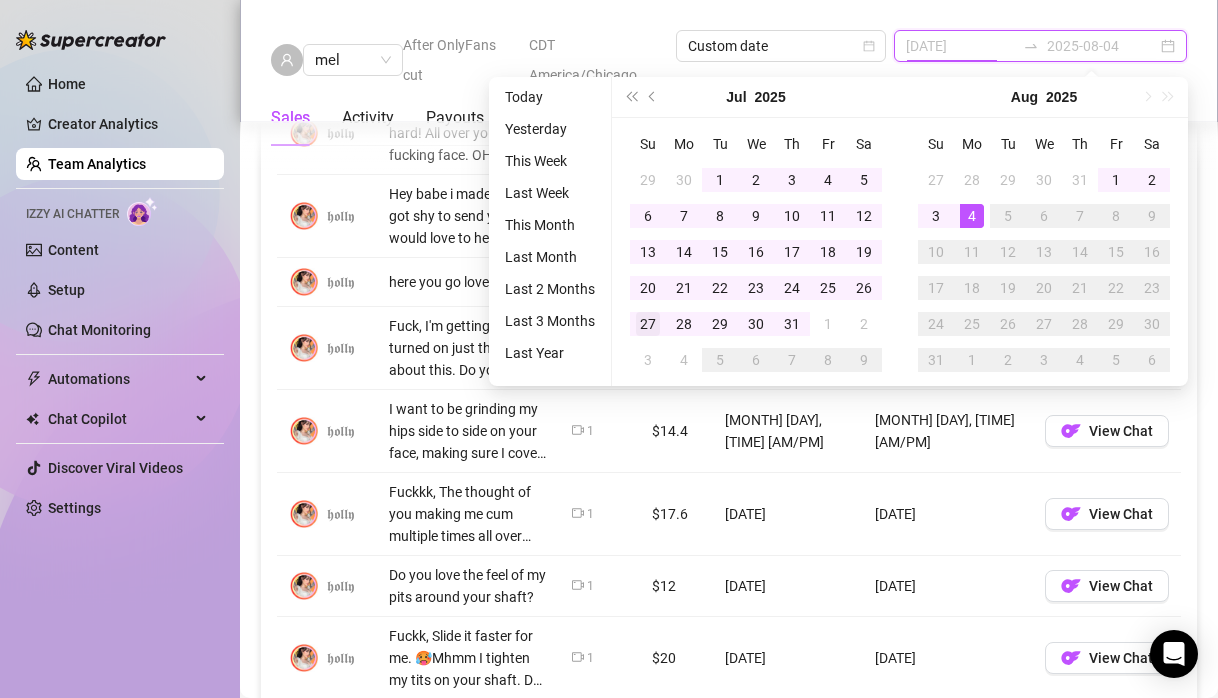 type on "2025-07-30" 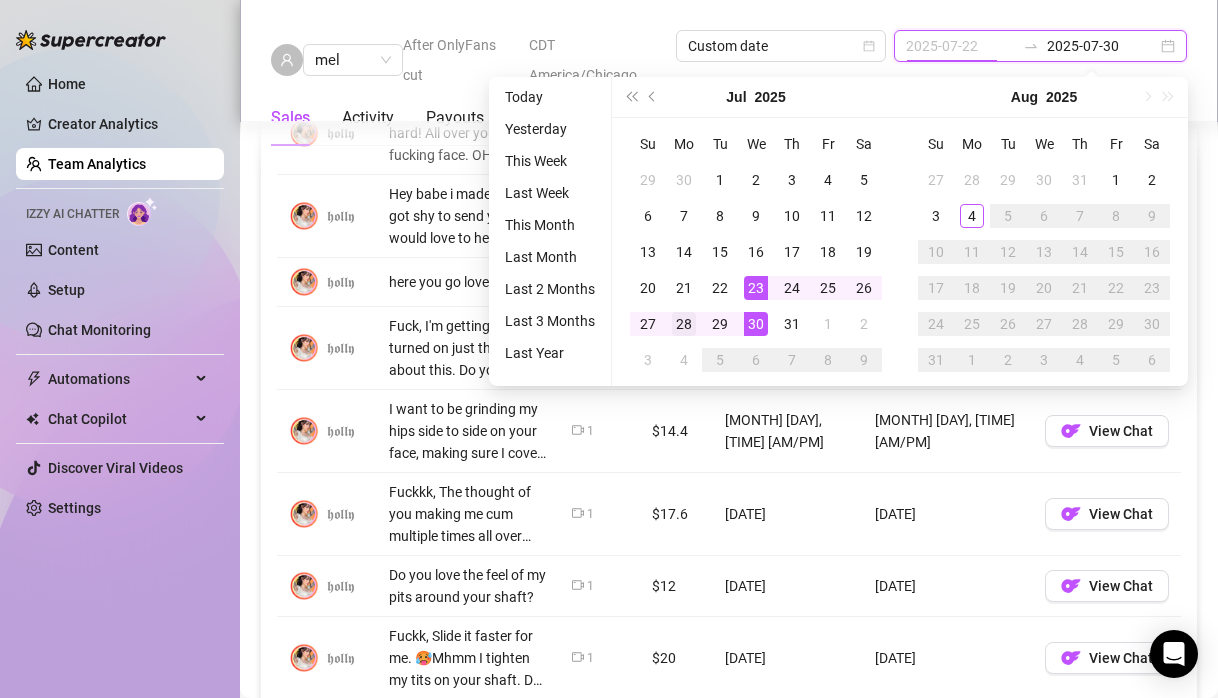 type on "2025-07-28" 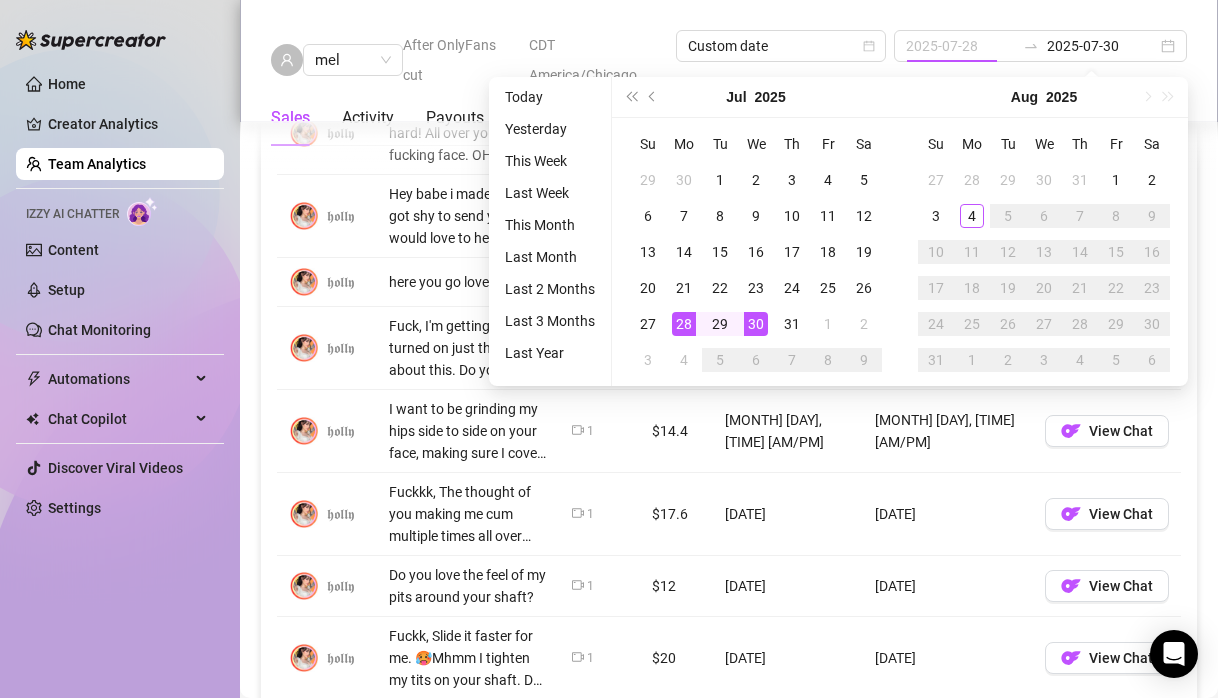 click on "28" at bounding box center [684, 324] 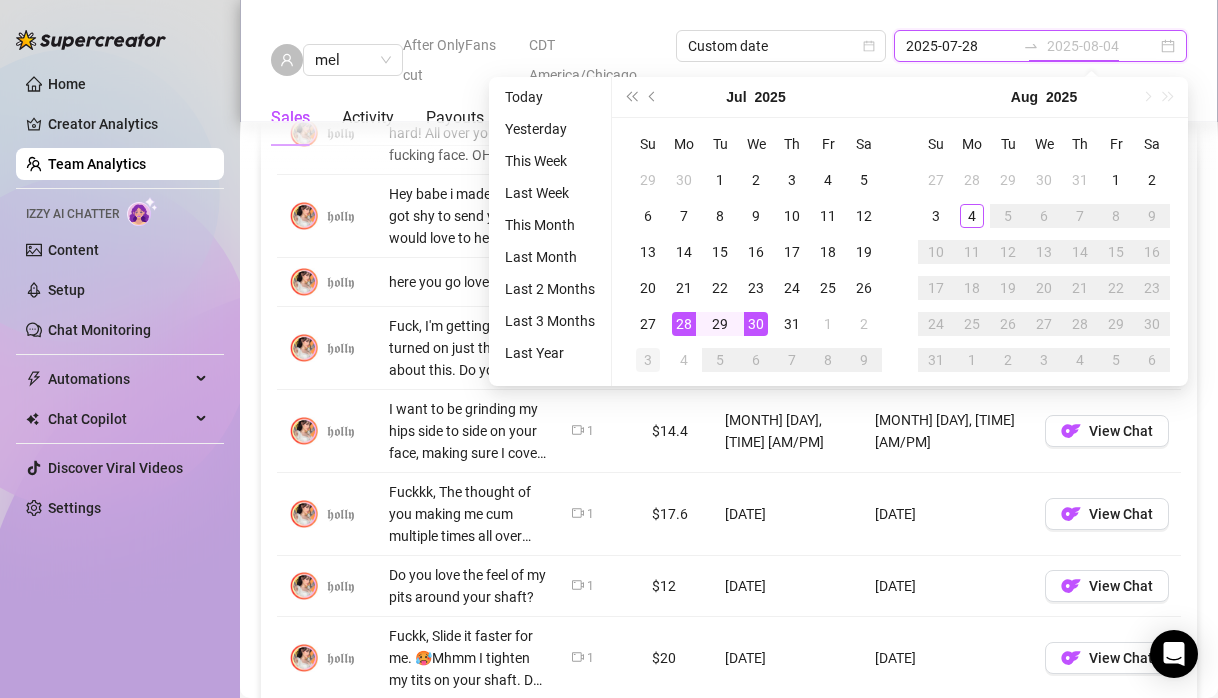 type on "2025-08-03" 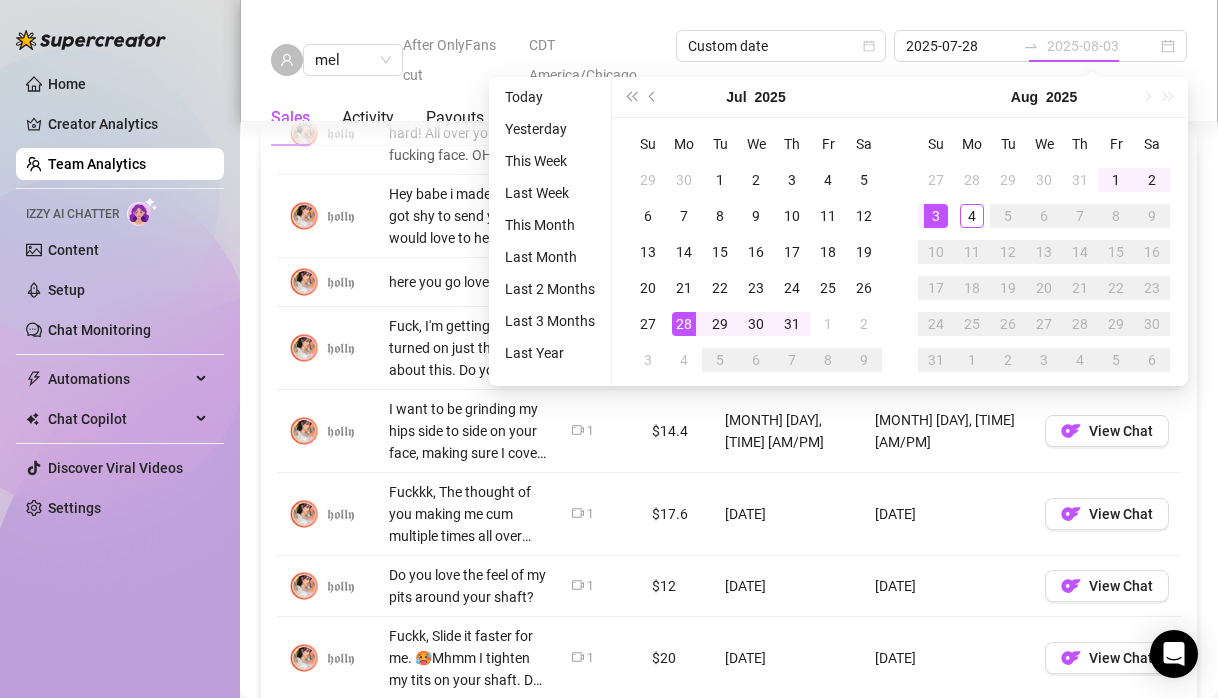 click on "3" at bounding box center [648, 360] 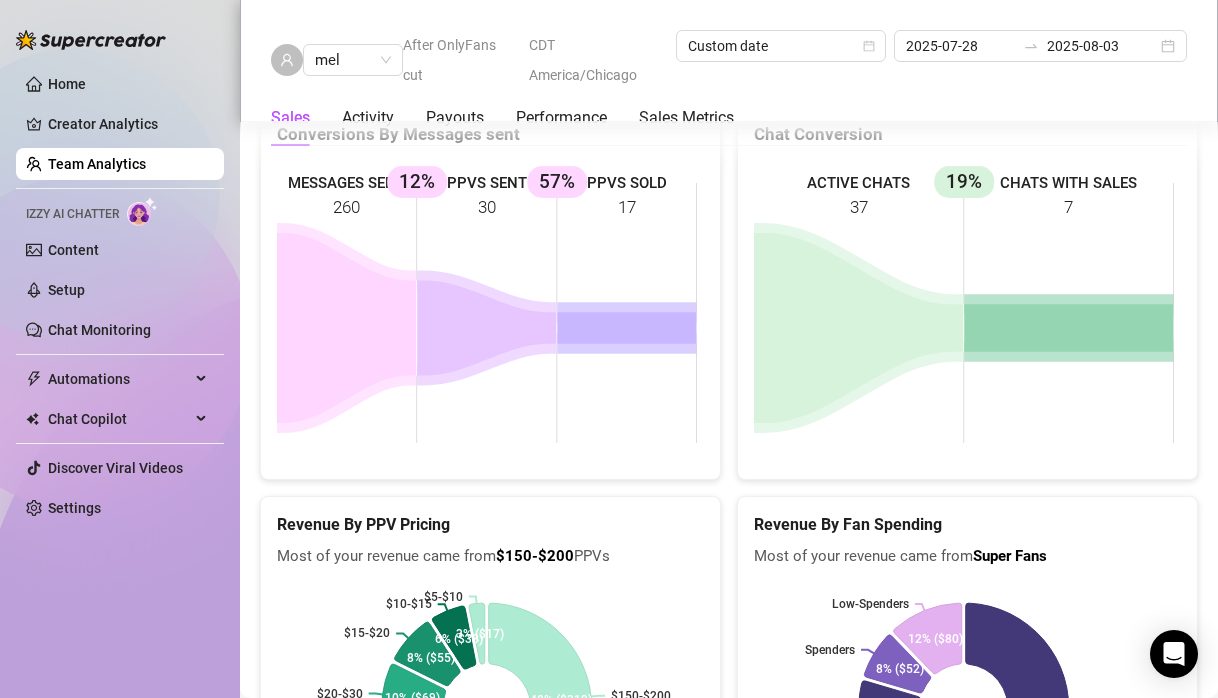 scroll, scrollTop: 3697, scrollLeft: 0, axis: vertical 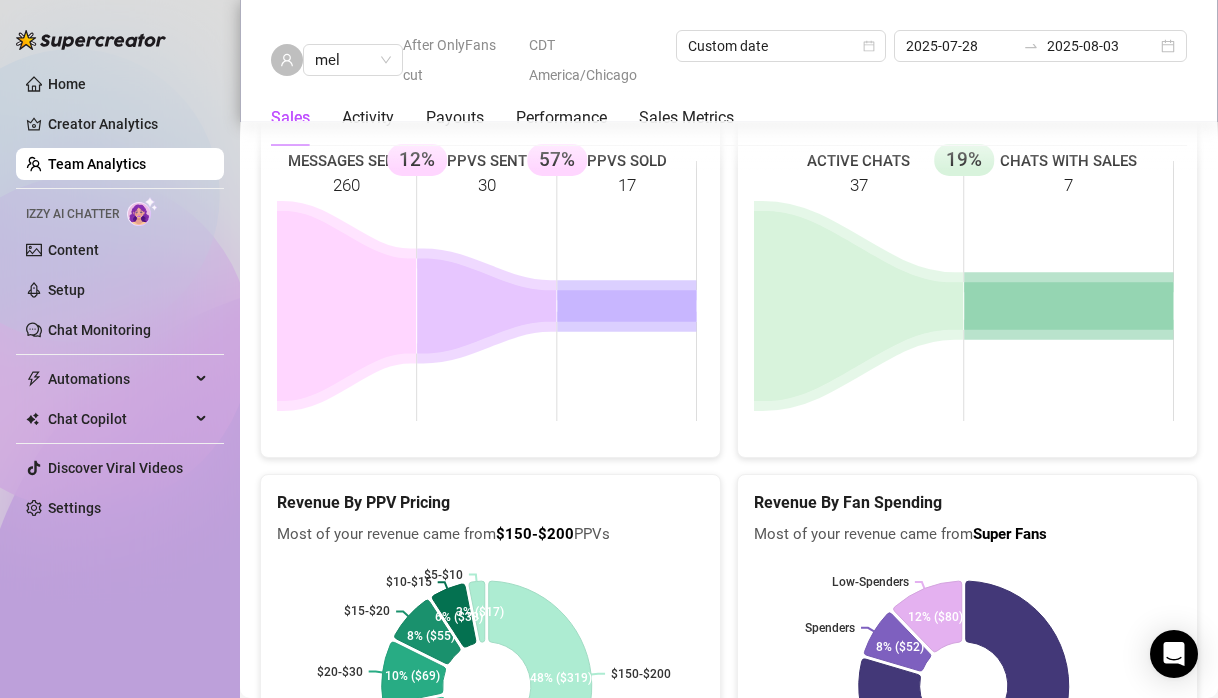 click on "Team Analytics" at bounding box center [97, 164] 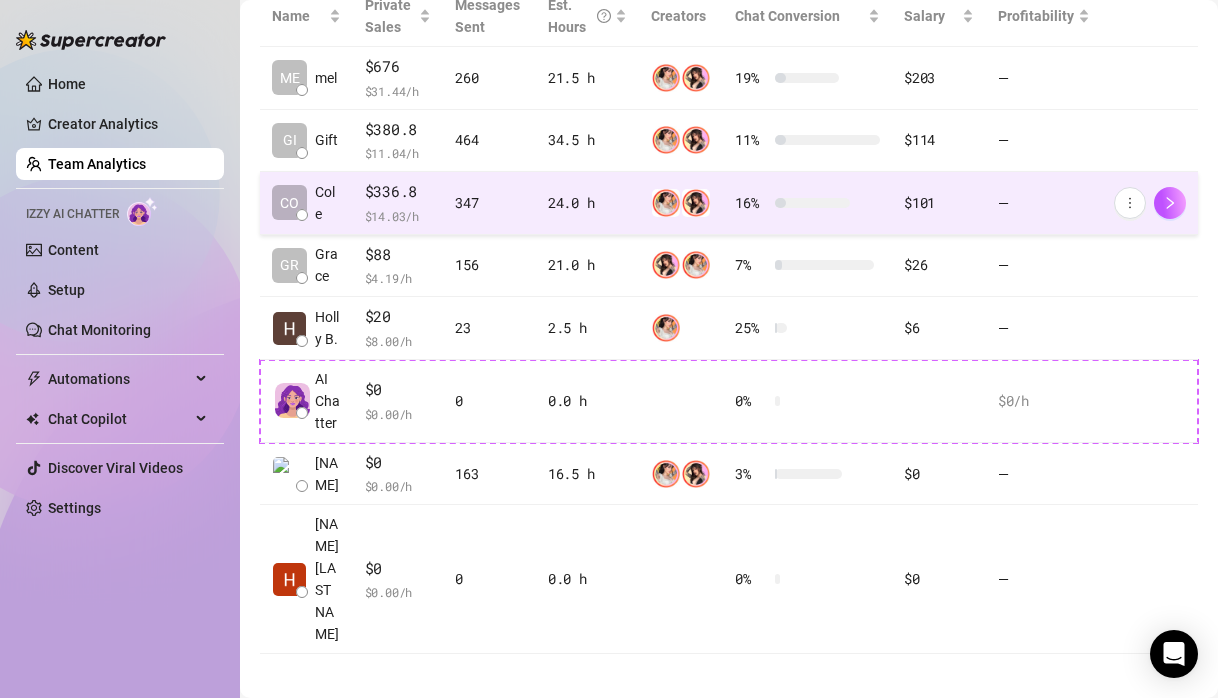 scroll, scrollTop: 486, scrollLeft: 0, axis: vertical 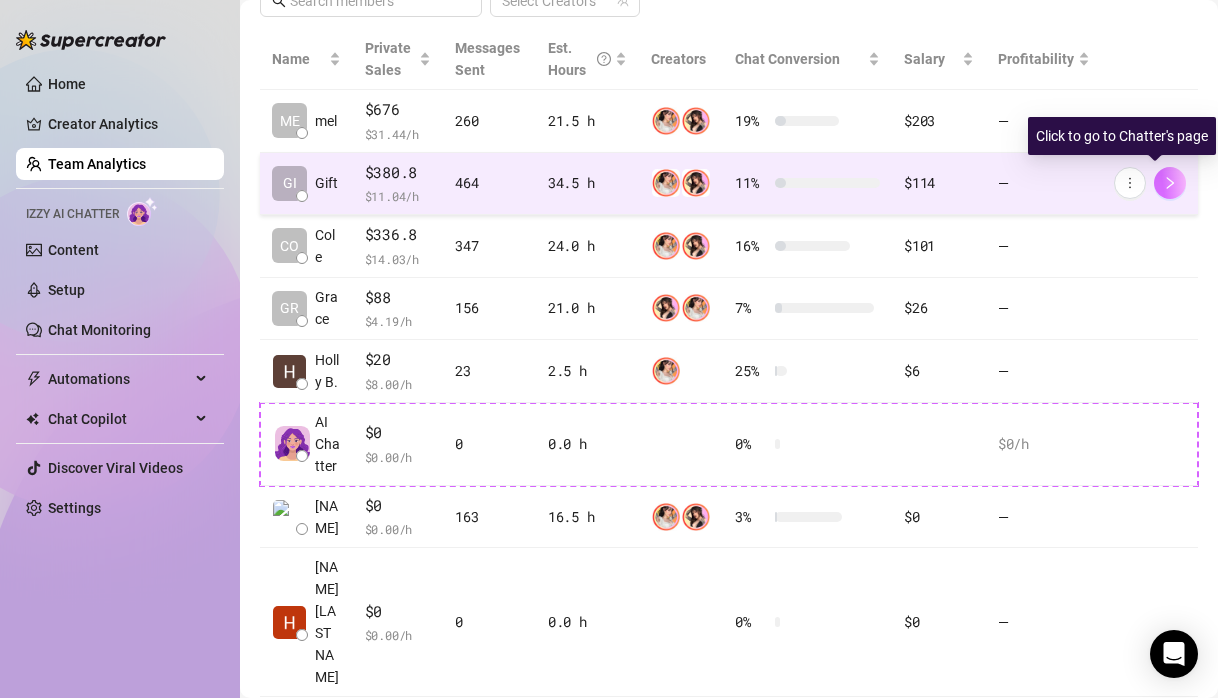 click at bounding box center [1170, 183] 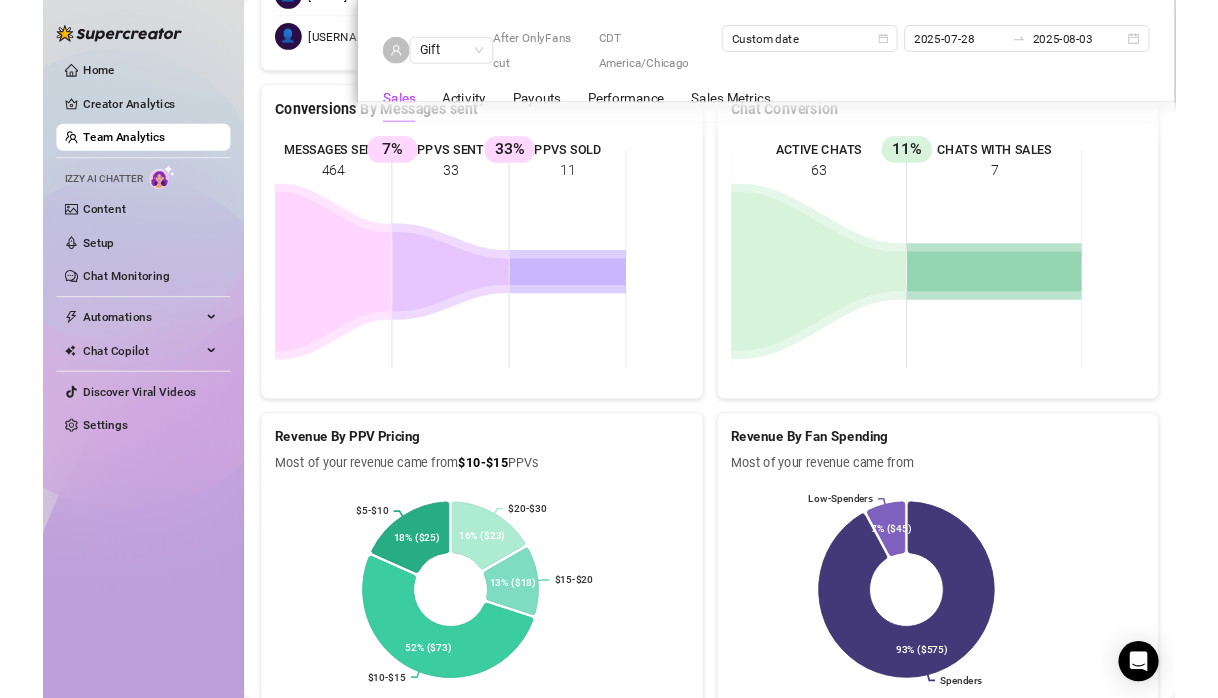 scroll, scrollTop: 3532, scrollLeft: 0, axis: vertical 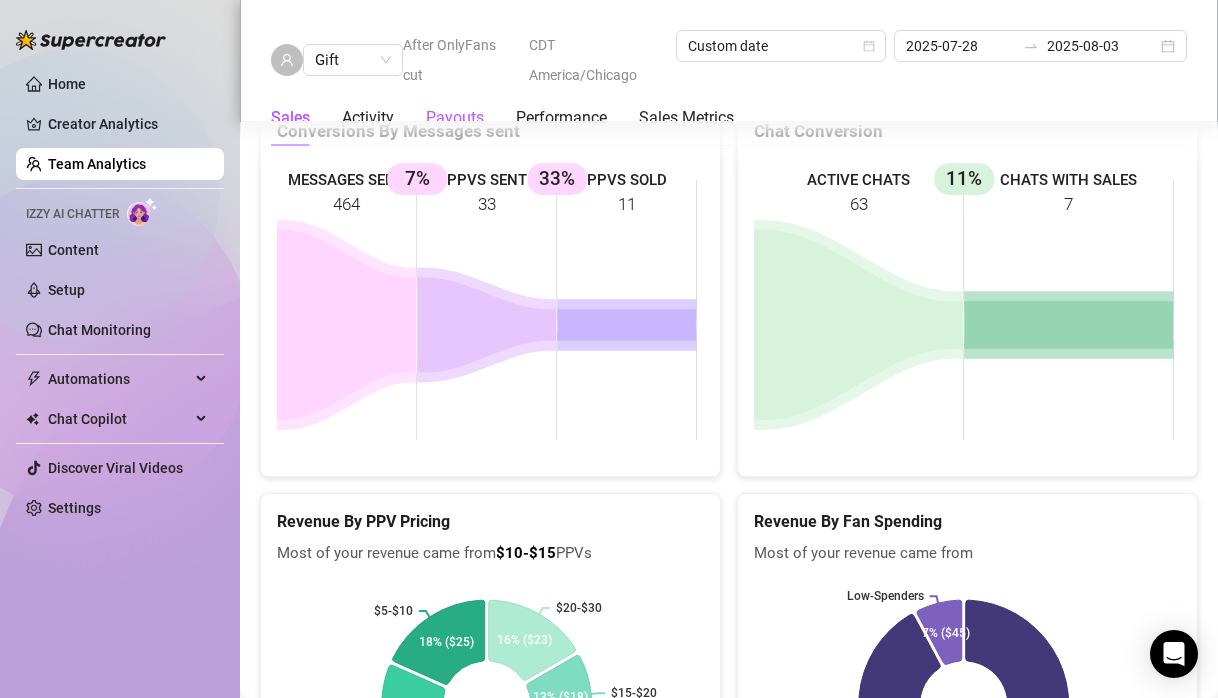 click on "Payouts" at bounding box center [455, 118] 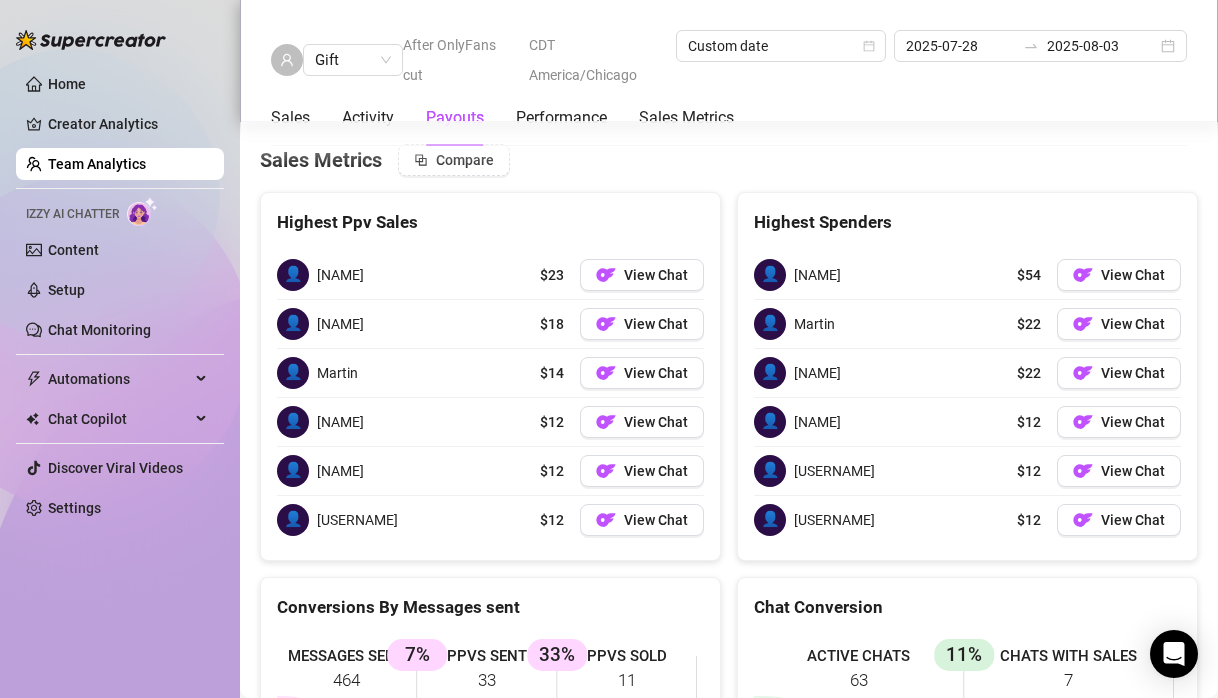 scroll, scrollTop: 3328, scrollLeft: 0, axis: vertical 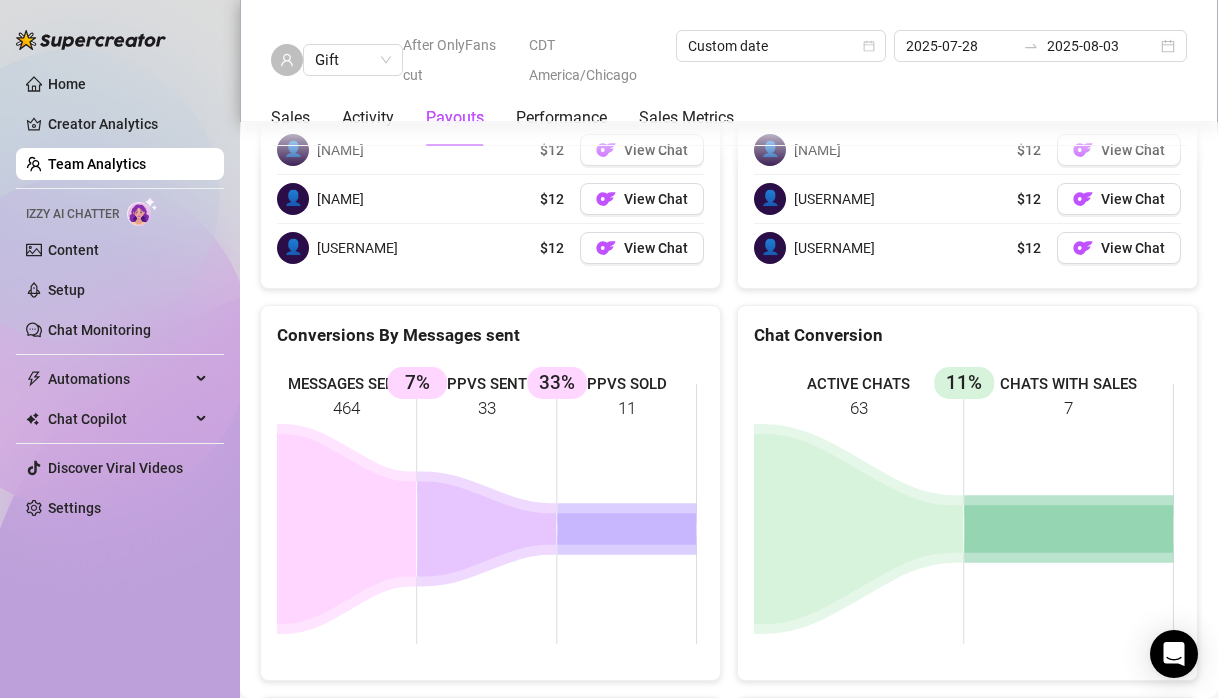 click on "Team Analytics" at bounding box center [97, 164] 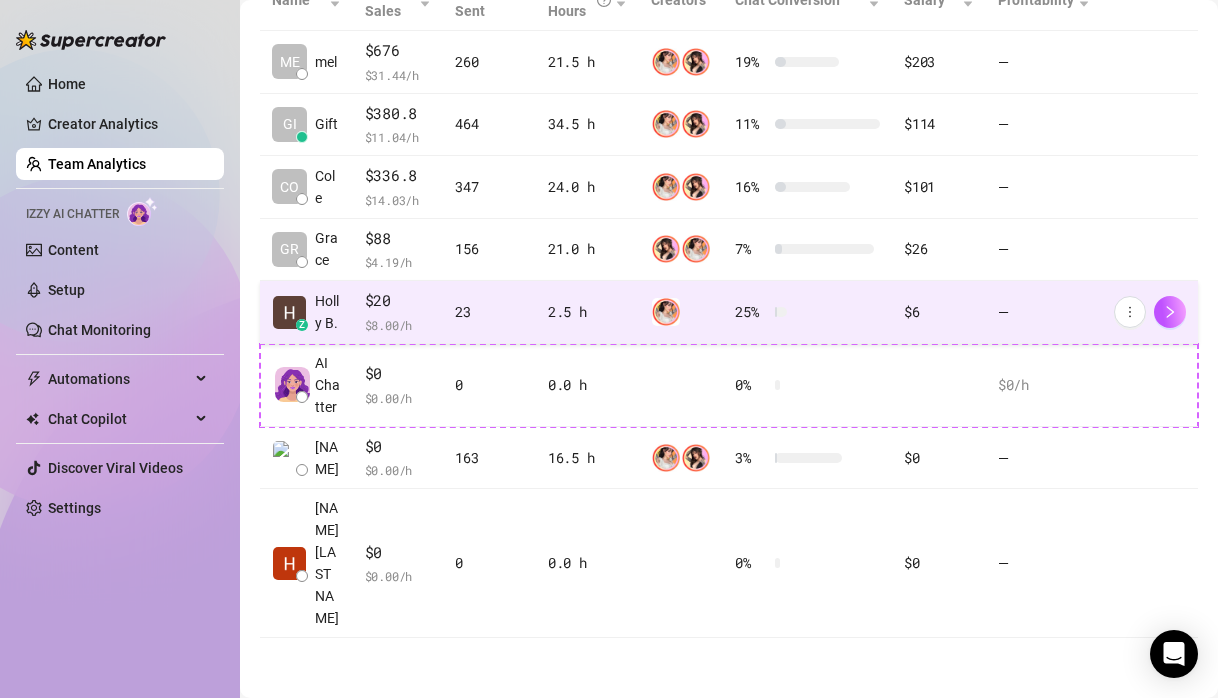 scroll, scrollTop: 575, scrollLeft: 0, axis: vertical 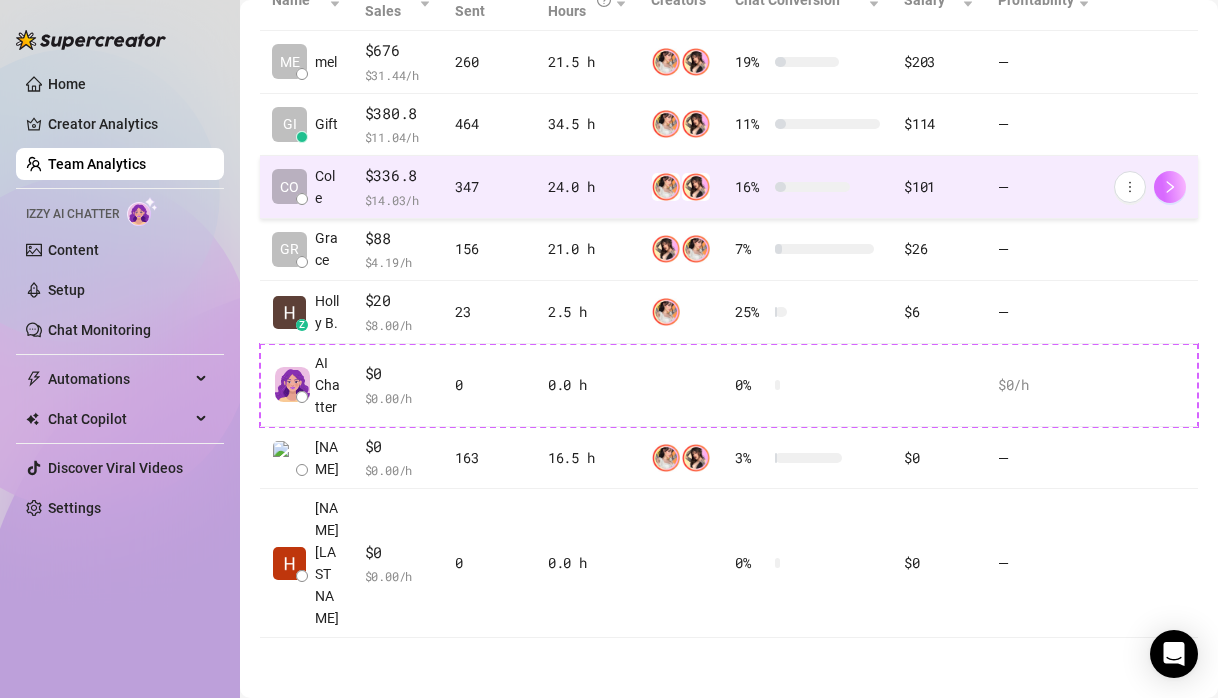 click at bounding box center [1170, 187] 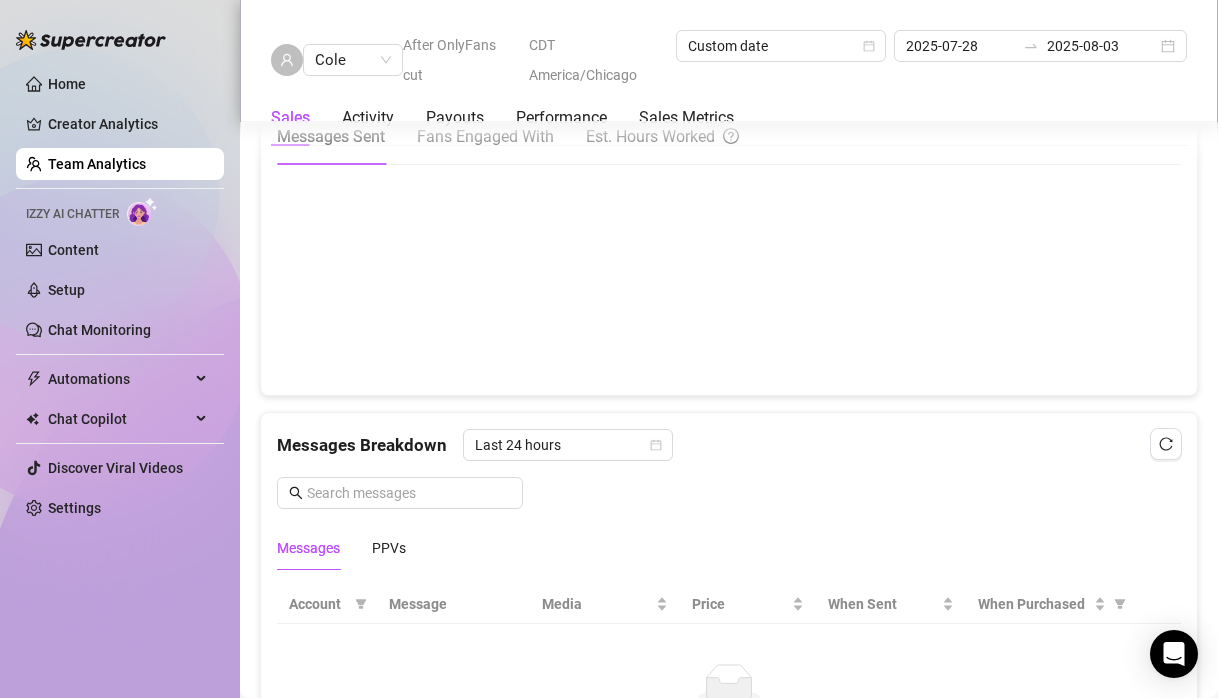 scroll, scrollTop: 1236, scrollLeft: 0, axis: vertical 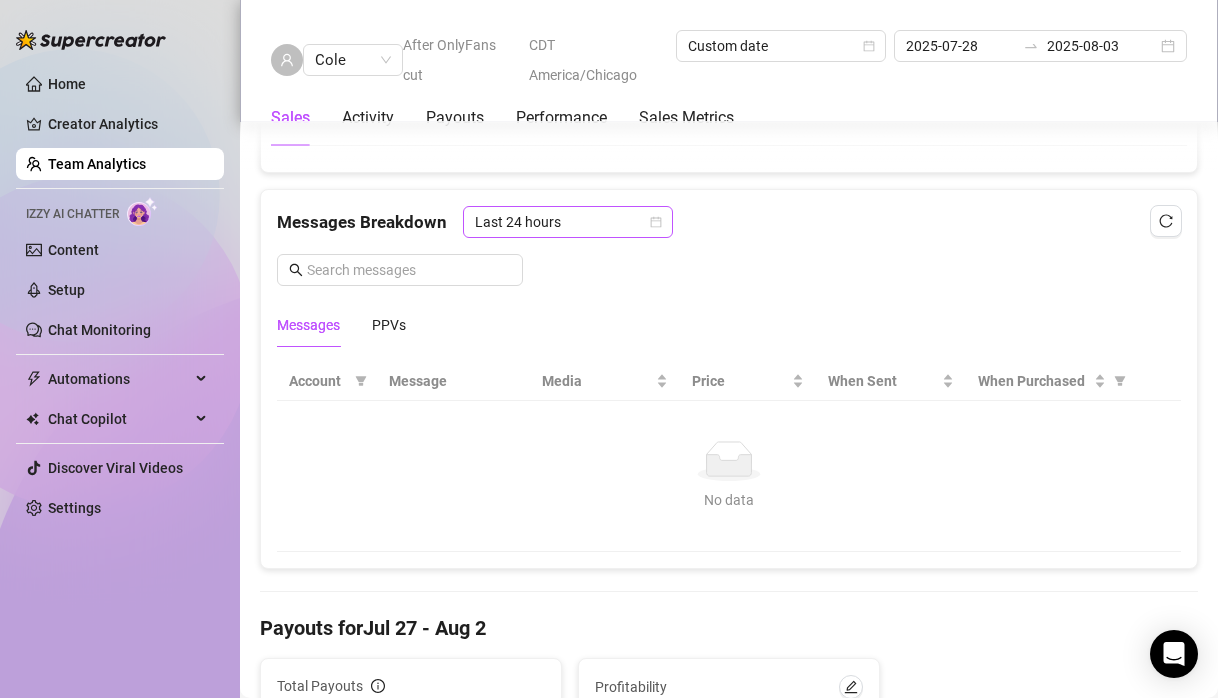 click on "Last 24 hours" at bounding box center (568, 222) 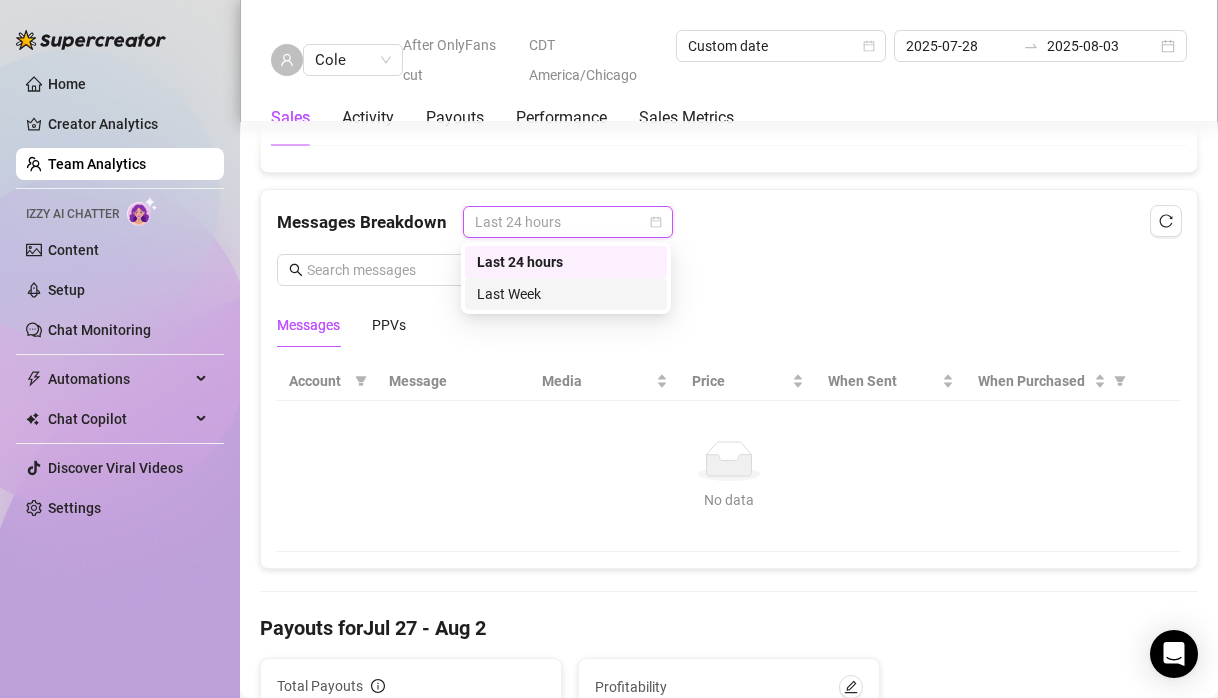click on "Last Week" at bounding box center [566, 294] 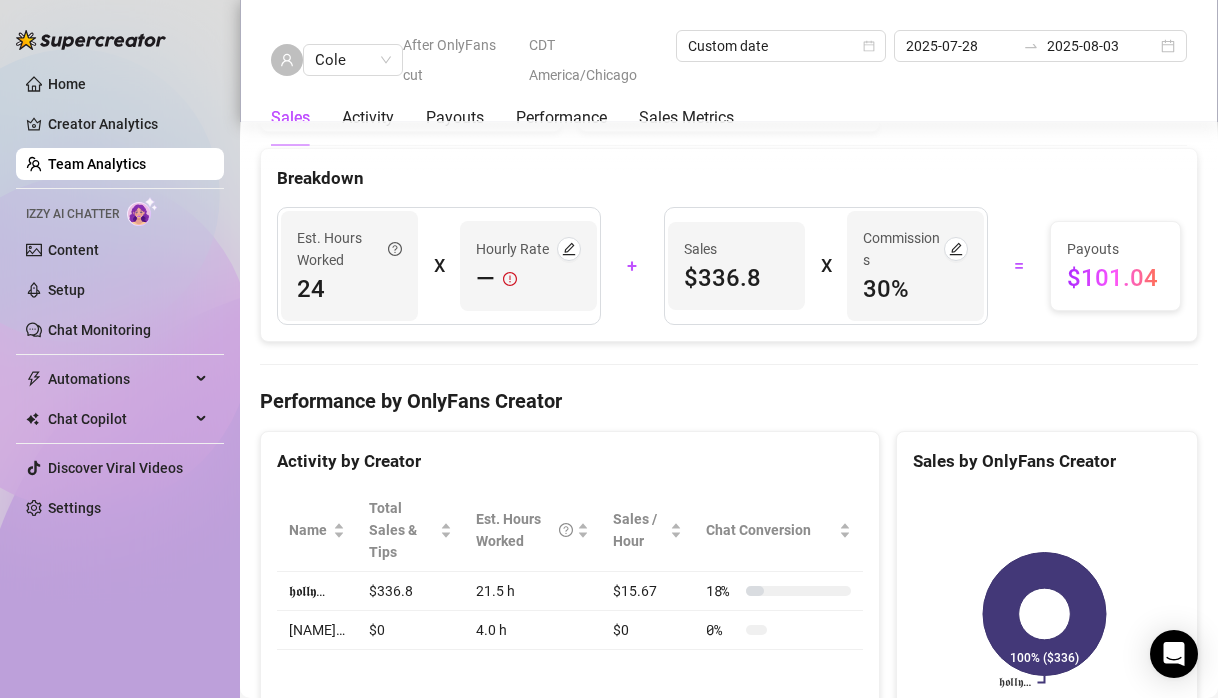 scroll, scrollTop: 2366, scrollLeft: 0, axis: vertical 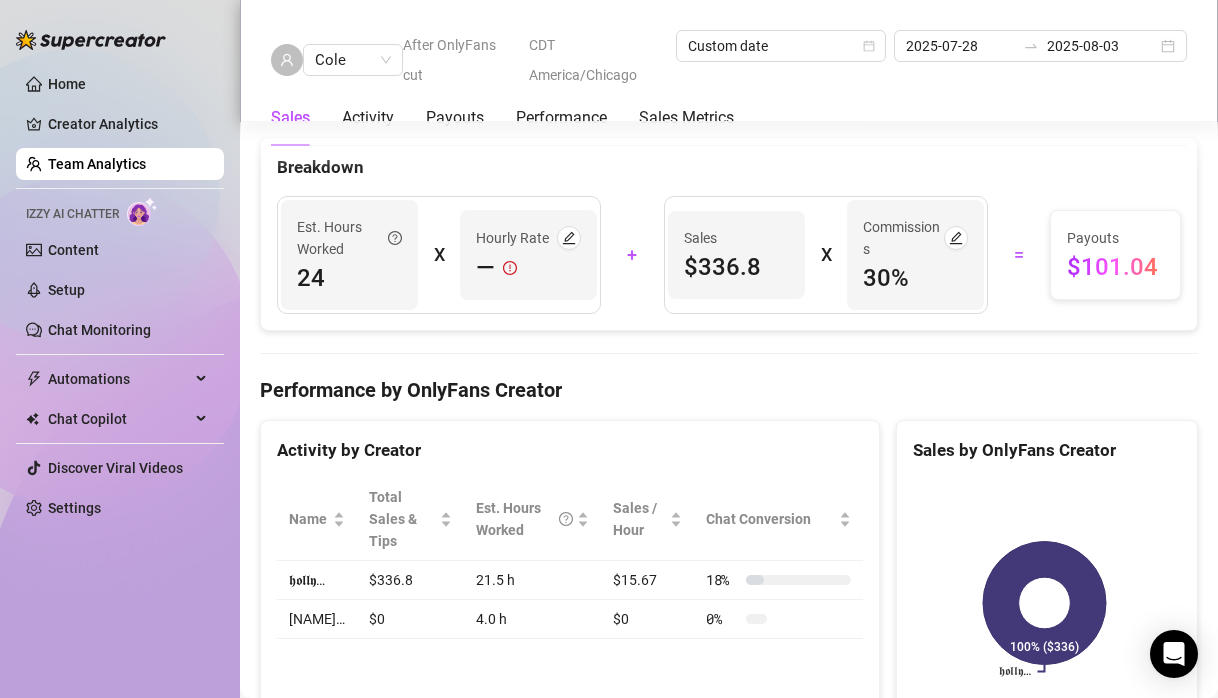 click on "Team Analytics" at bounding box center (97, 164) 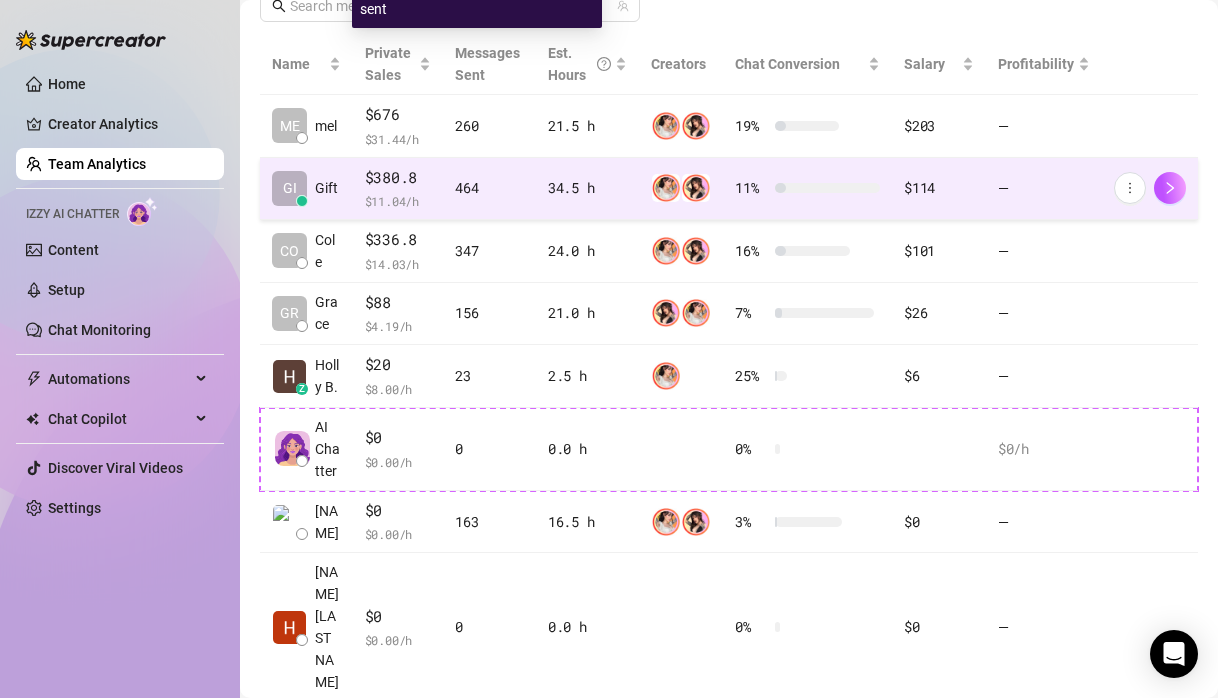 scroll, scrollTop: 608, scrollLeft: 0, axis: vertical 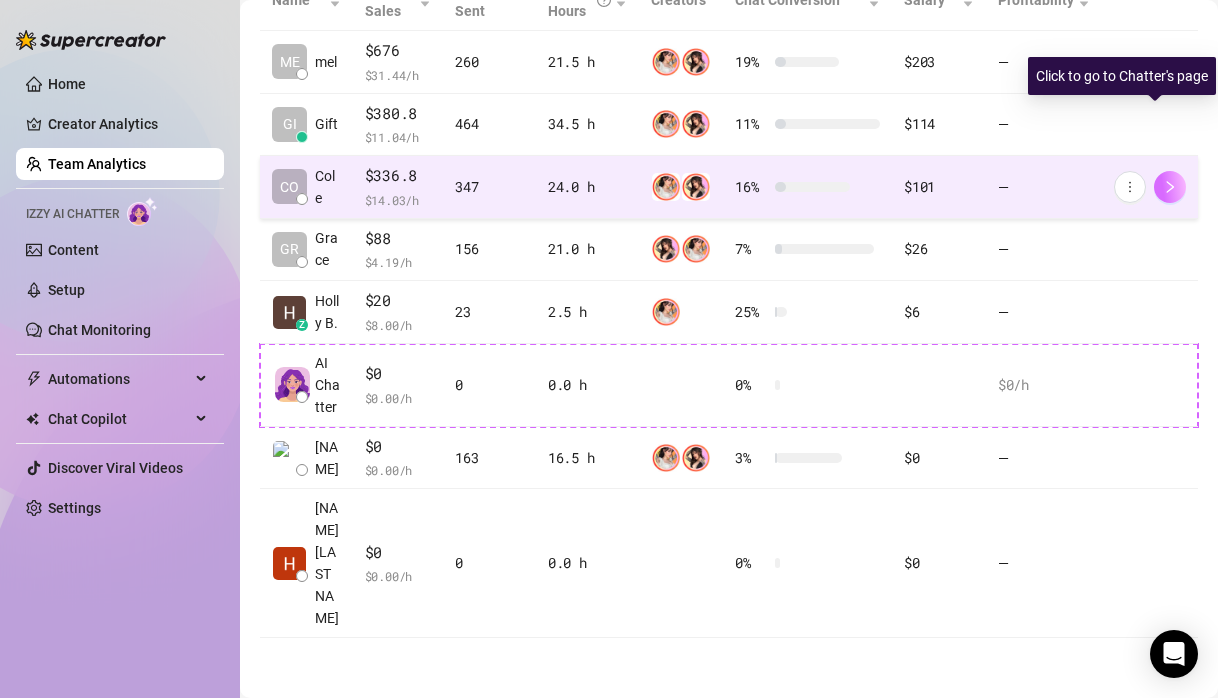 click 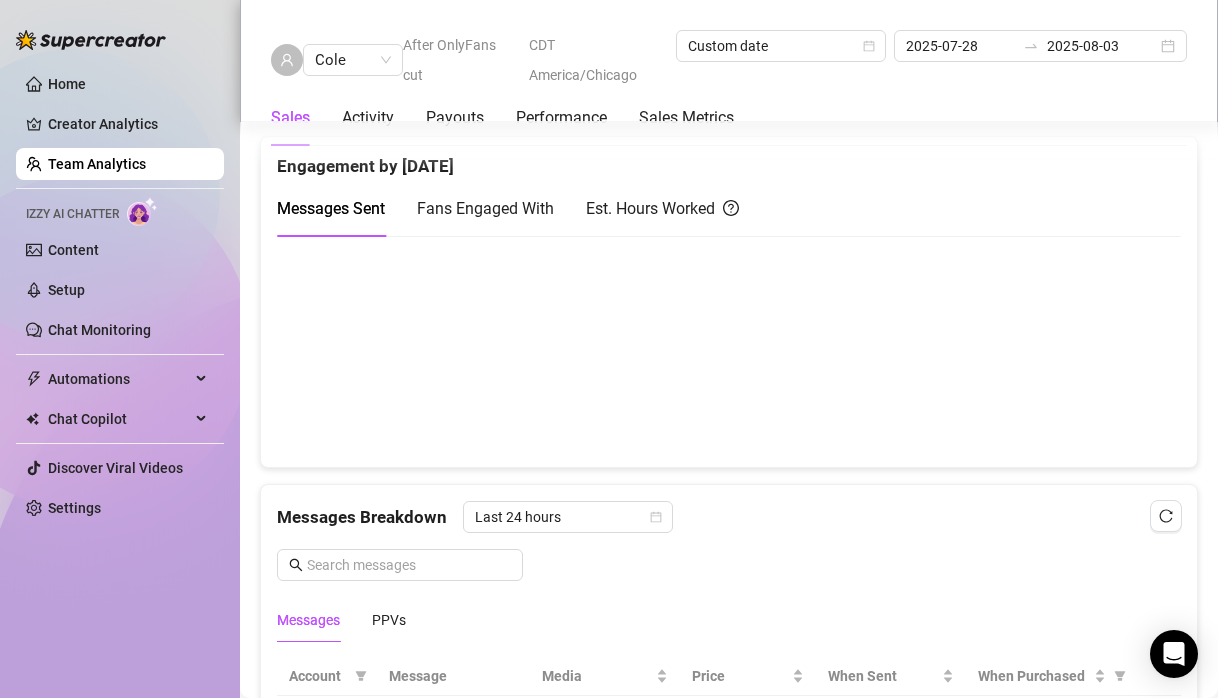 scroll, scrollTop: 1085, scrollLeft: 0, axis: vertical 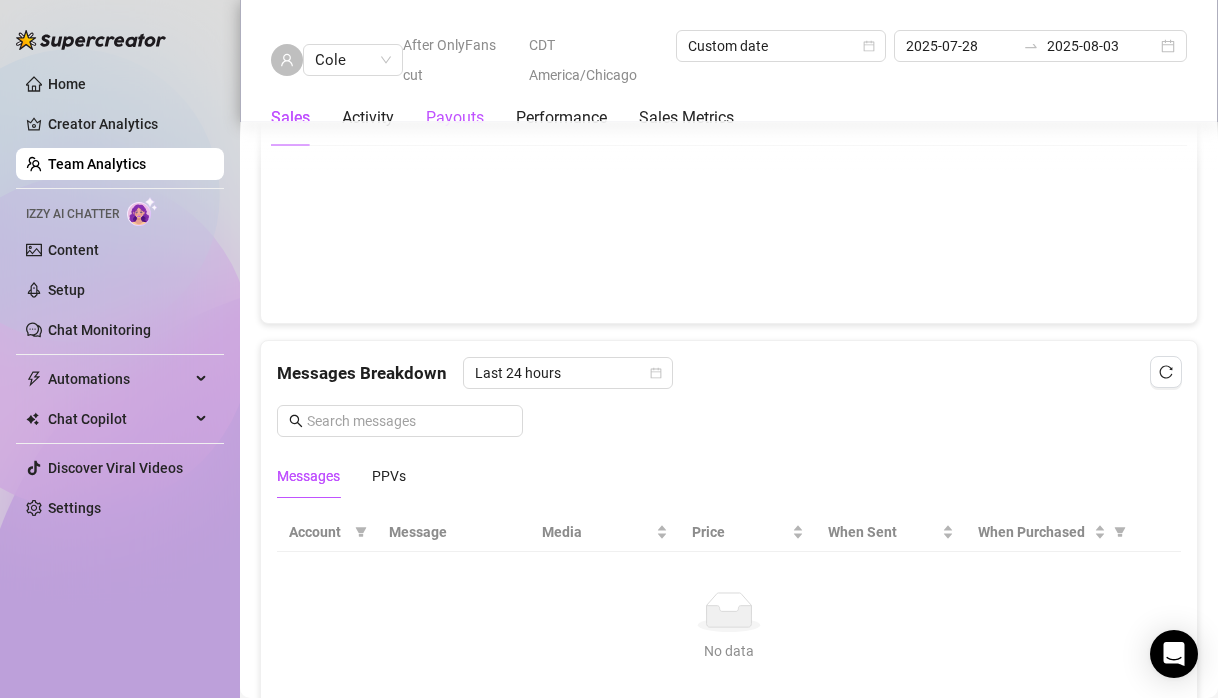 click on "Payouts" at bounding box center [455, 118] 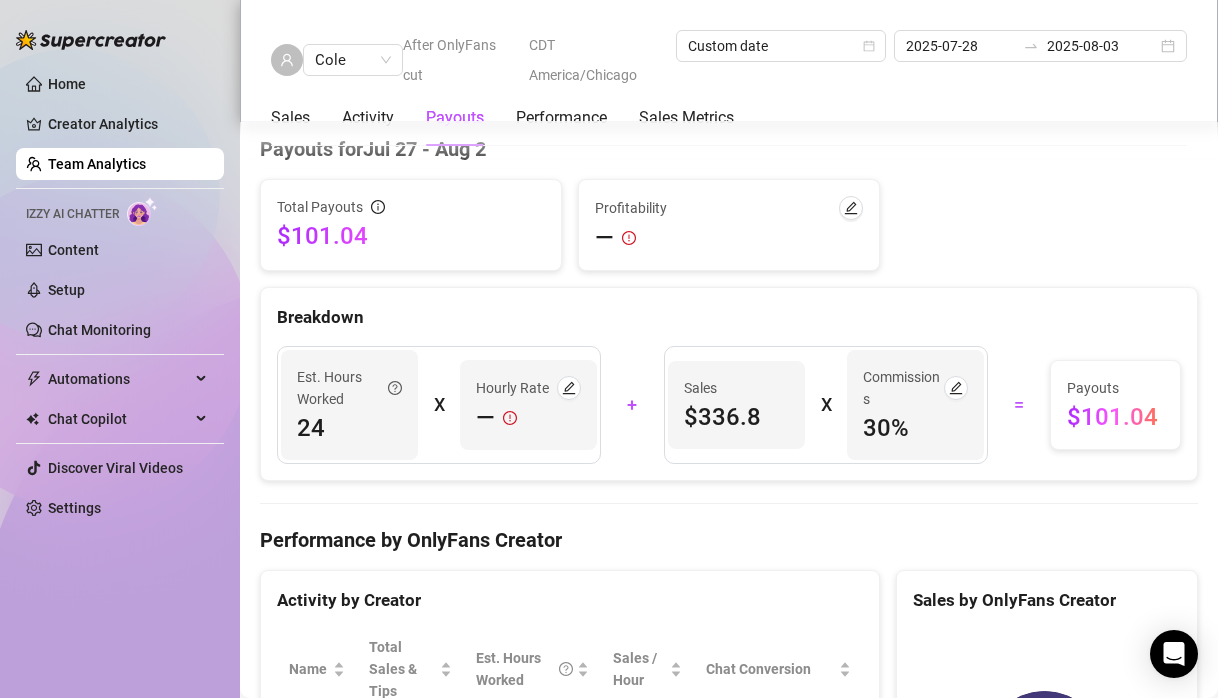 scroll, scrollTop: 1718, scrollLeft: 0, axis: vertical 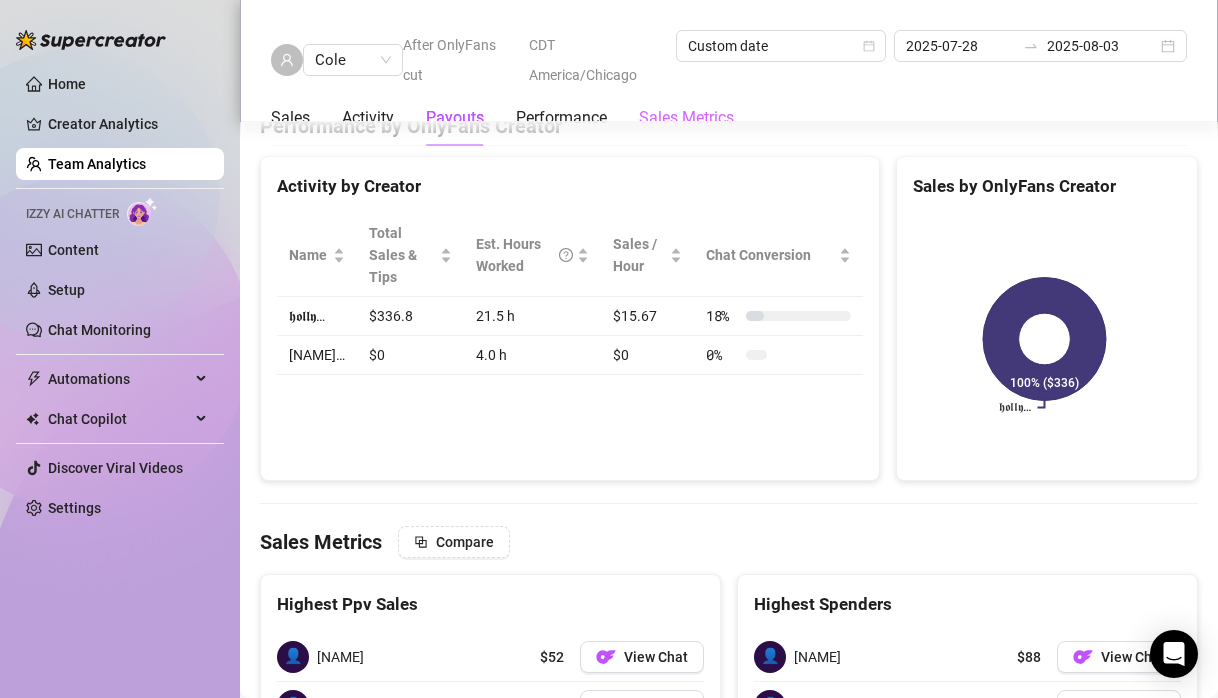 click on "Sales Metrics" at bounding box center (686, 118) 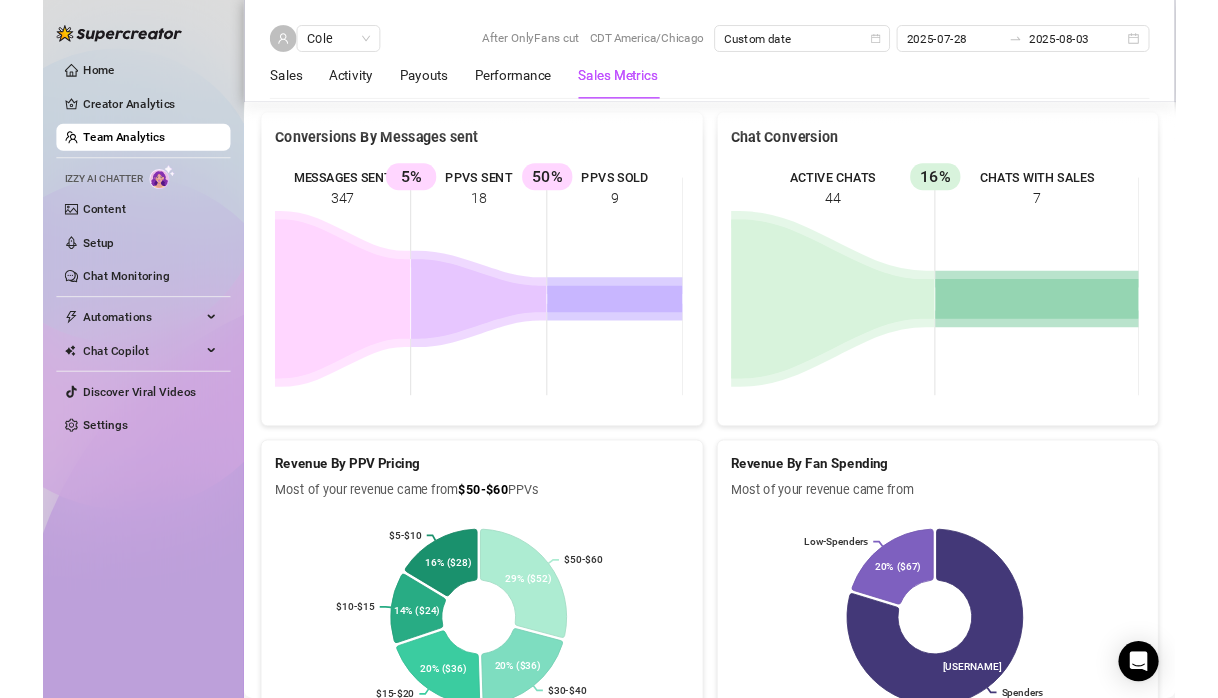 scroll, scrollTop: 3072, scrollLeft: 0, axis: vertical 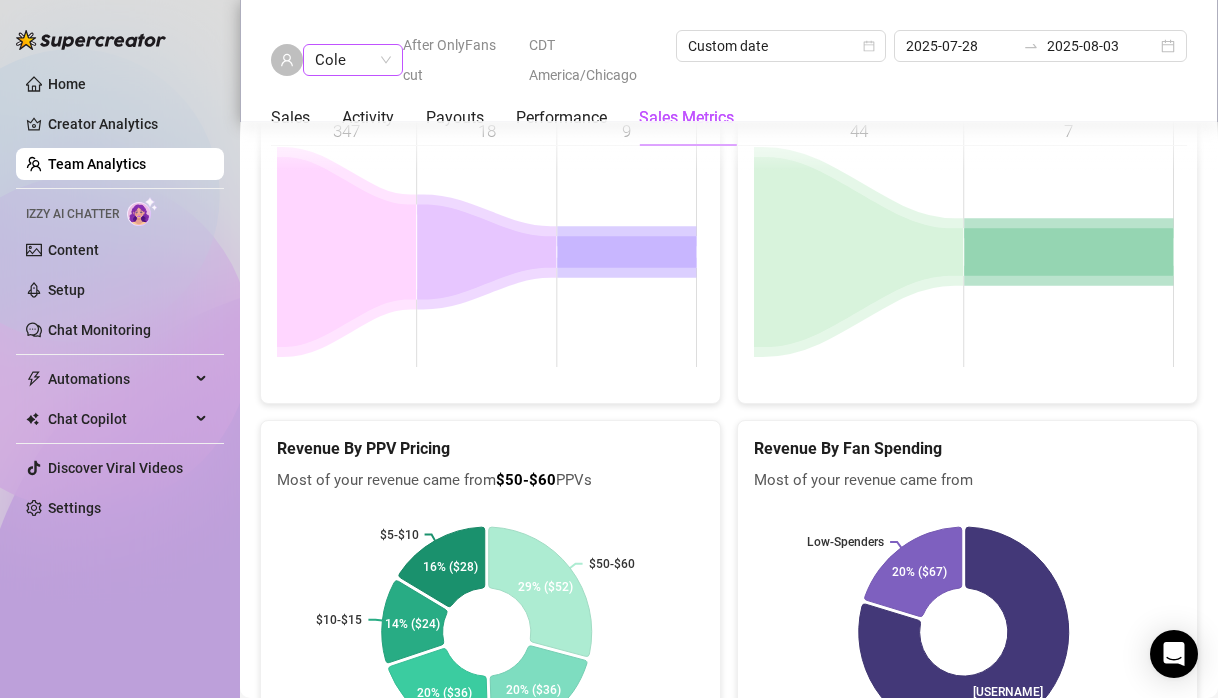 click on "Cole" at bounding box center (353, 60) 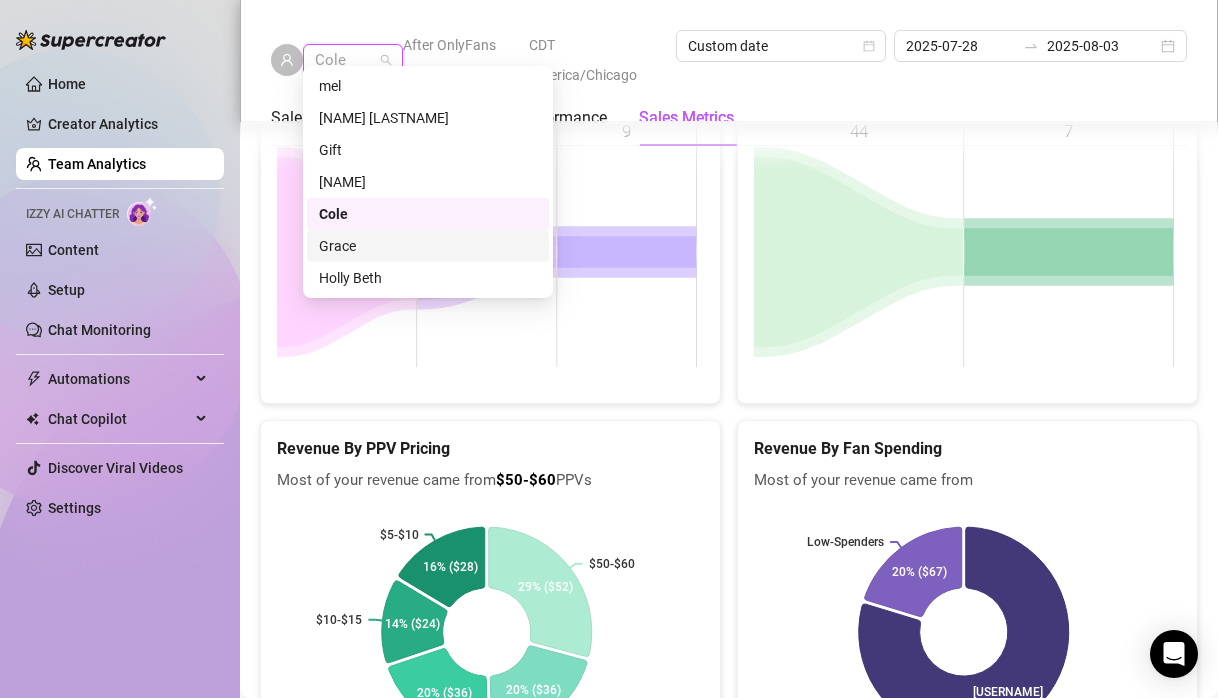 click on "Team Analytics" at bounding box center [97, 164] 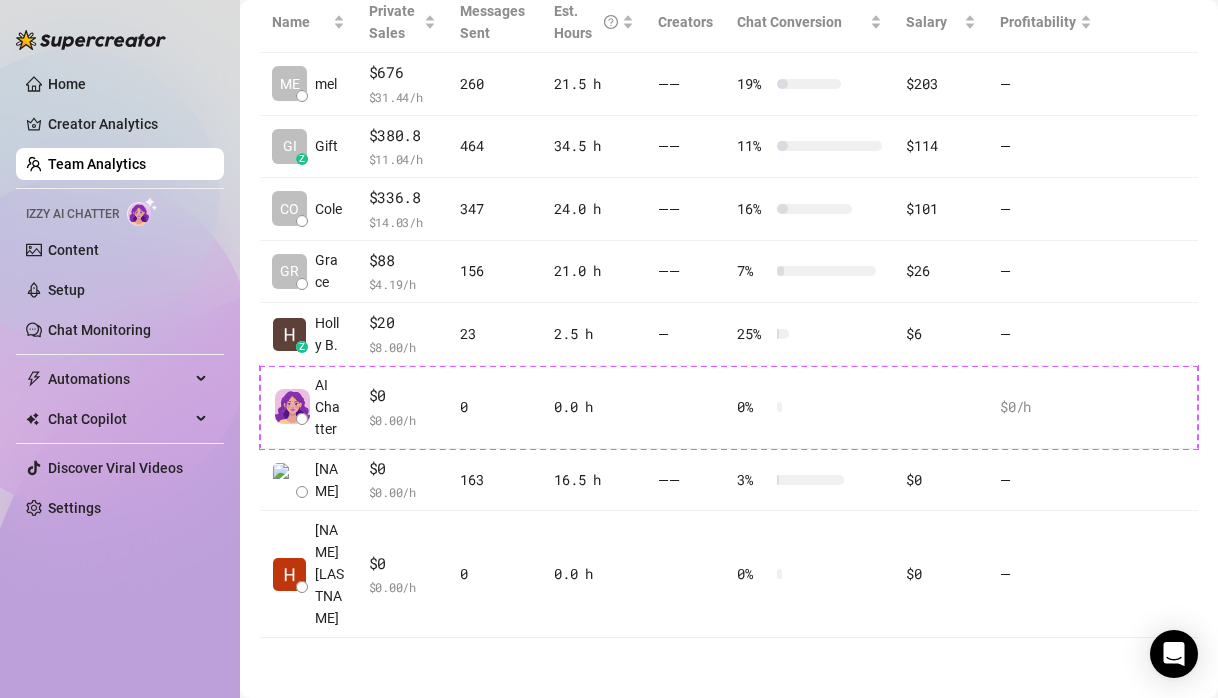 click on "Team Analytics" at bounding box center (97, 164) 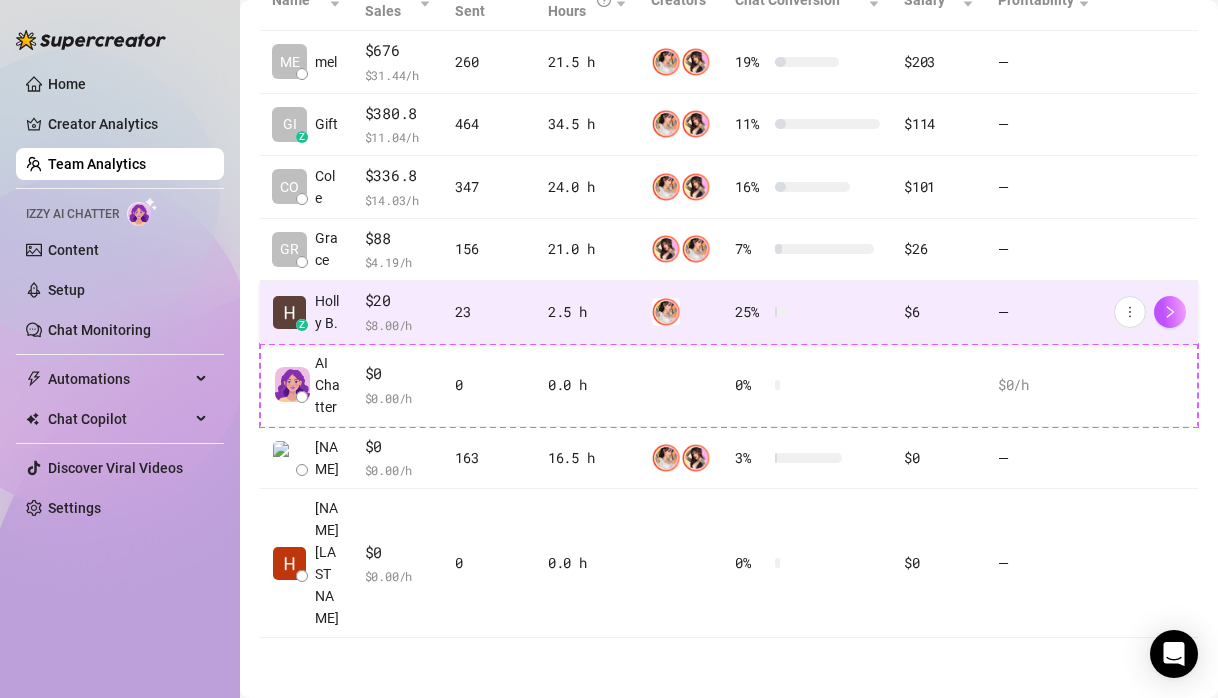 scroll, scrollTop: 608, scrollLeft: 0, axis: vertical 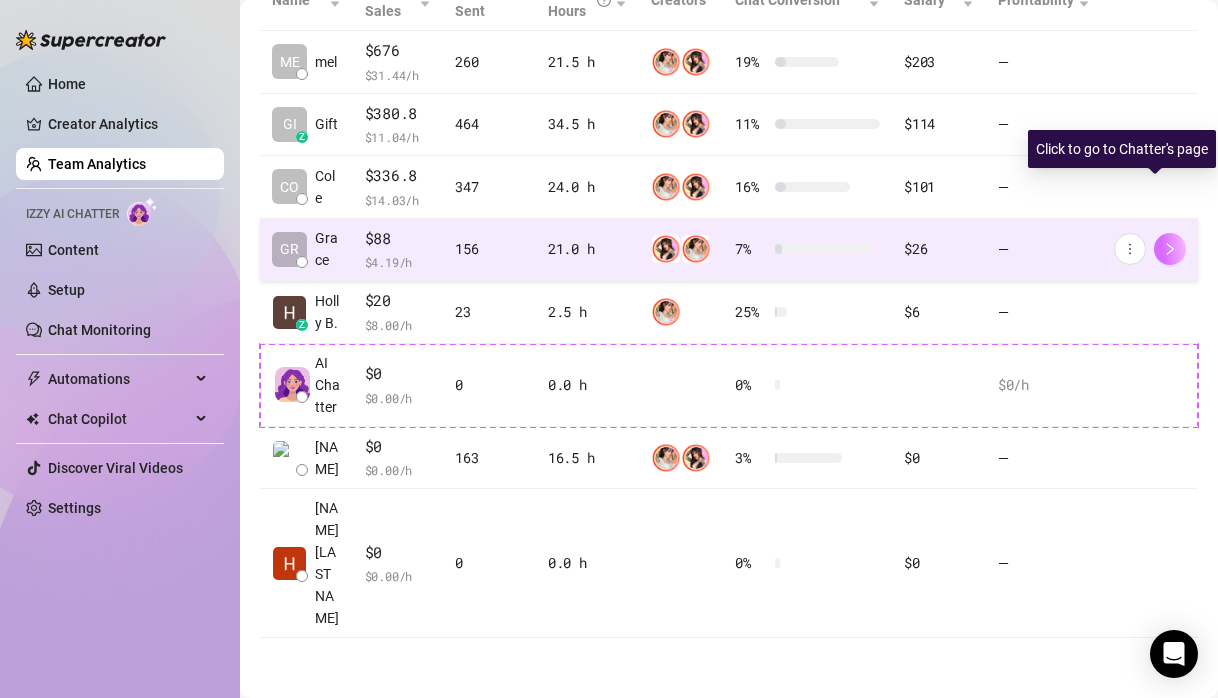 click 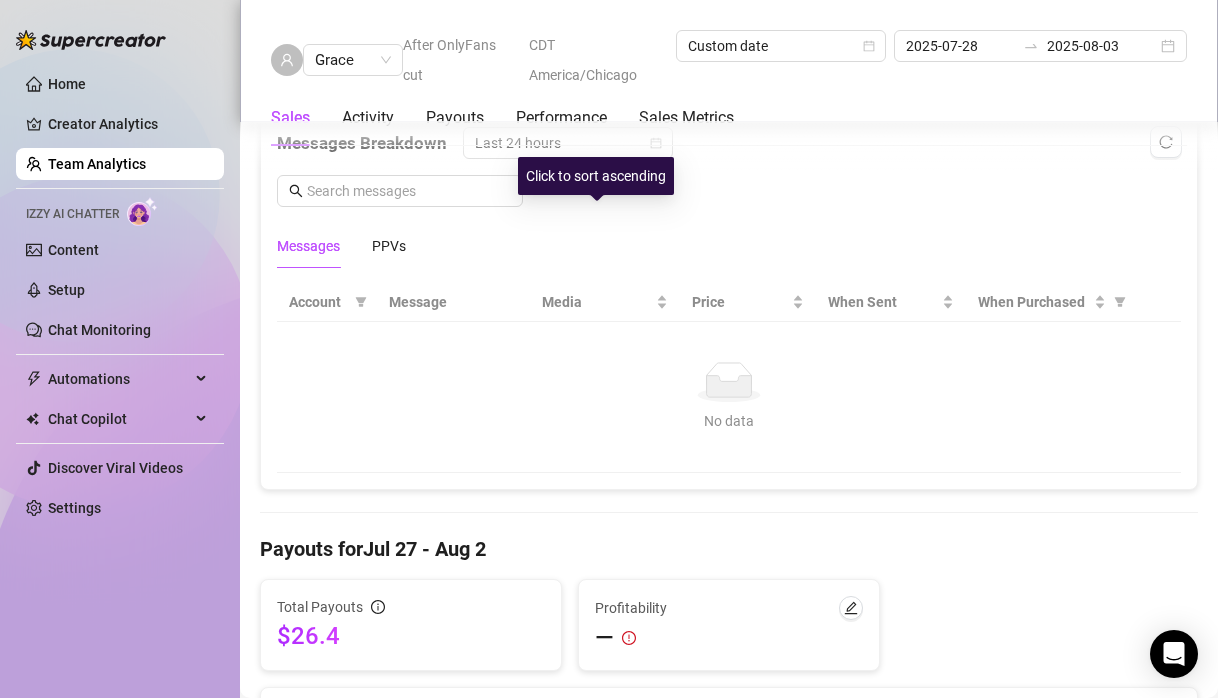 scroll, scrollTop: 1220, scrollLeft: 0, axis: vertical 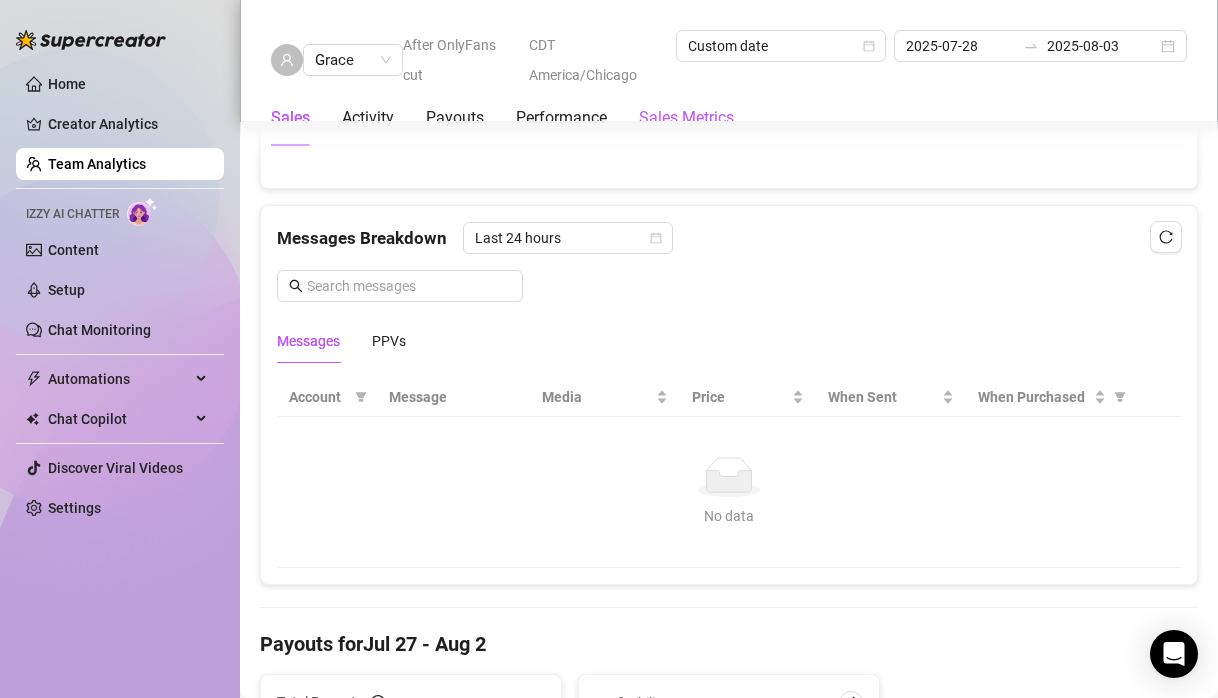 click on "Sales Metrics" at bounding box center (686, 118) 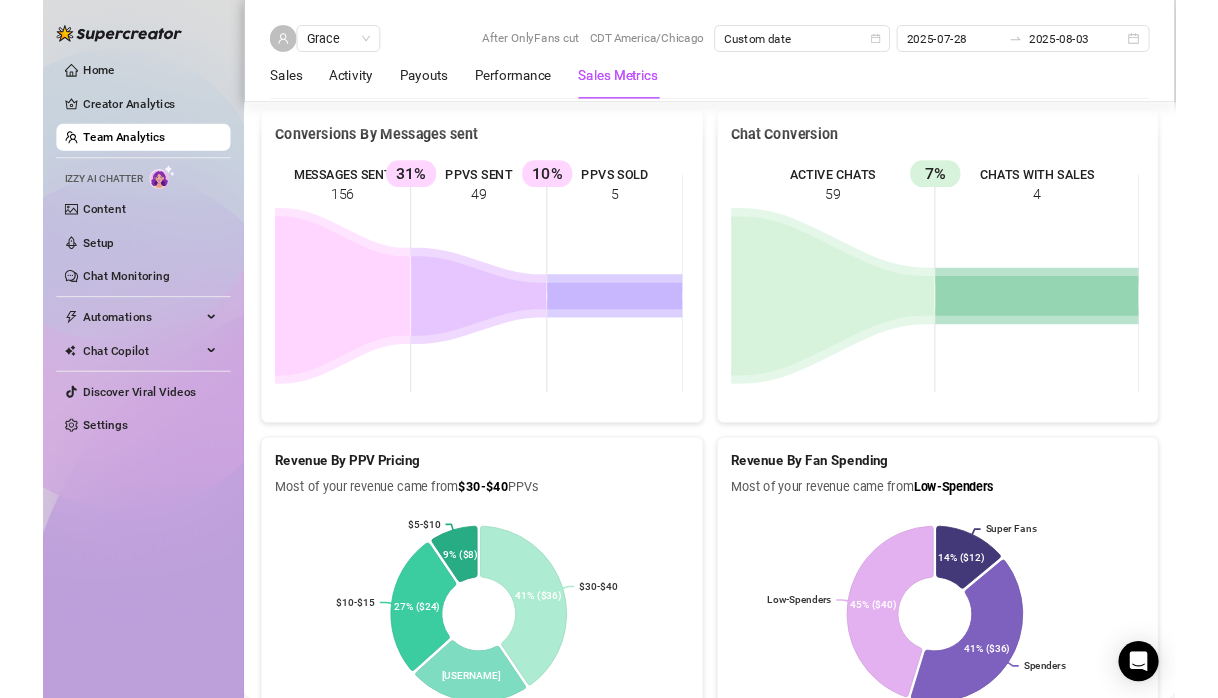 scroll, scrollTop: 2911, scrollLeft: 0, axis: vertical 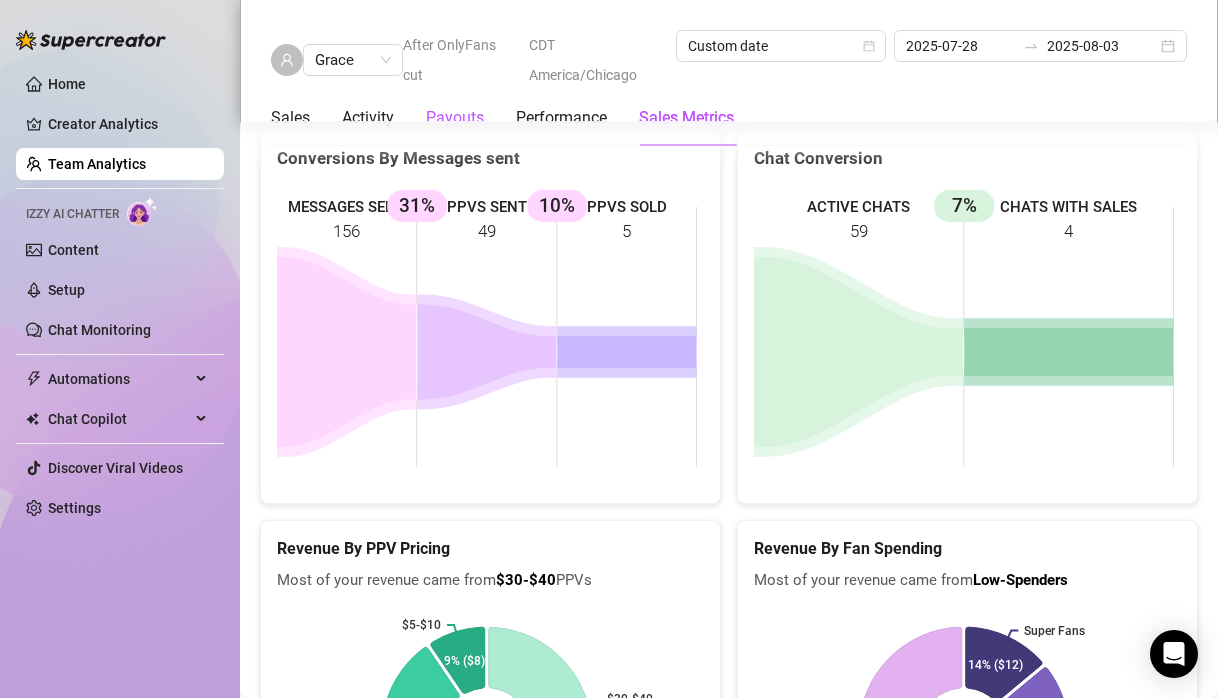 click on "Payouts" at bounding box center (455, 118) 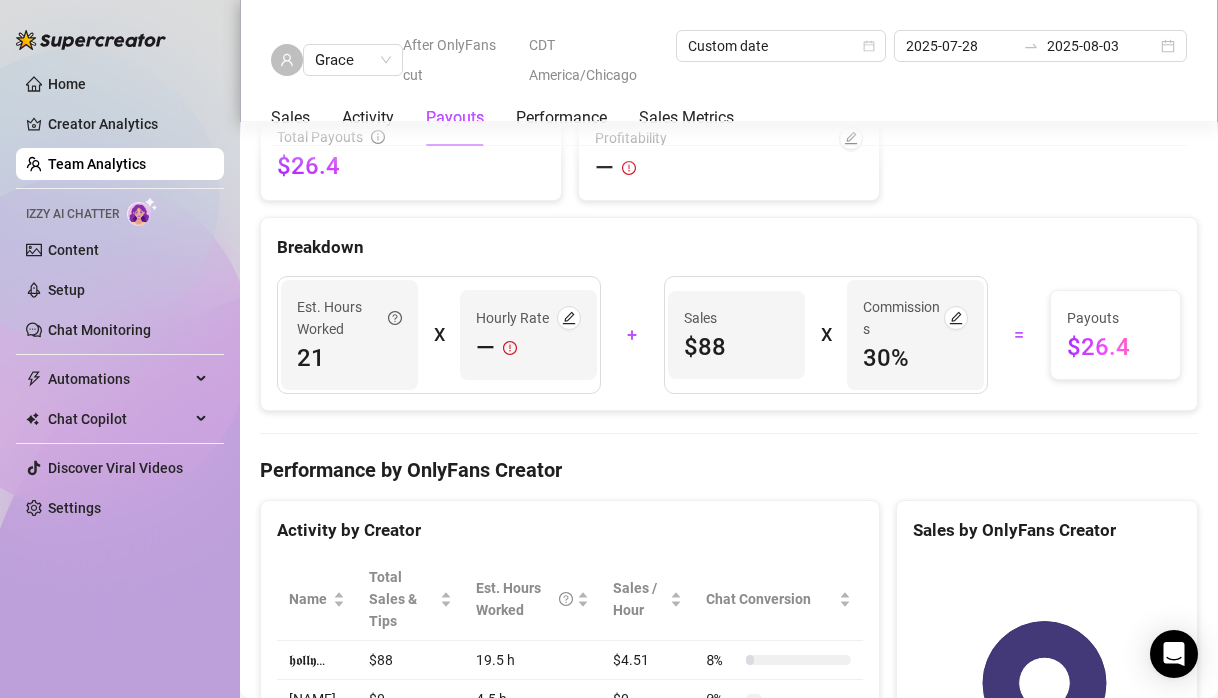 scroll, scrollTop: 1718, scrollLeft: 0, axis: vertical 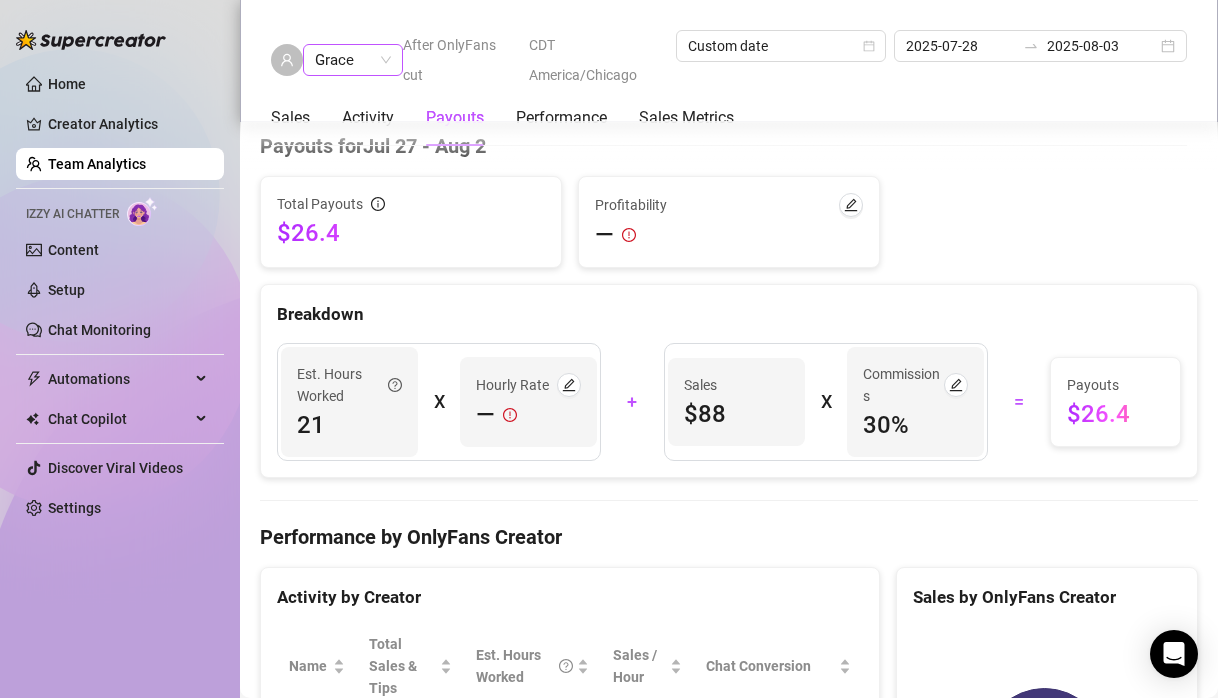 click on "Grace" at bounding box center [353, 60] 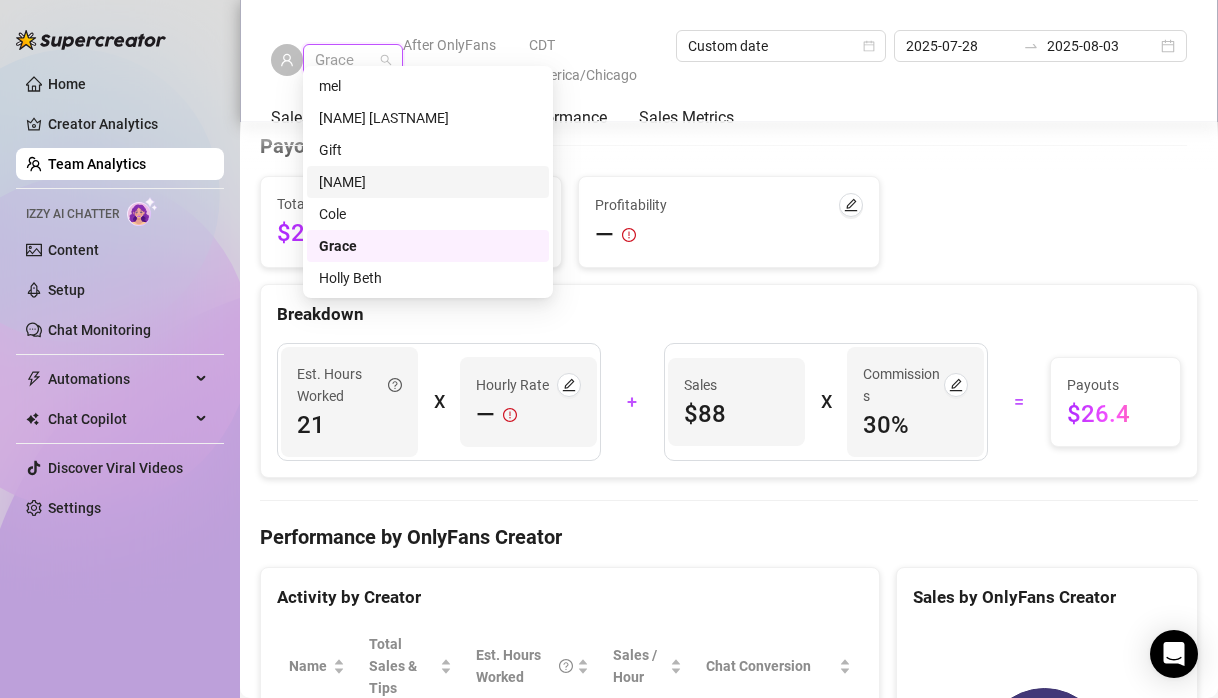 click on "[NAME]" at bounding box center (428, 182) 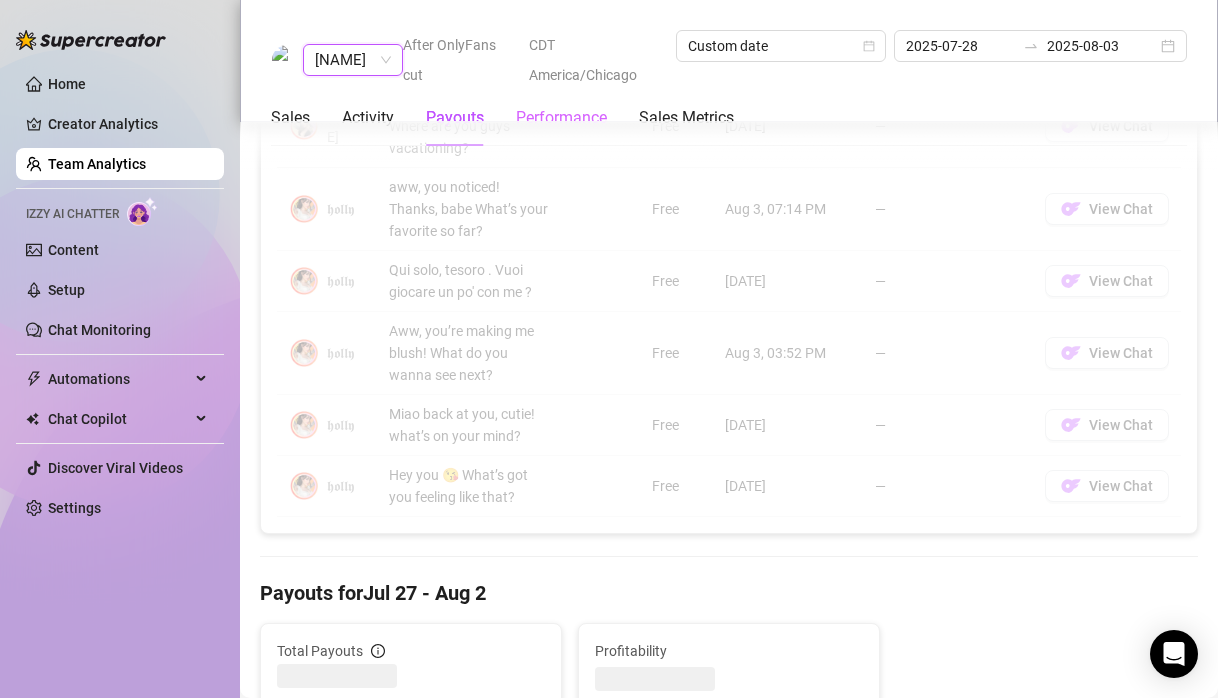 scroll, scrollTop: 1602, scrollLeft: 0, axis: vertical 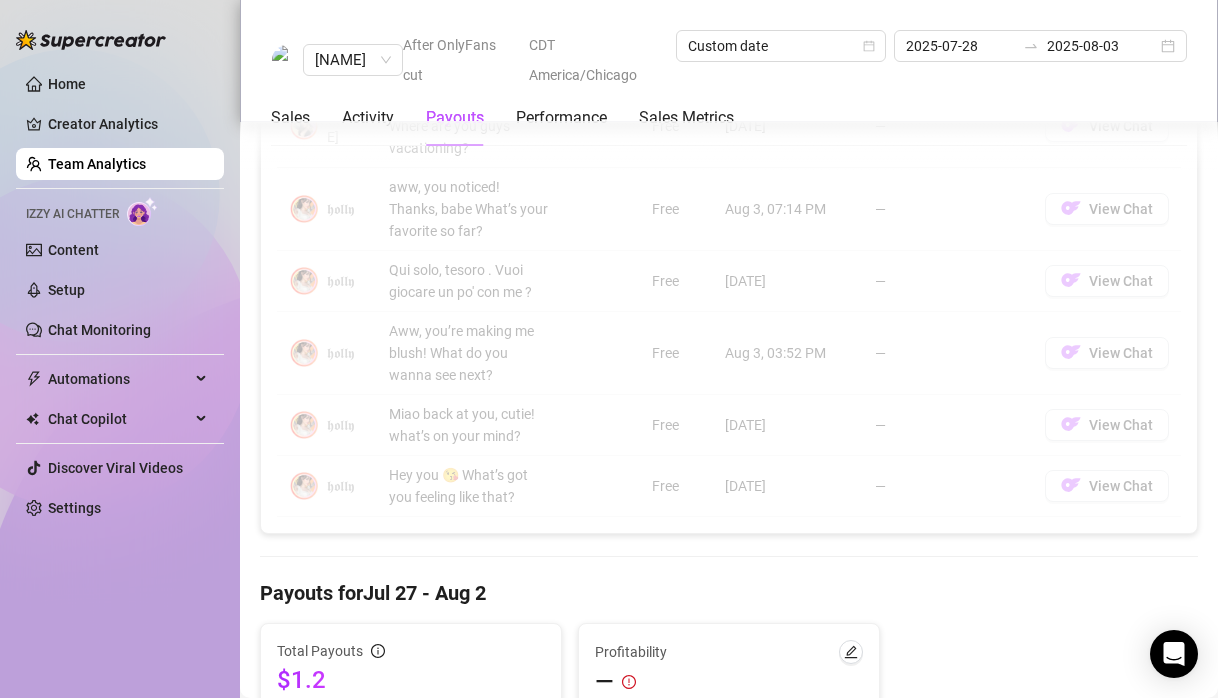 click at bounding box center [729, 80] 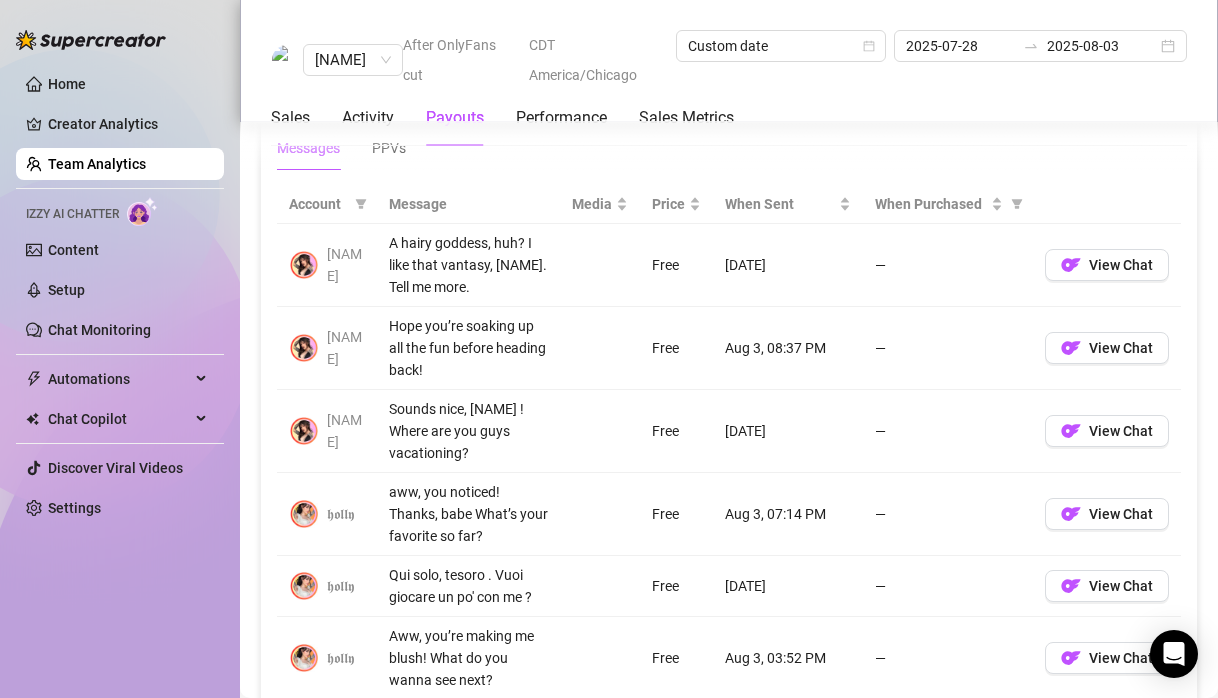 scroll, scrollTop: 1529, scrollLeft: 0, axis: vertical 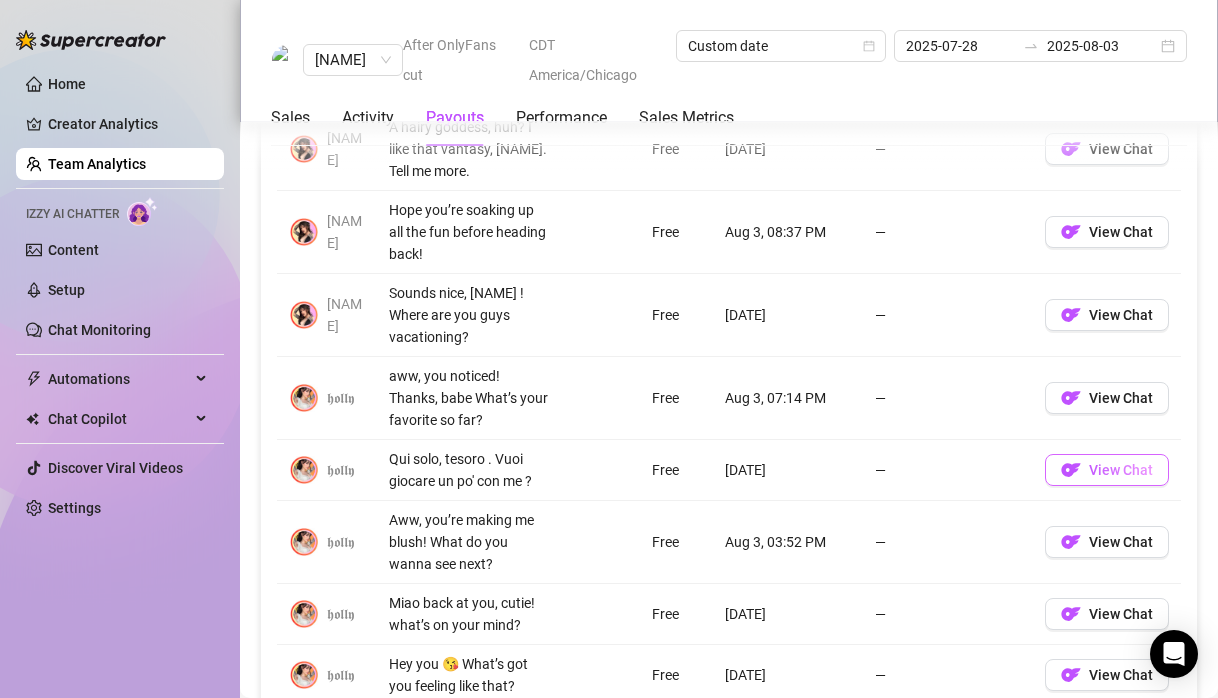 click on "View Chat" at bounding box center [1107, 470] 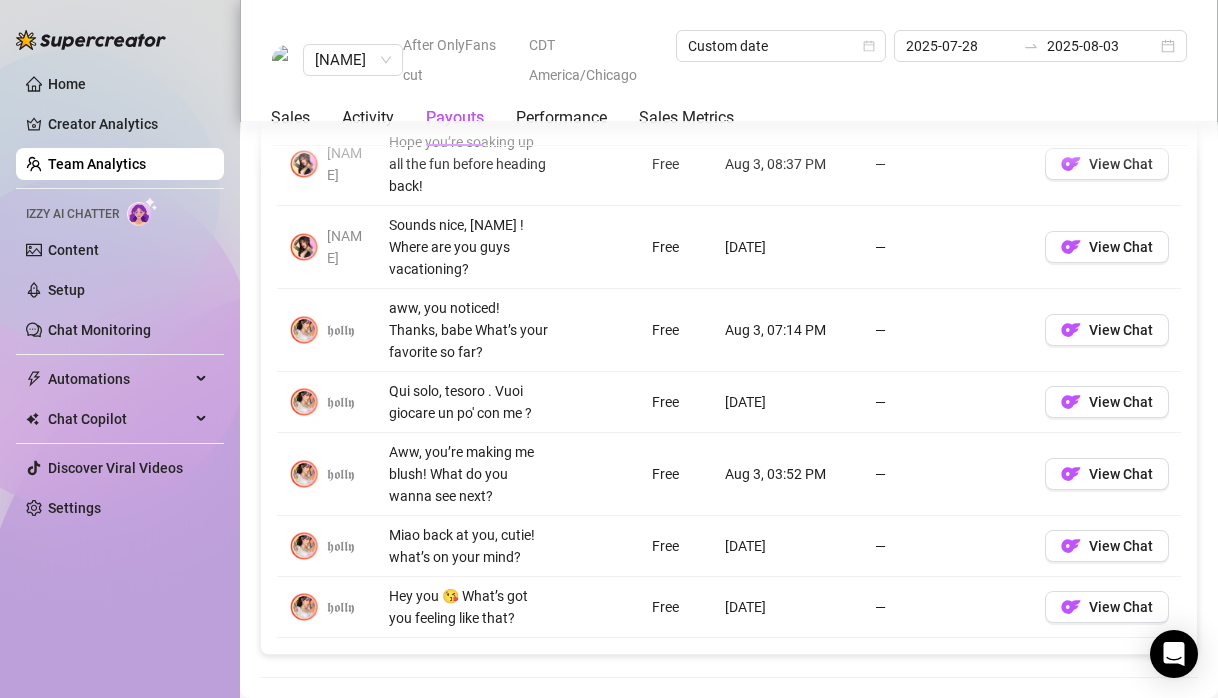 scroll, scrollTop: 1197, scrollLeft: 0, axis: vertical 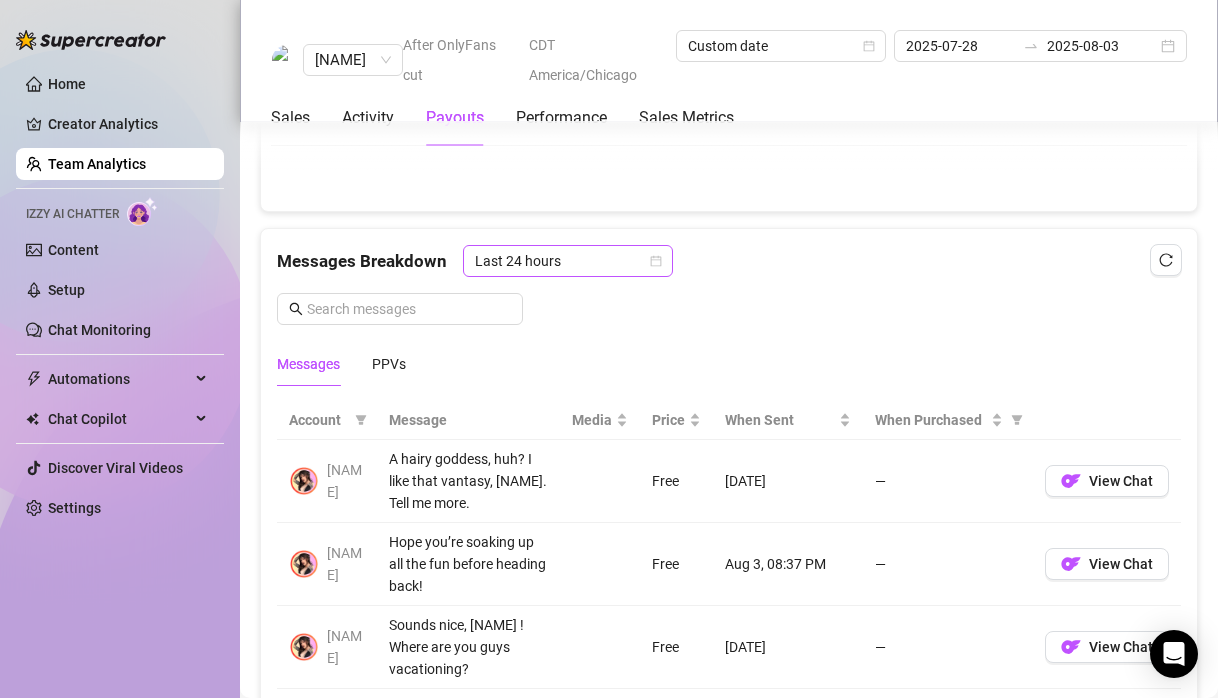 click on "Last 24 hours" at bounding box center [568, 261] 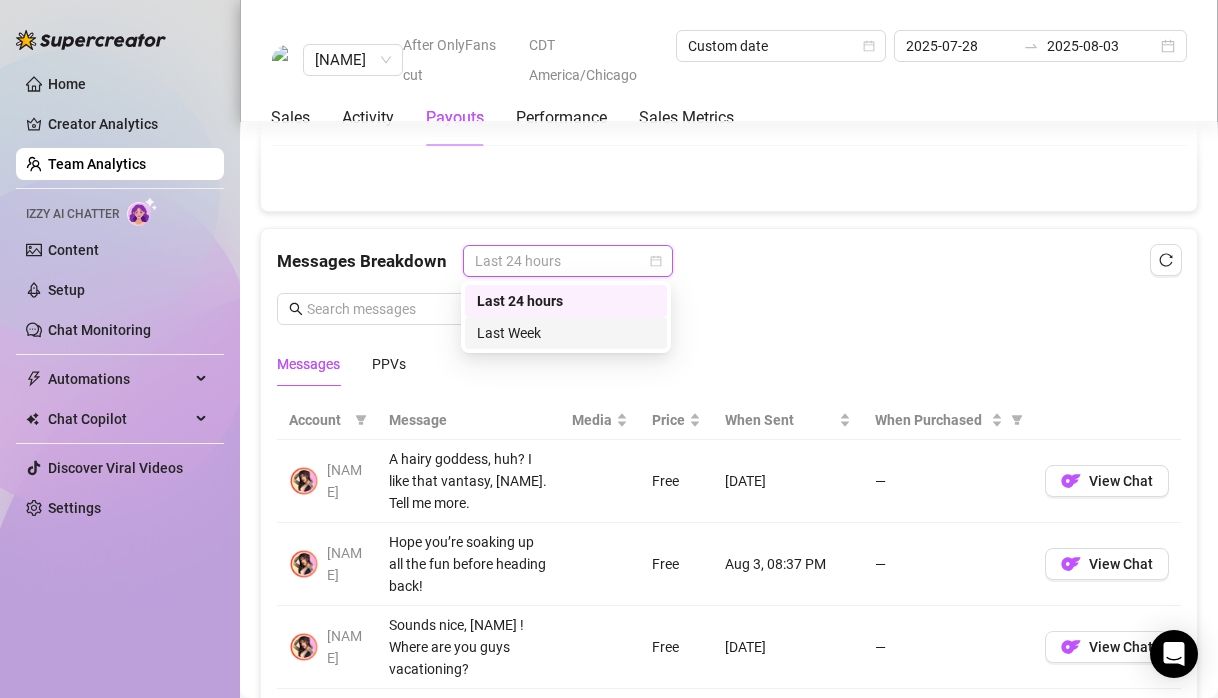 click on "Last Week" at bounding box center (566, 333) 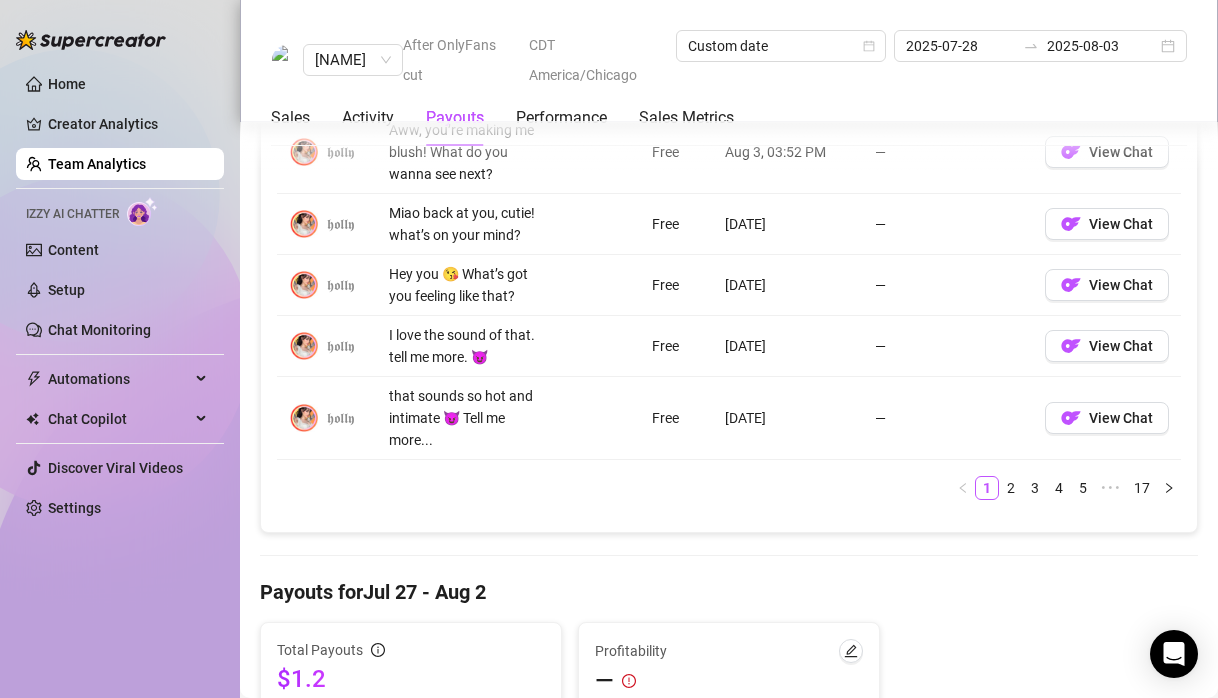 scroll, scrollTop: 1934, scrollLeft: 0, axis: vertical 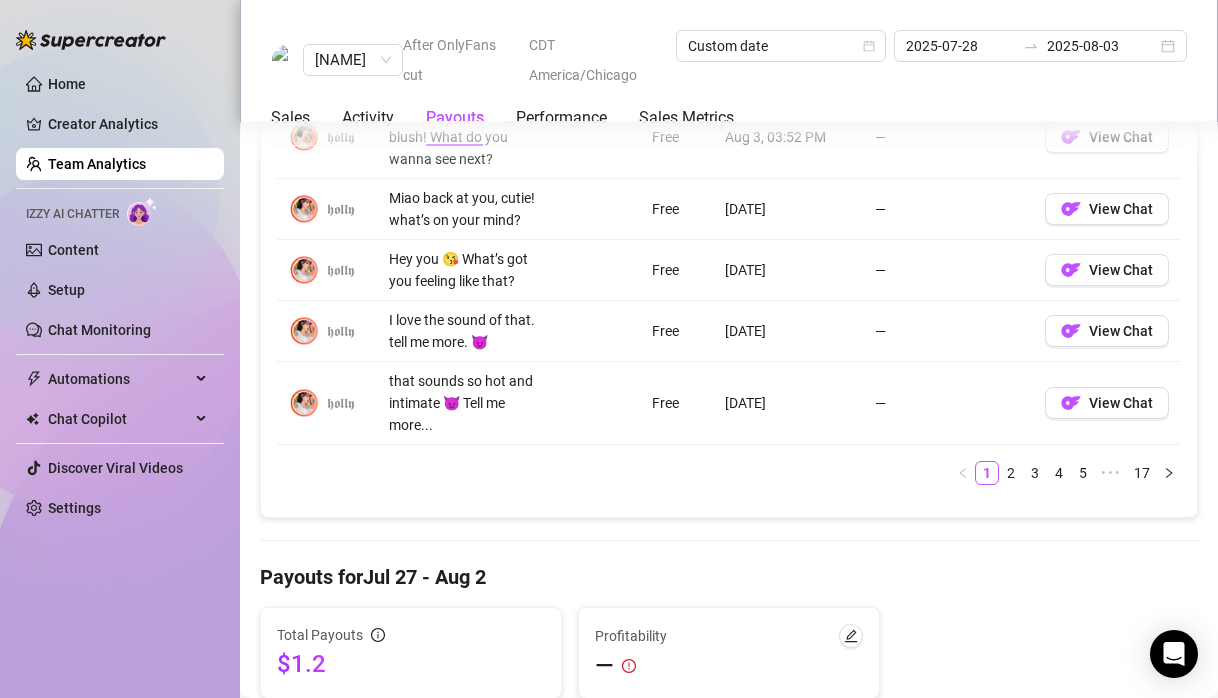 click on "4" at bounding box center [1059, 473] 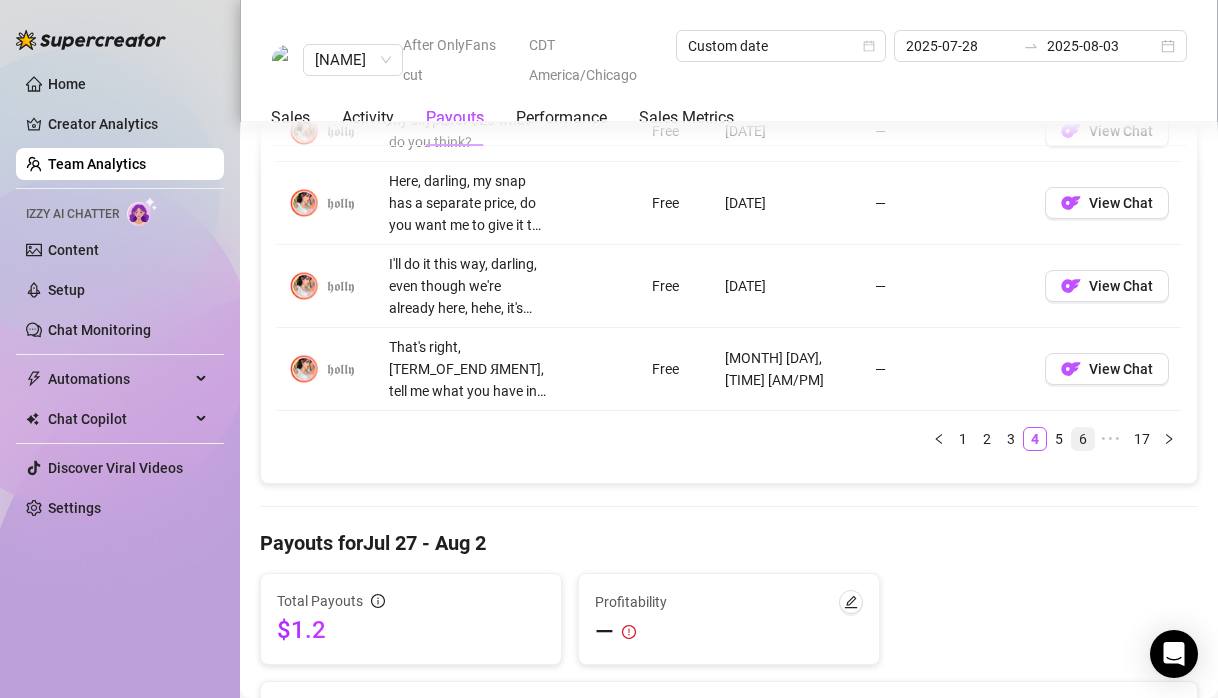 click on "6" at bounding box center [1083, 439] 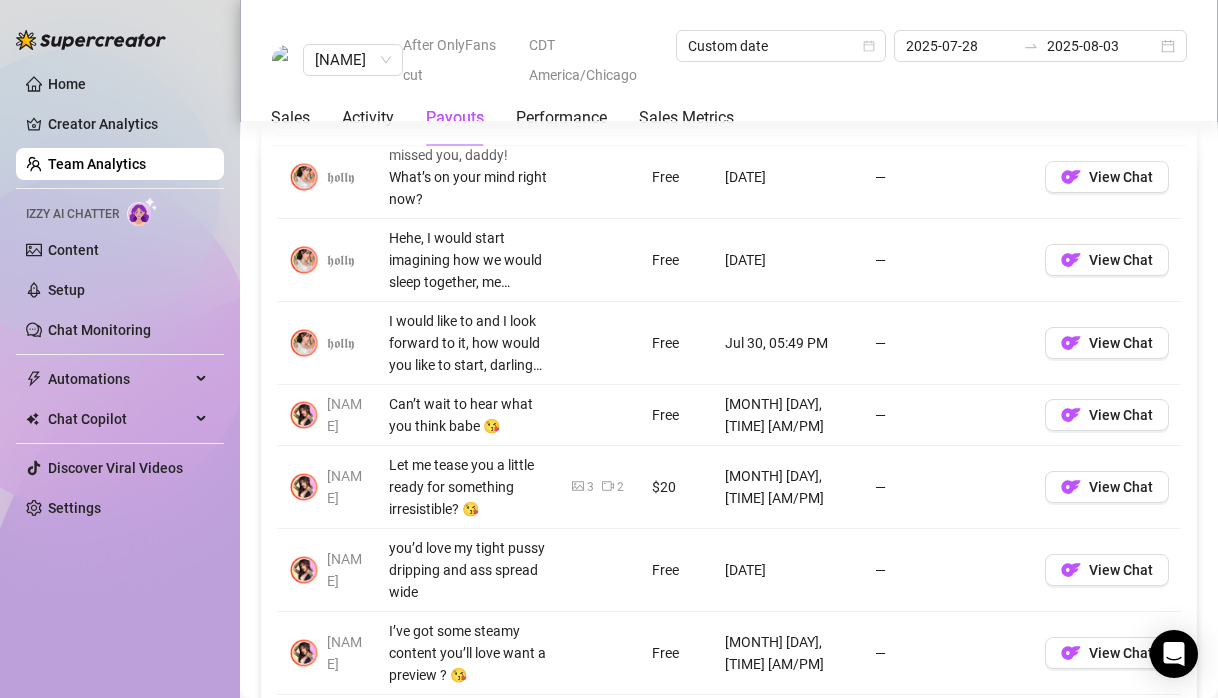 scroll, scrollTop: 1541, scrollLeft: 0, axis: vertical 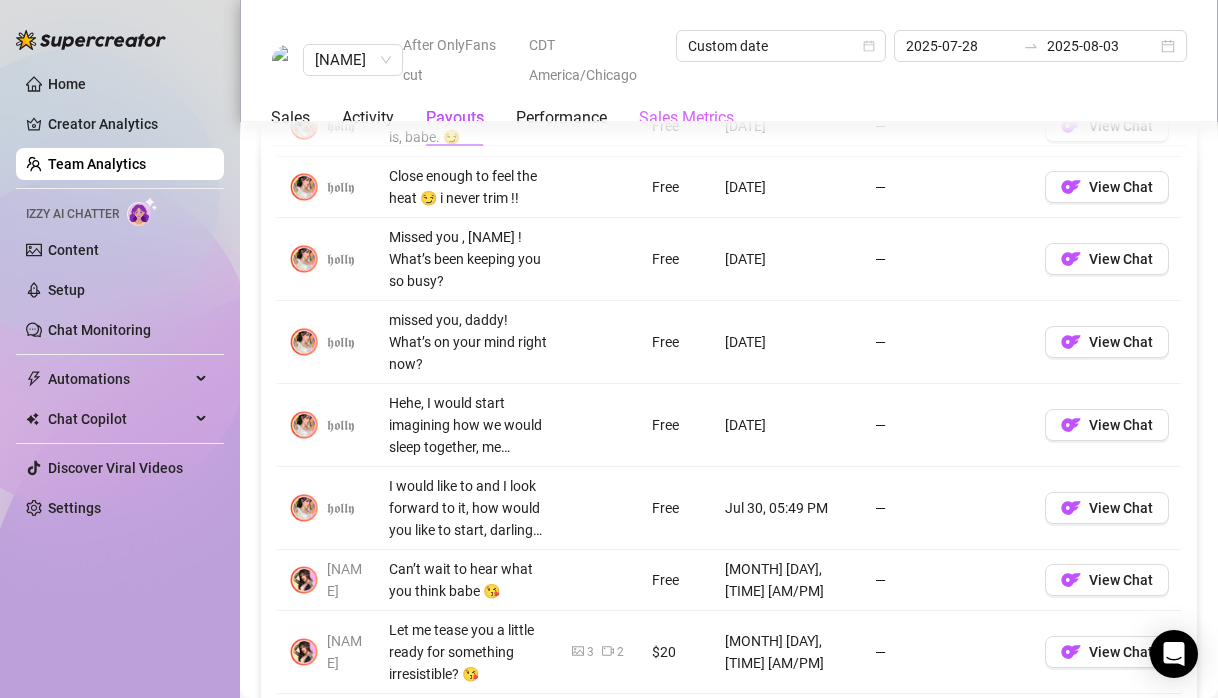 click on "Sales Metrics" at bounding box center [686, 118] 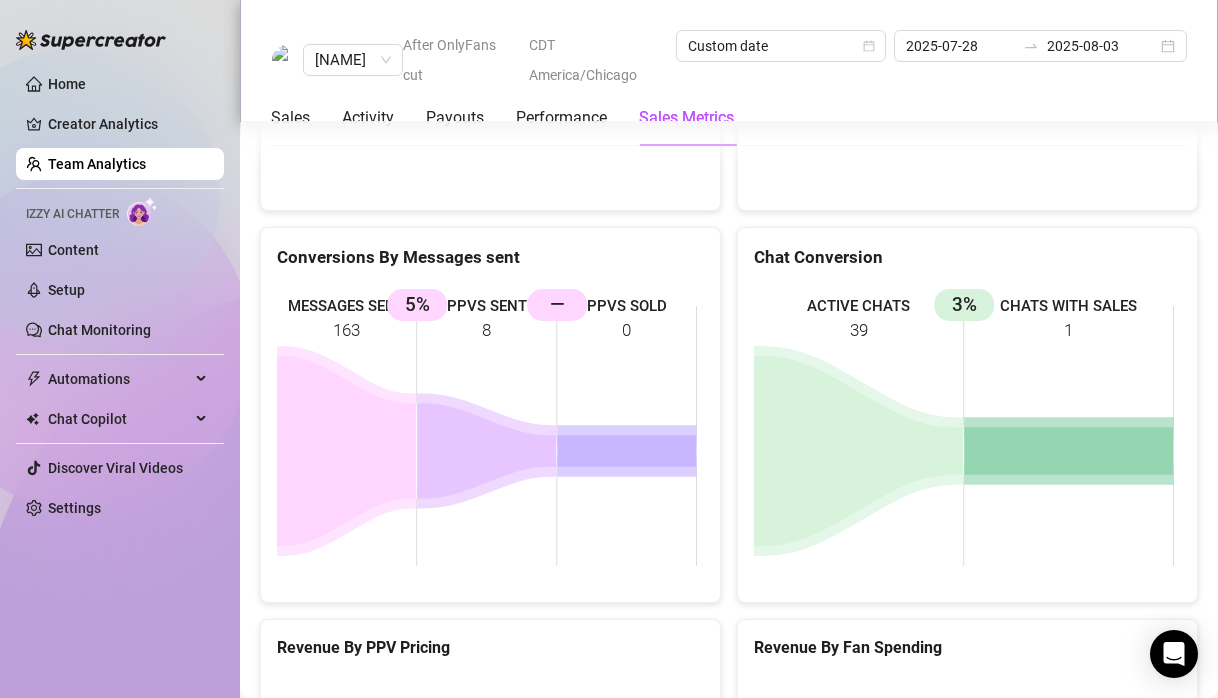 scroll, scrollTop: 3052, scrollLeft: 0, axis: vertical 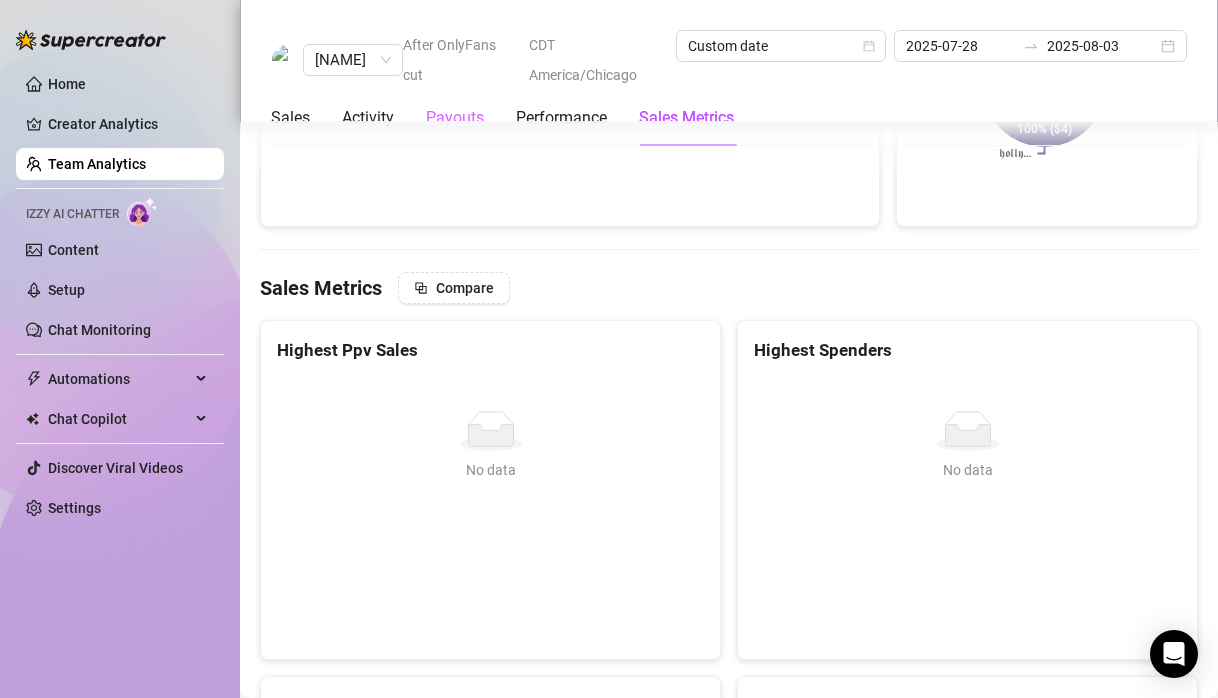 click on "Payouts" at bounding box center (455, 118) 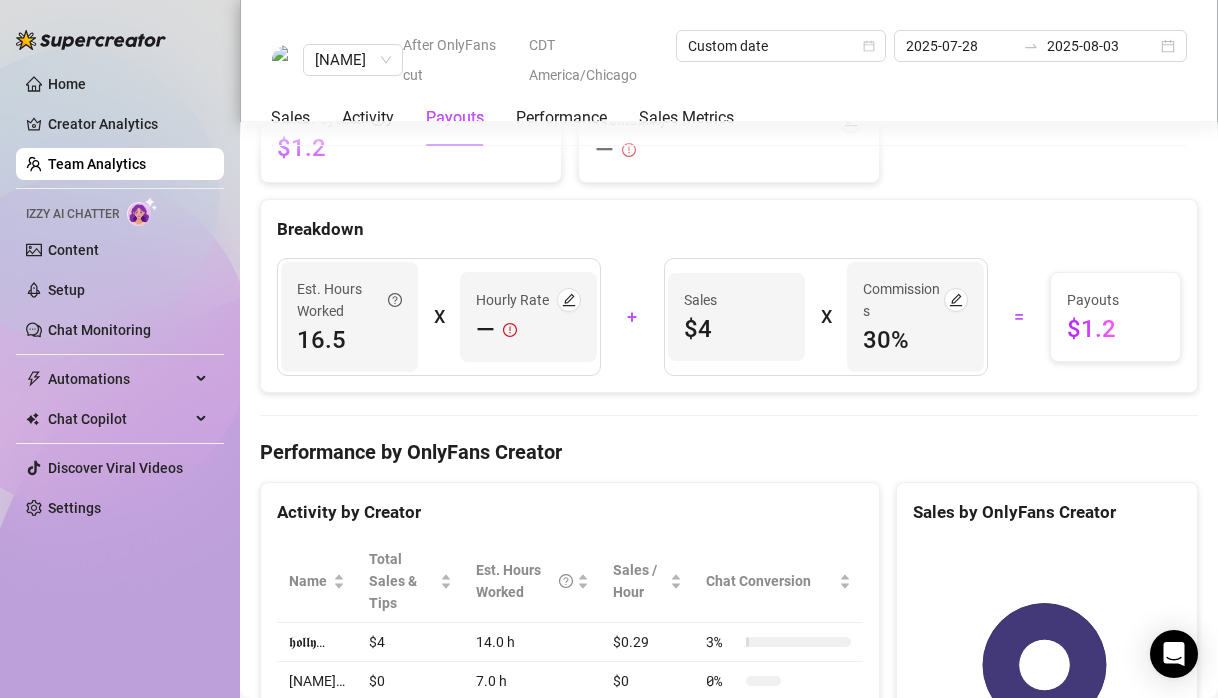 scroll, scrollTop: 2409, scrollLeft: 0, axis: vertical 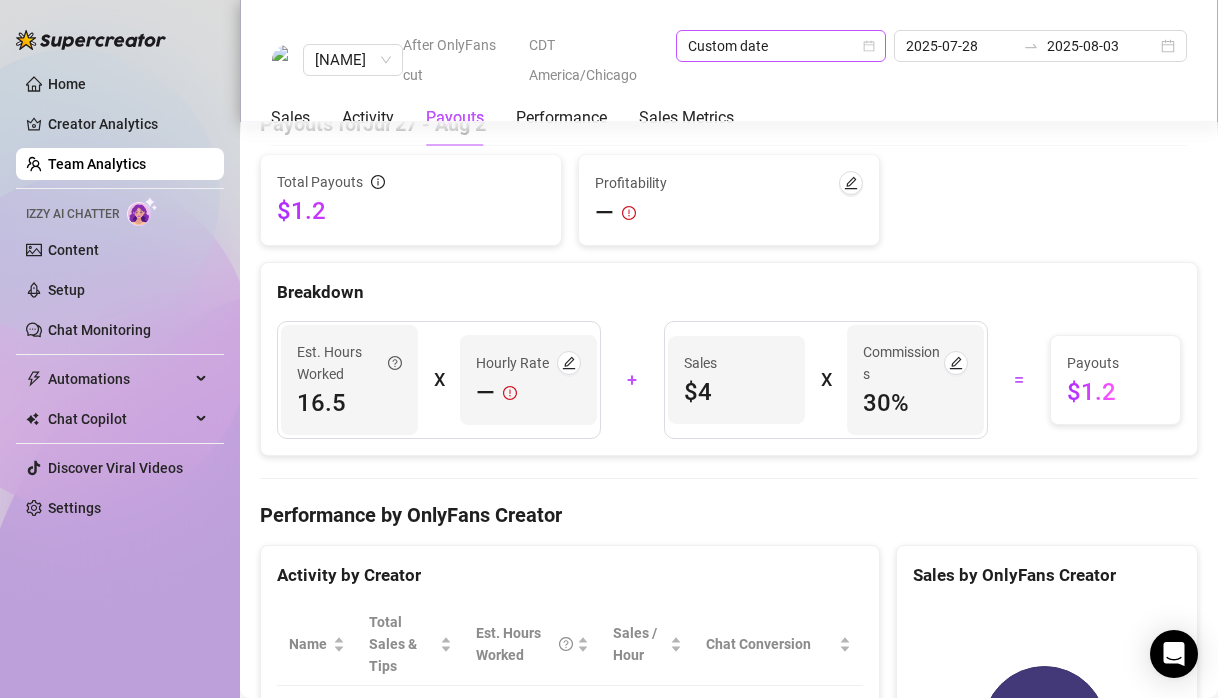 click on "Custom date" at bounding box center [781, 46] 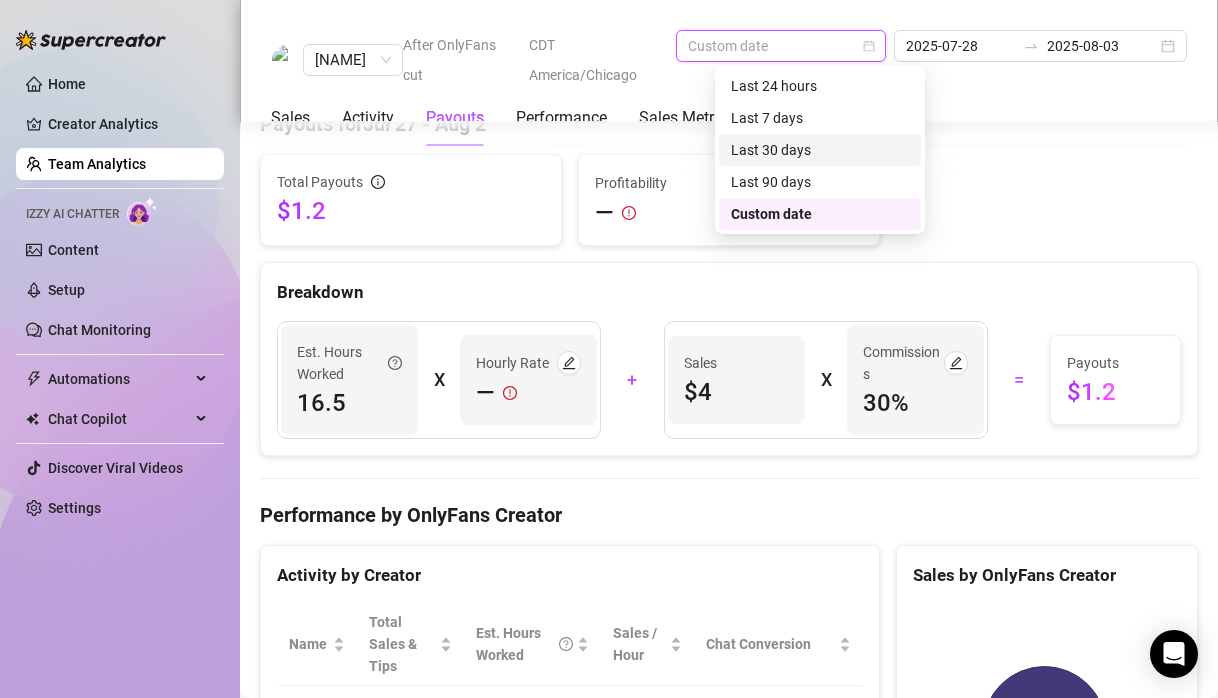 click on "Last 30 days" at bounding box center [820, 150] 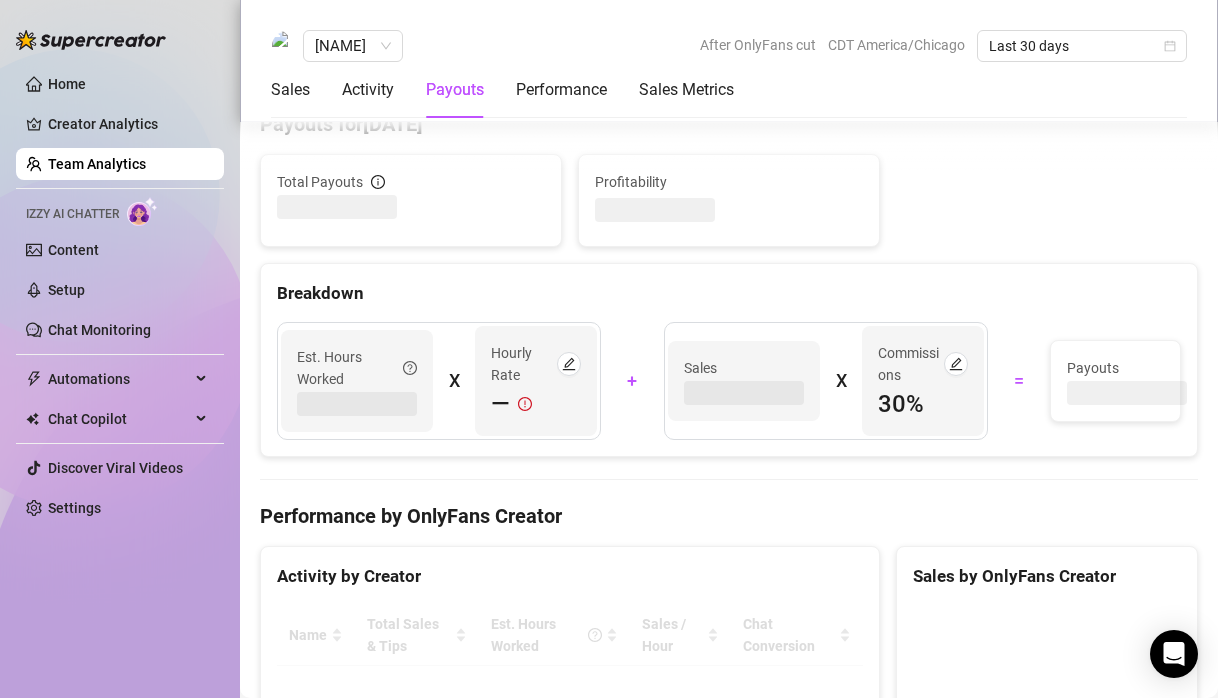 click on "Team Analytics" at bounding box center [97, 164] 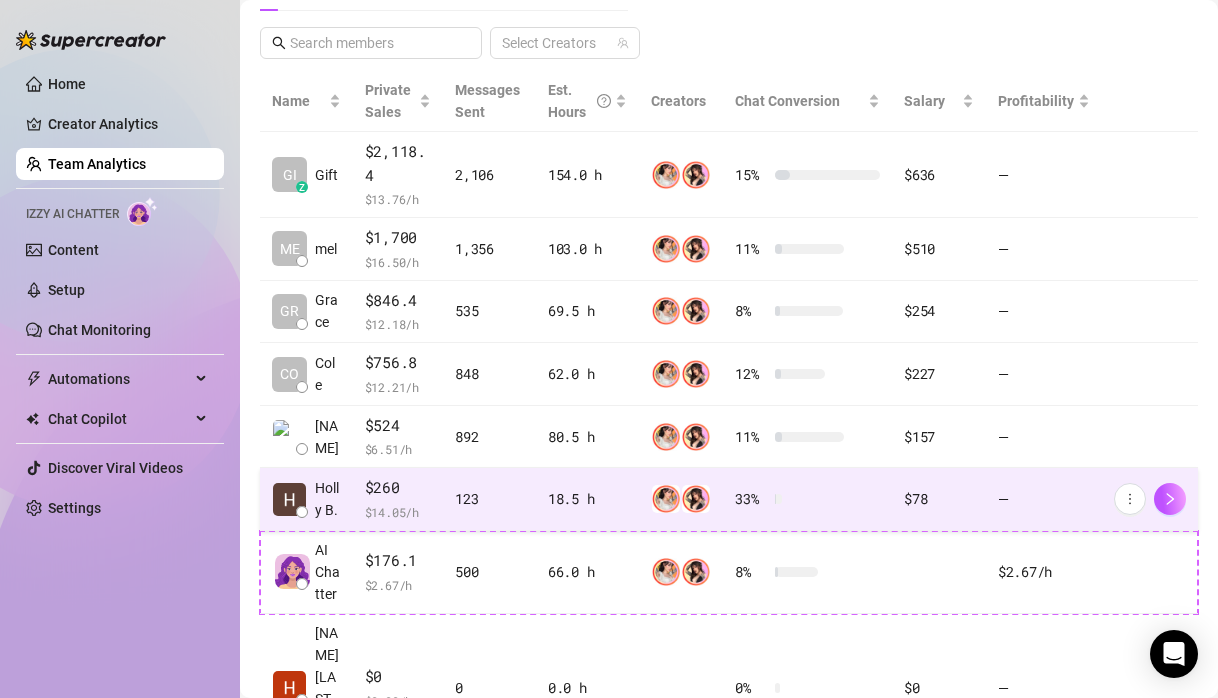 scroll, scrollTop: 327, scrollLeft: 0, axis: vertical 